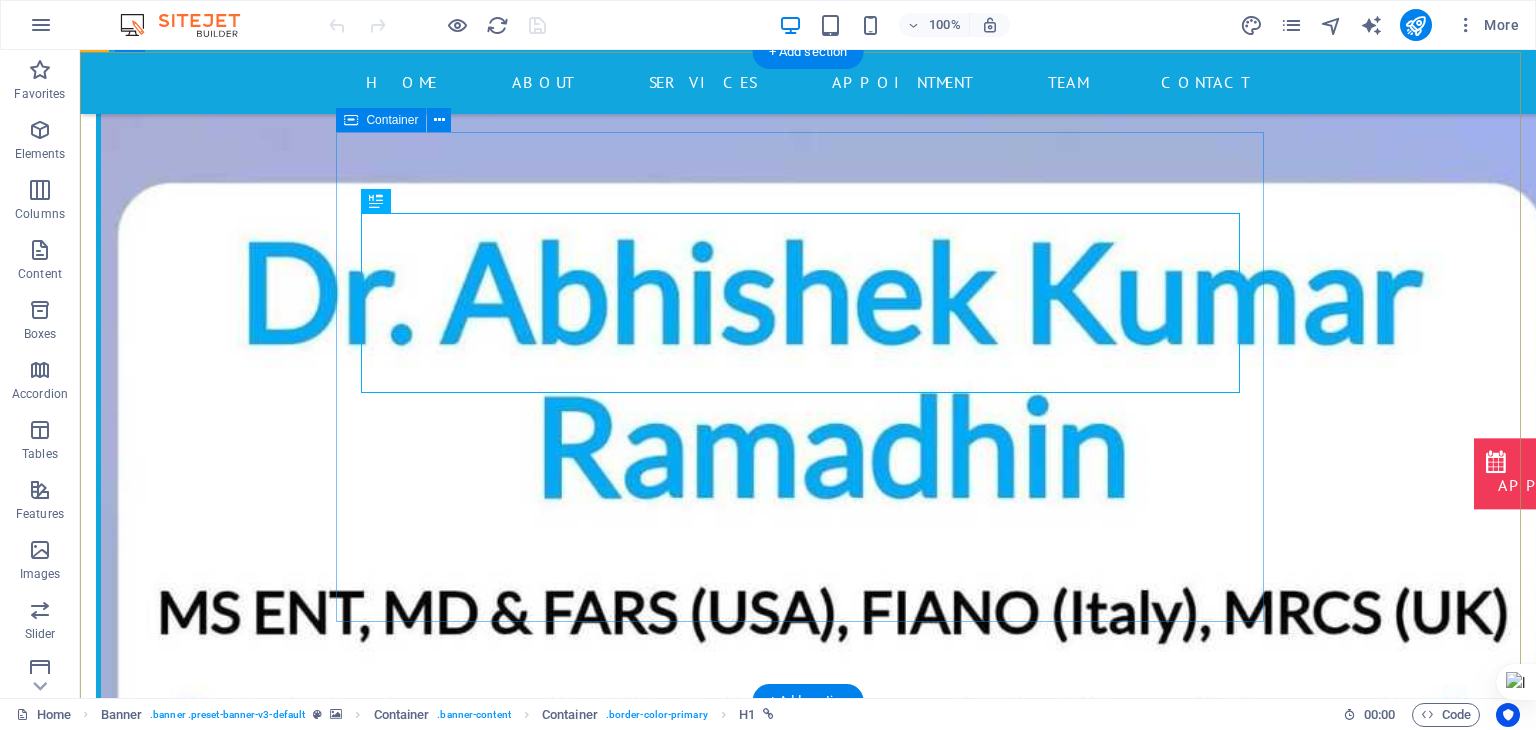 scroll, scrollTop: 0, scrollLeft: 0, axis: both 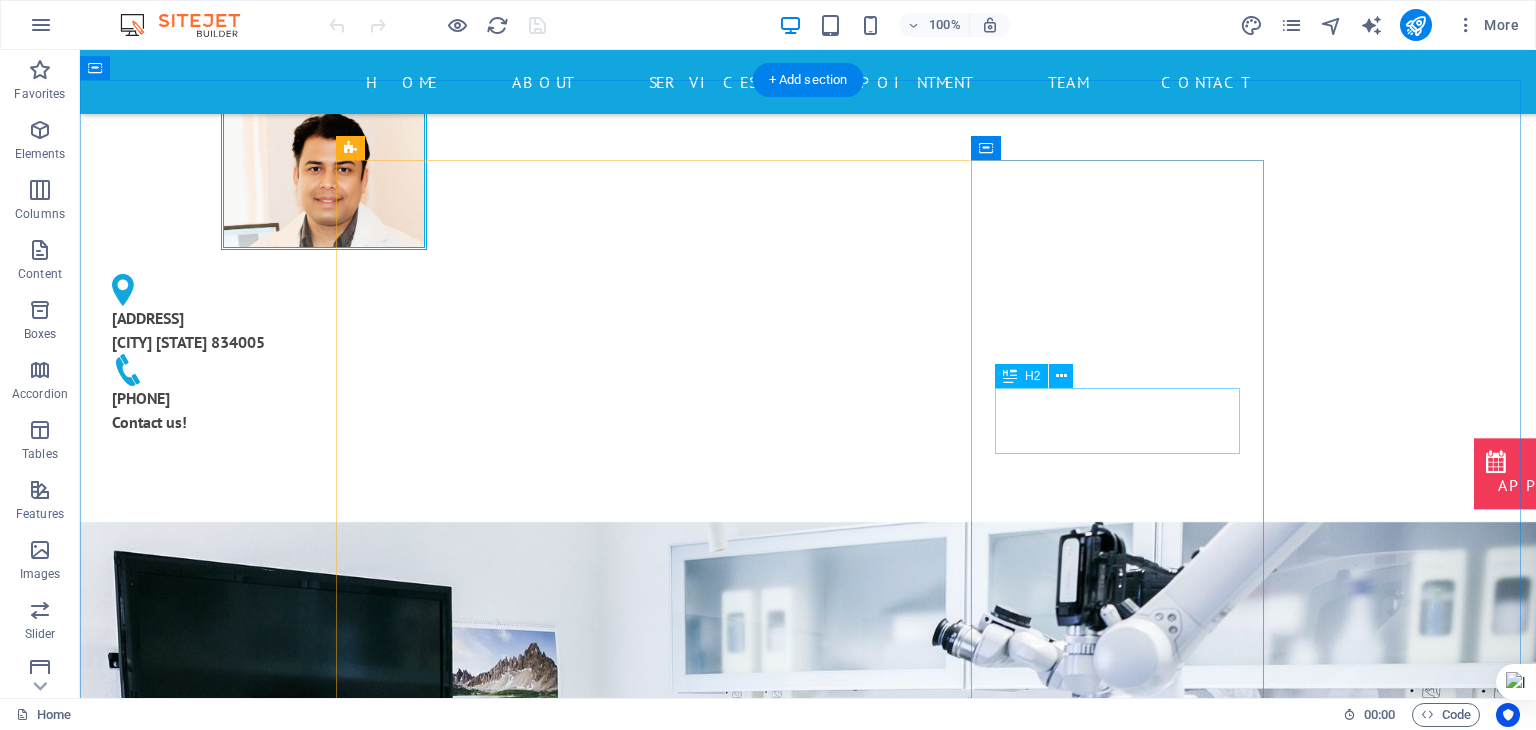 click on "Insurance" at bounding box center (808, 2796) 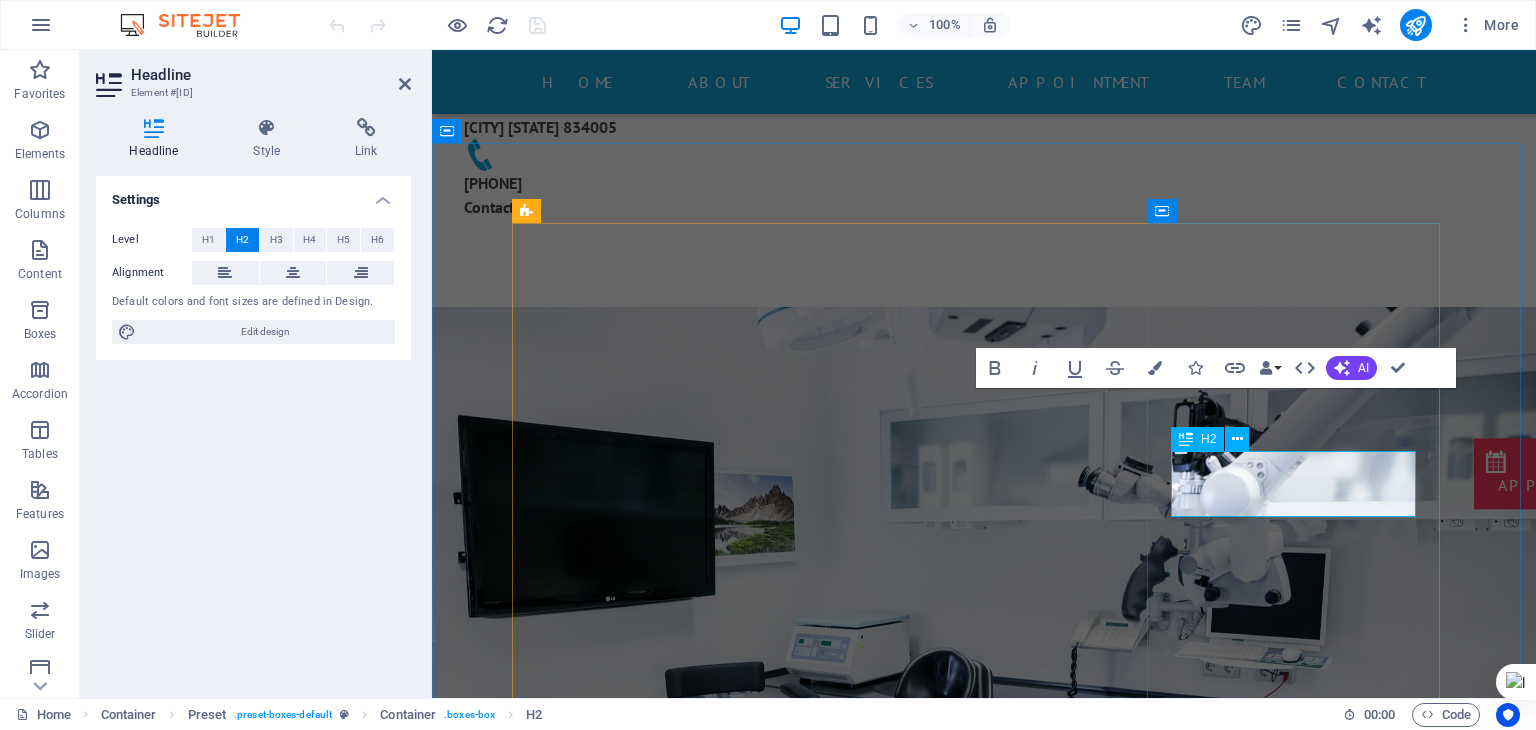 scroll, scrollTop: 796, scrollLeft: 0, axis: vertical 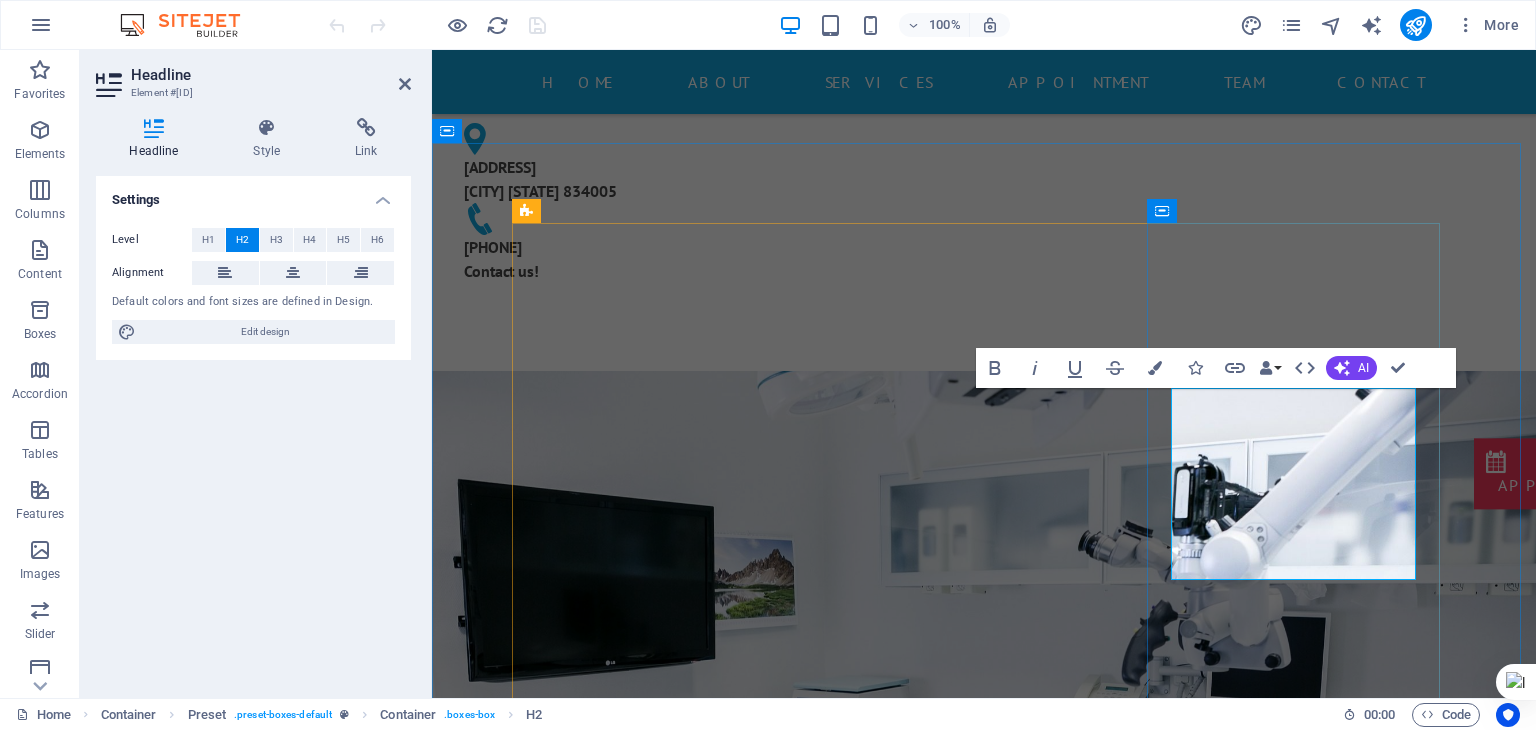 click on "Our Responsibility Towards the Community" at bounding box center [984, 2645] 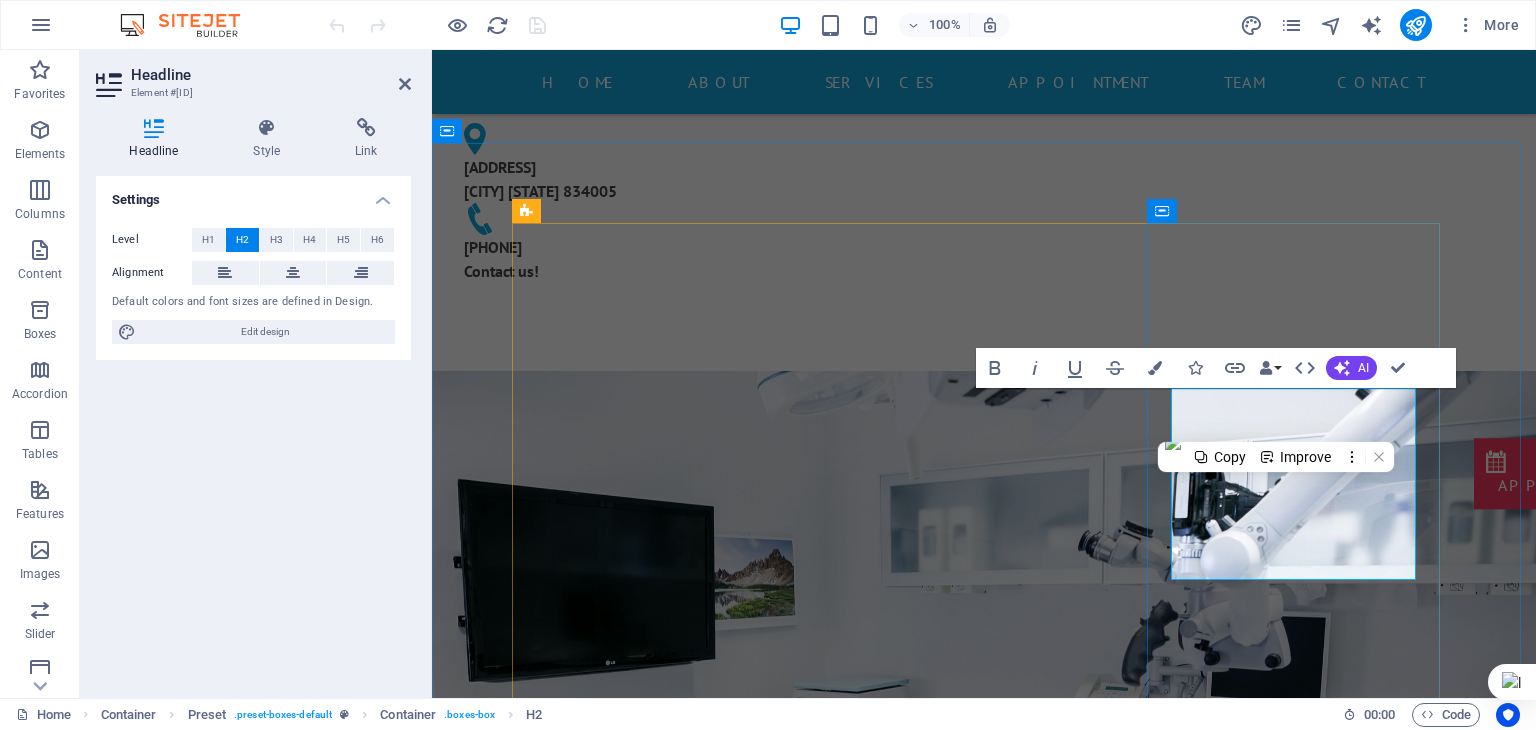 click on "Our Responsibility Towards the Community" at bounding box center (984, 2645) 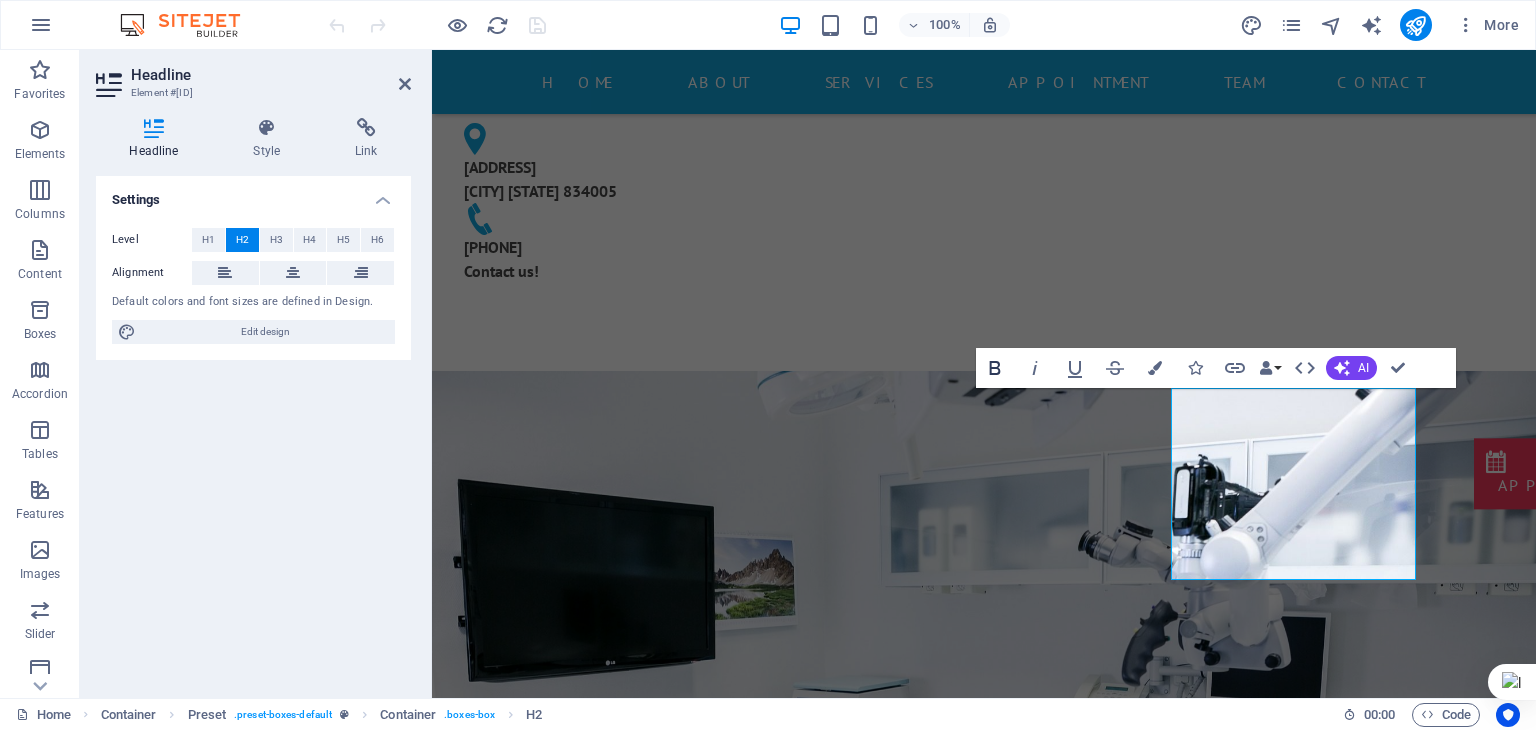 click 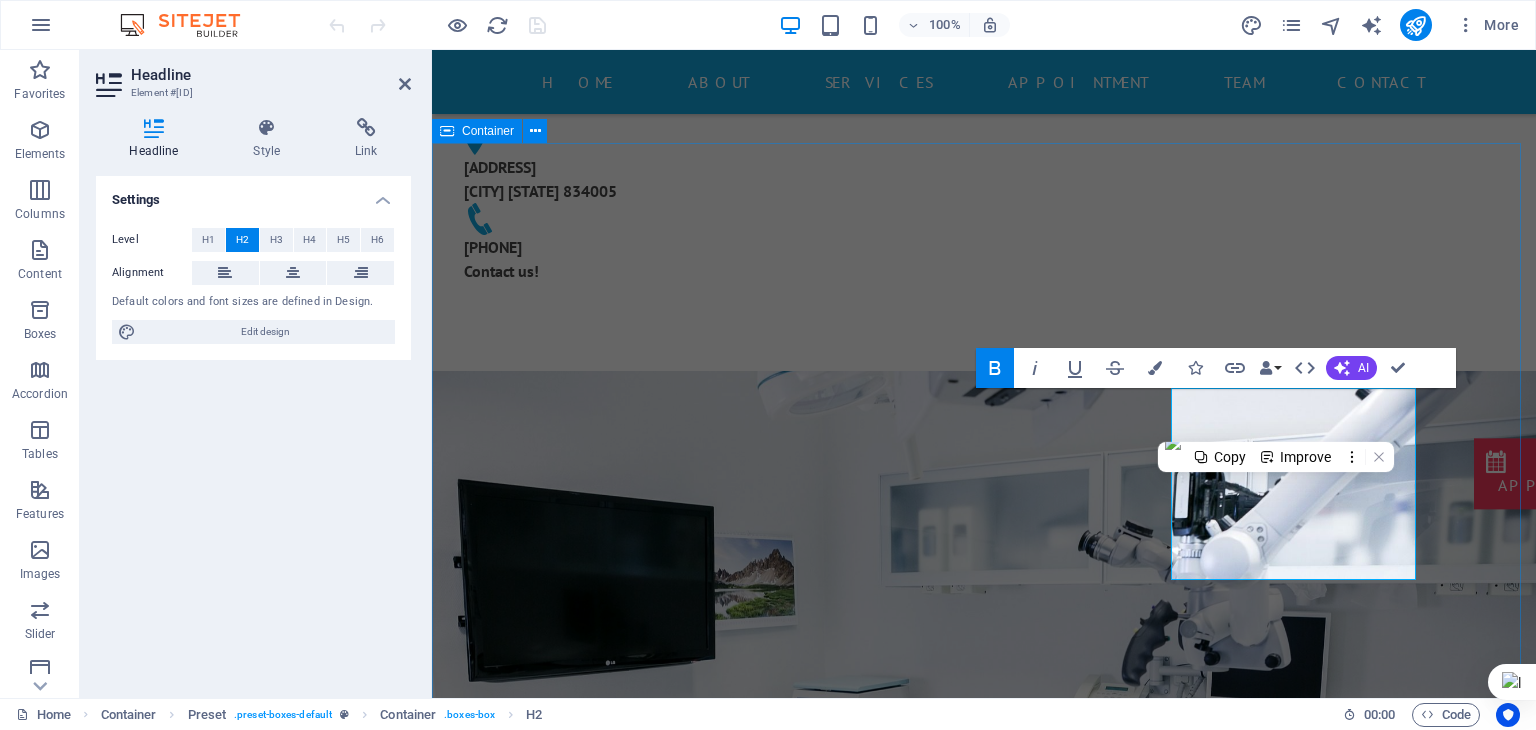 click on "Modern Hospital Specialist ENT doctors, modern equipment, comprehensive treatment facilities for a variety of ear, nose, throat and head problems,   as well as advanced procedures such as laser-assisted surgery, skull base surgery, balloon sinuplasty and image-guided surgery (IGS). Ability to provide quick and effective care in an emergency. Adequate exits, fire equipment and a safe and comfortable environment for patients are provided. Medical and support staff are trained in the latest methods and techniques of ENT care. Learn more Health Care Healthcare at a good ENT  (ear, nose, and throat) hospital involves specialist doctors, advanced medical facilities, modern infrastructure, accurate diagnosis and effective treatment plans, and patient-focused care, including preventive advice and management.  Dr [PERSON] Specialist ENT:  Doctors who specialize in the diagnosis and treatment of disorders related to the ear, nose, throat, and head and neck.    Preventive care: Learn more Learn more" at bounding box center (984, 2370) 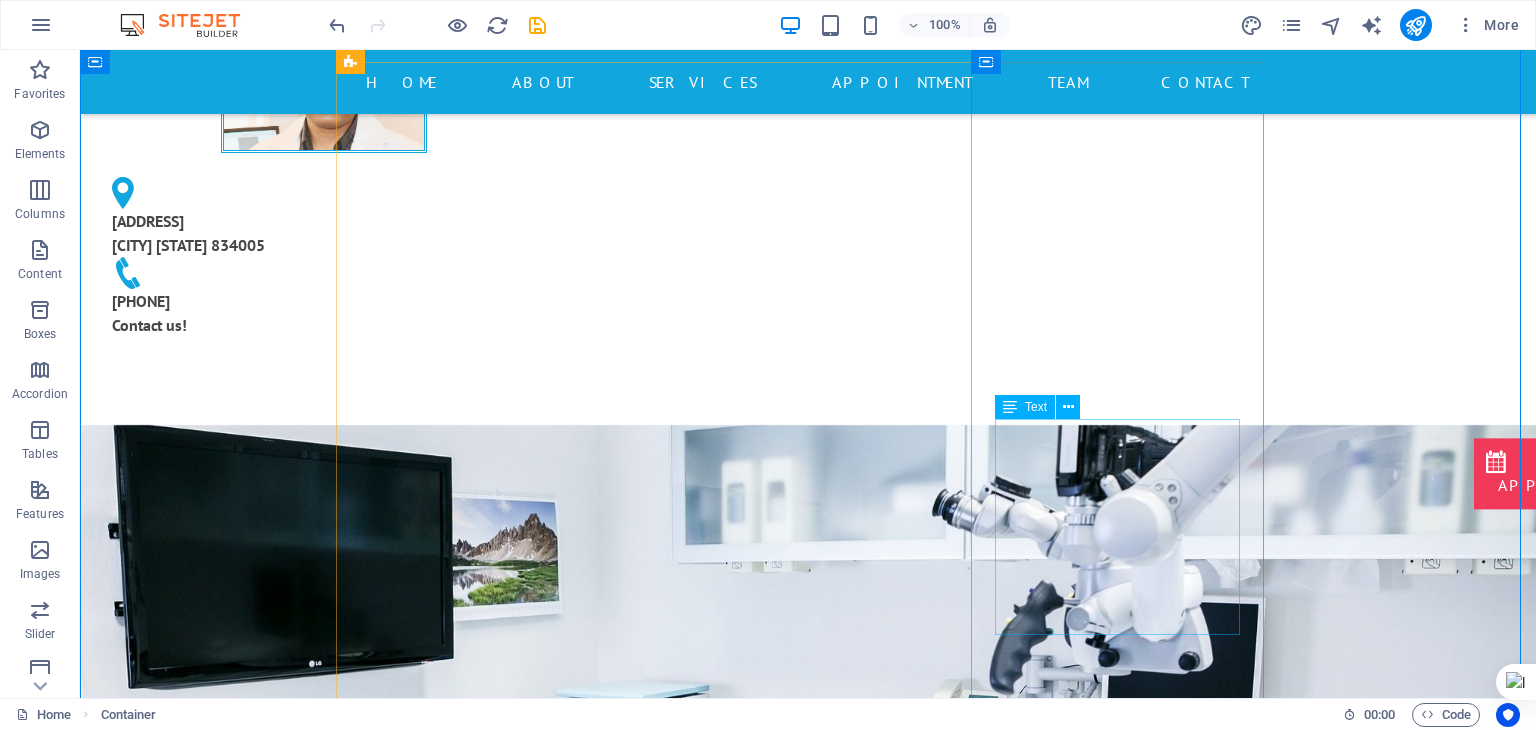 scroll, scrollTop: 959, scrollLeft: 0, axis: vertical 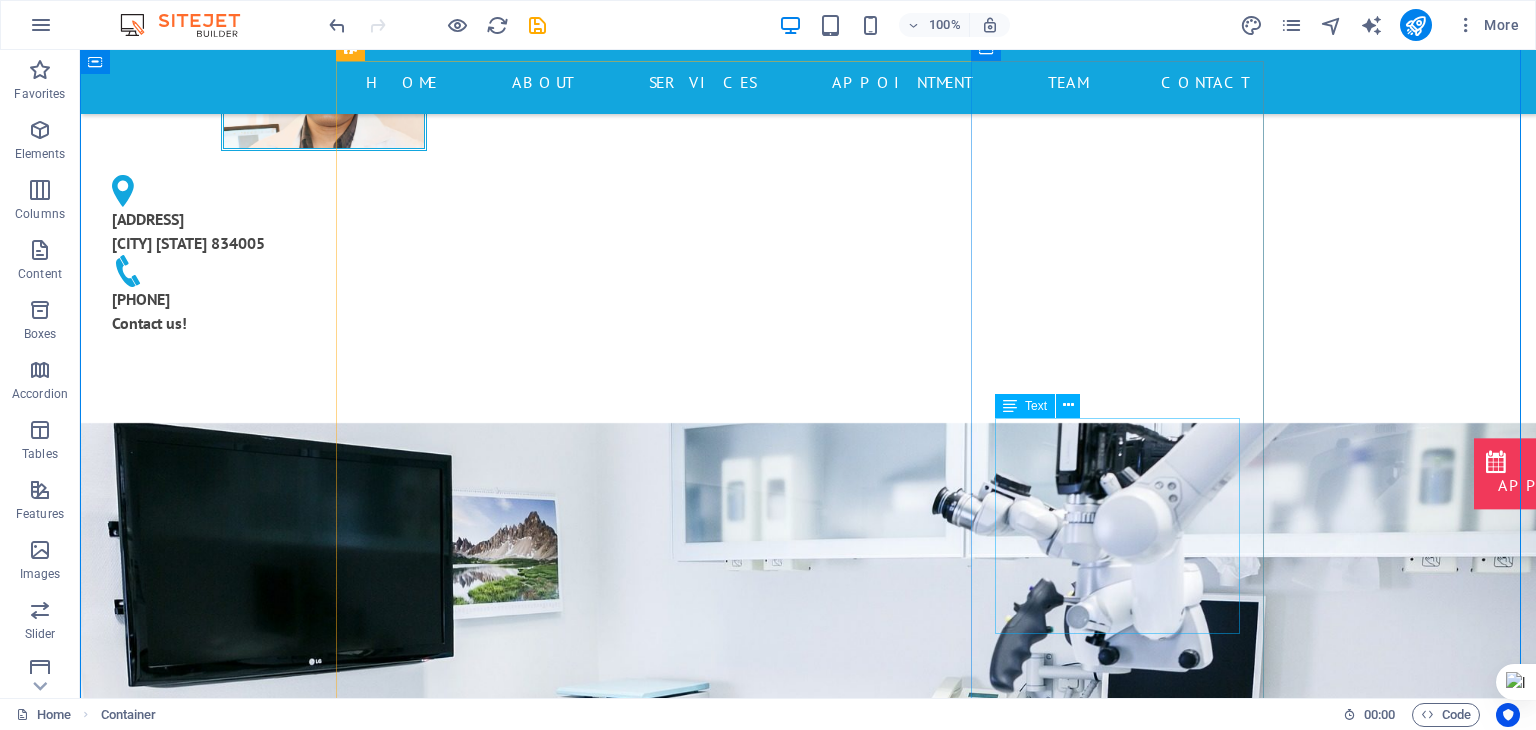 click on "Lorem ipsum dolor sit amet, consetetur sadipscing elitr, sed diam nonumy eirmod tempor invidunt ut labore et dolore magna aliquyam erat, sed diam voluptua. At vero eos et accusam et justo duo dolores et ea rebum. Stet clita kasd gubergren, no sea takimata sanctus est Lorem ipsum dolor sit amet." at bounding box center [808, 2814] 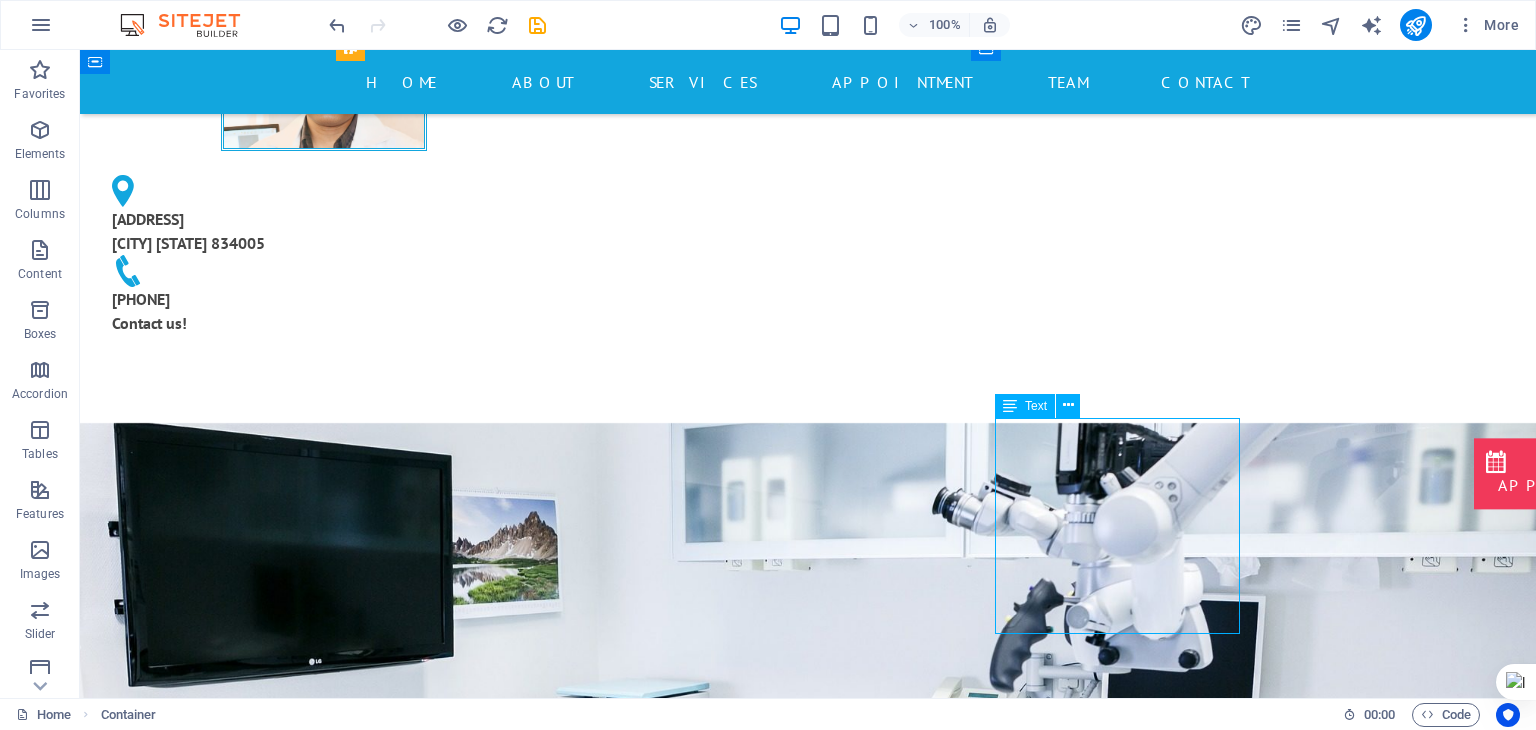 click on "Lorem ipsum dolor sit amet, consetetur sadipscing elitr, sed diam nonumy eirmod tempor invidunt ut labore et dolore magna aliquyam erat, sed diam voluptua. At vero eos et accusam et justo duo dolores et ea rebum. Stet clita kasd gubergren, no sea takimata sanctus est Lorem ipsum dolor sit amet." at bounding box center [808, 2814] 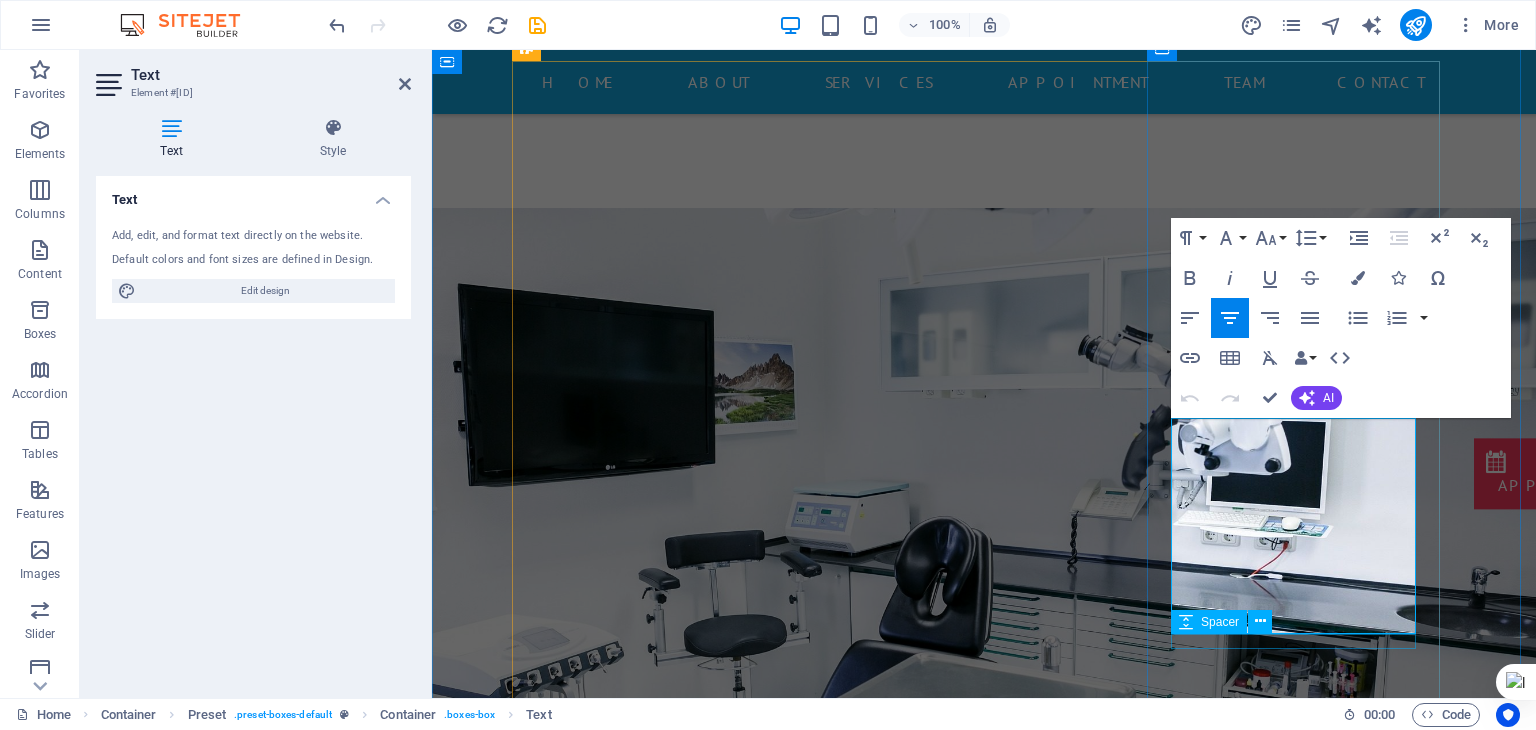 drag, startPoint x: 1199, startPoint y: 429, endPoint x: 1359, endPoint y: 634, distance: 260.04807 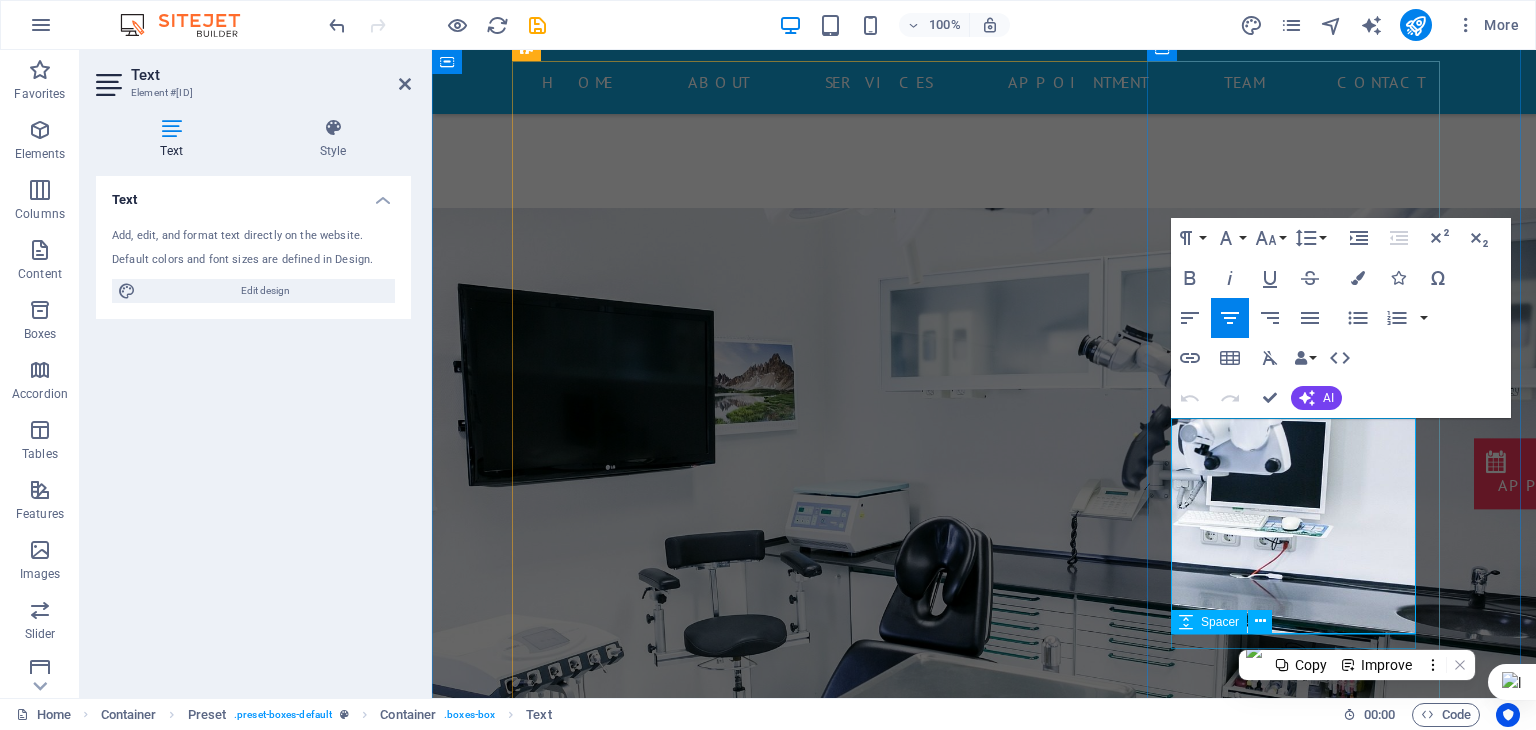 scroll, scrollTop: 1055, scrollLeft: 0, axis: vertical 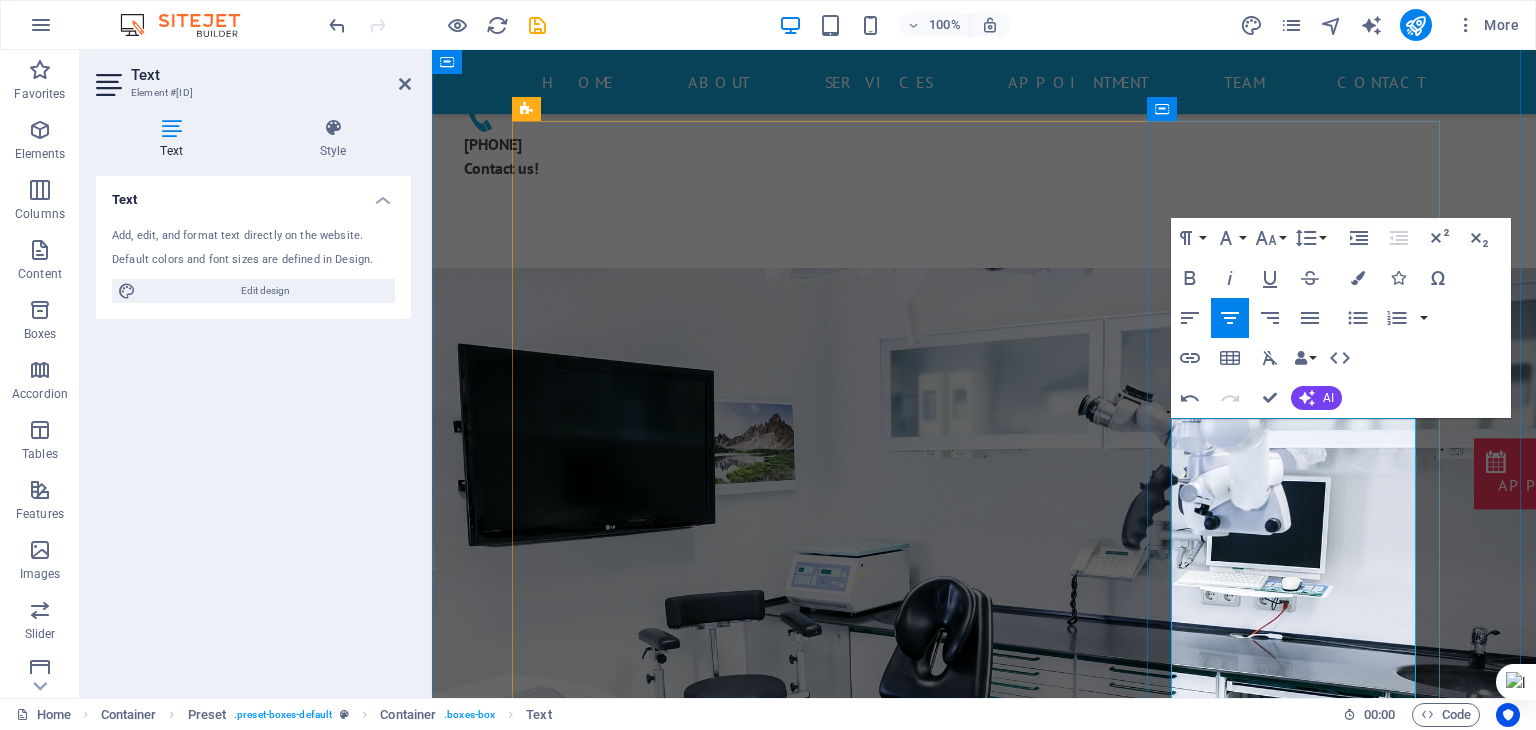 click on "Dr [PERSON] [HOSPITAL_NAME], [CITY], not only provides advanced medical services but also takes its social responsibilities seriously. We regularly organize community outreach programs and free medical camps, which include complimentary health check-ups, awareness campaigns, and social support. Our goal is to bring positive changes to the health of the surrounding community and contribute to building a healthy and informed society." at bounding box center [984, 2695] 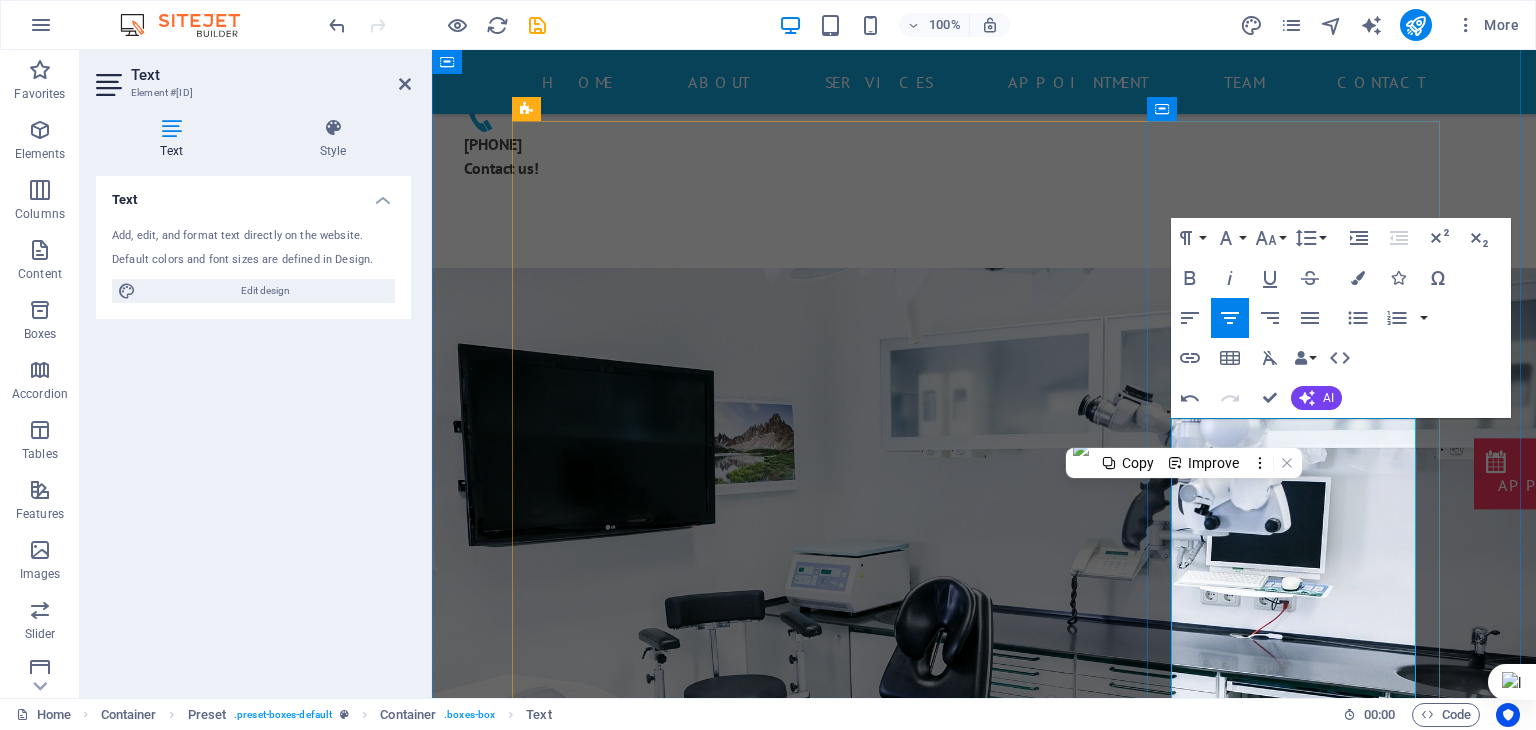 click on "Dr [PERSON] [HOSPITAL_NAME], [CITY], not only provides advanced medical services but also takes its social responsibilities seriously. We regularly organize community outreach programs and free medical camps, which include complimentary health check-ups, awareness campaigns, and social support. Our goal is to bring positive changes to the health of the surrounding community and contribute to building a healthy and informed society." at bounding box center (984, 2695) 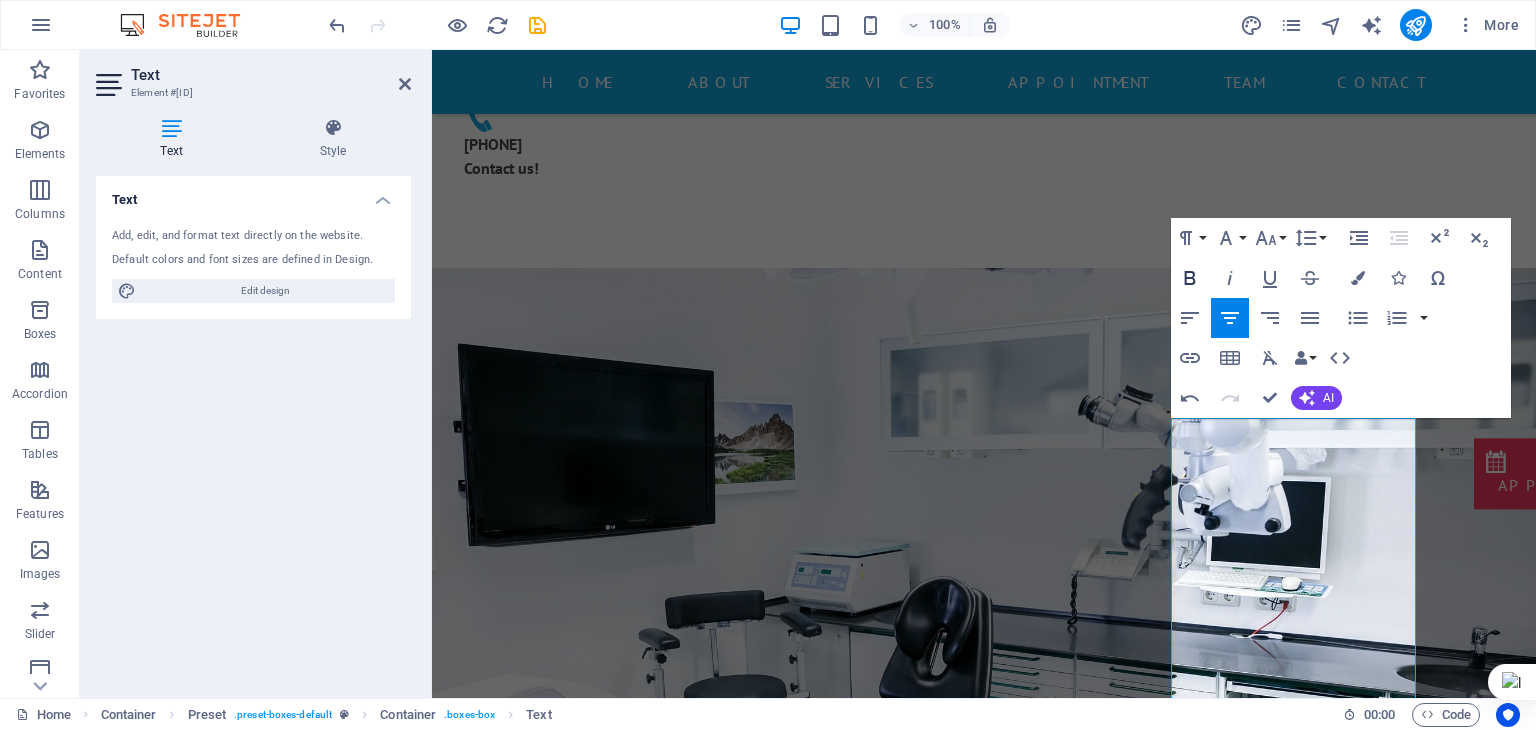 click 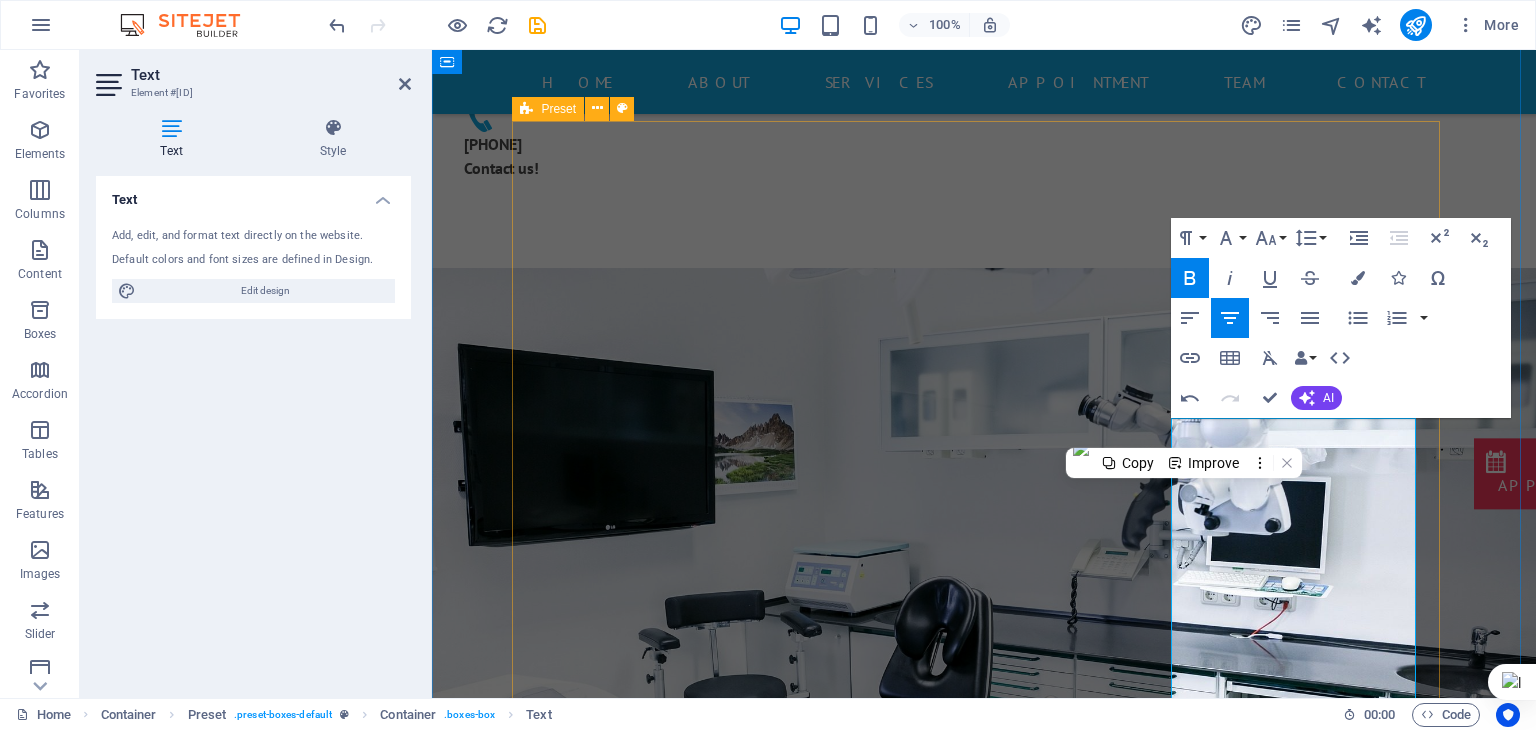 click on "Modern Hospital Specialist ENT doctors, modern equipment, comprehensive treatment facilities for a variety of ear, nose, throat and head problems,   as well as advanced procedures such as laser-assisted surgery, skull base surgery, balloon sinuplasty and image-guided surgery (IGS). Ability to provide quick and effective care in an emergency. Adequate exits, fire equipment and a safe and comfortable environment for patients are provided. Medical and support staff are trained in the latest methods and techniques of ENT care. Learn more Health Care Healthcare at a good ENT  (ear, nose, and throat) hospital involves specialist doctors, advanced medical facilities, modern infrastructure, accurate diagnosis and effective treatment plans, and patient-focused care, including preventive advice and management.  Dr [PERSON] Specialist ENT:  Doctors who specialize in the diagnosis and treatment of disorders related to the ear, nose, throat, and head and neck.    Preventive care: Learn more Learn more" at bounding box center (984, 2231) 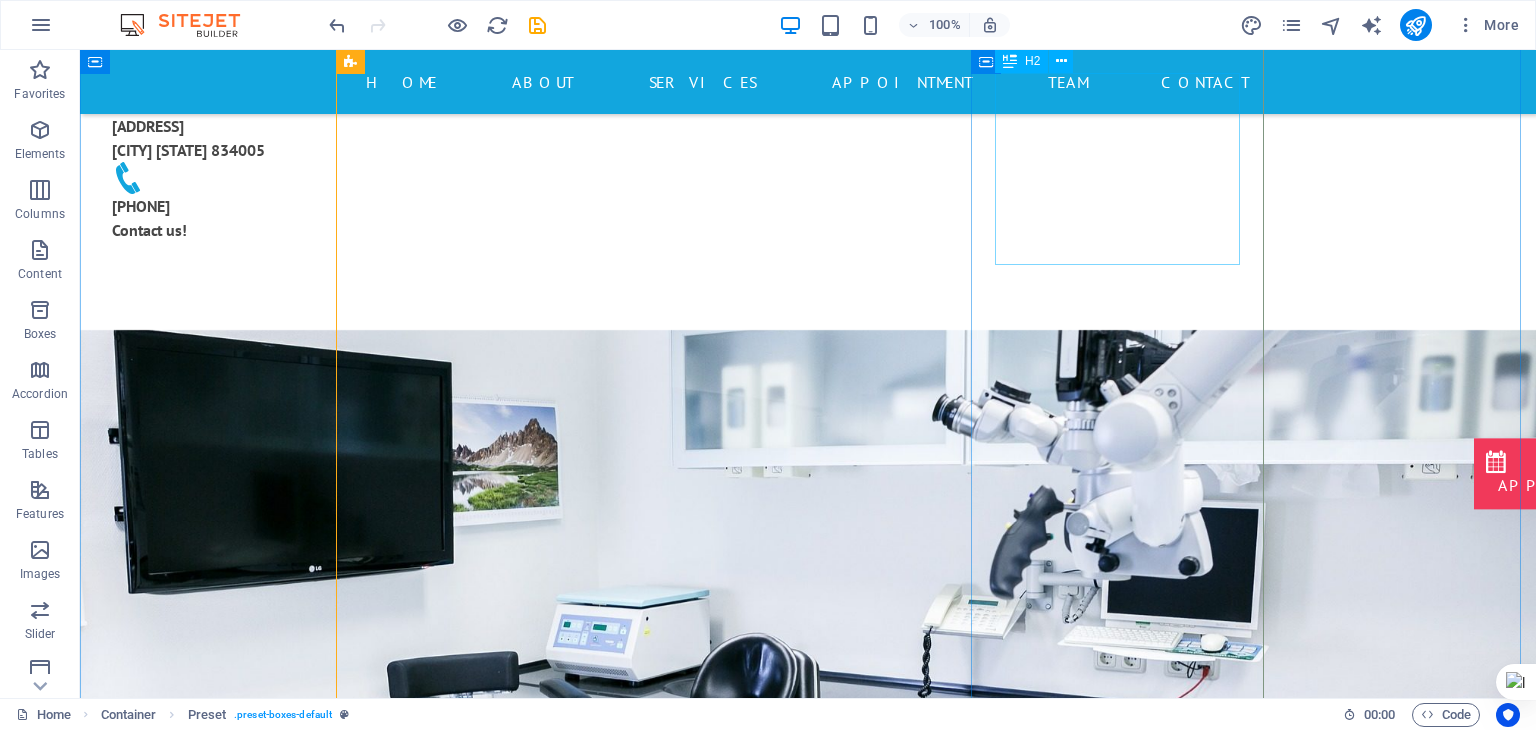 scroll, scrollTop: 1053, scrollLeft: 0, axis: vertical 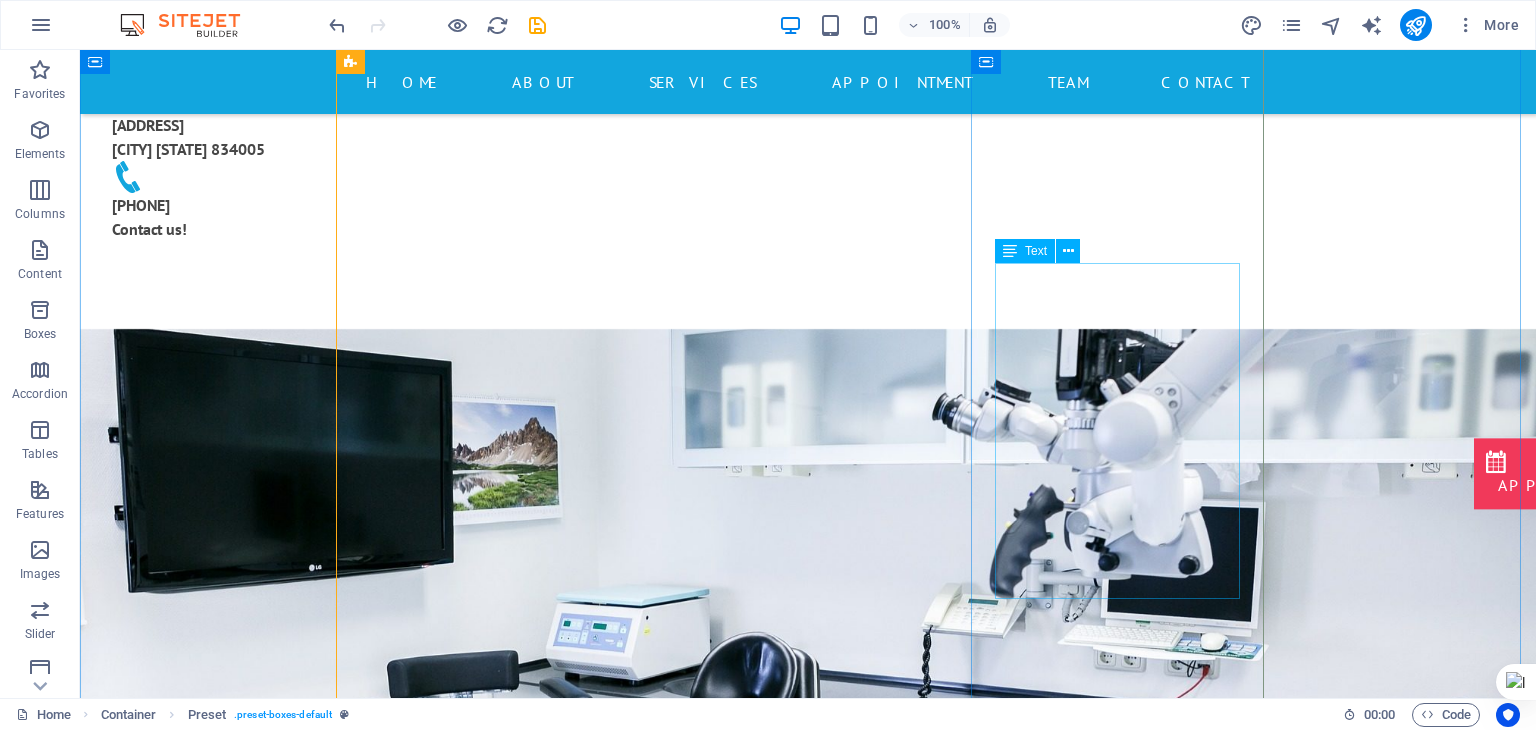 click on "Dr [PERSON] [HOSPITAL_NAME], [CITY], not only provides advanced medical services but also takes its social responsibilities seriously. We regularly organize community outreach programs and free medical camps, which include complimentary health check-ups, awareness campaigns, and social support. Our goal is to bring positive changes to the health of the surrounding community and contribute to building a healthy and informed society." at bounding box center [808, 2684] 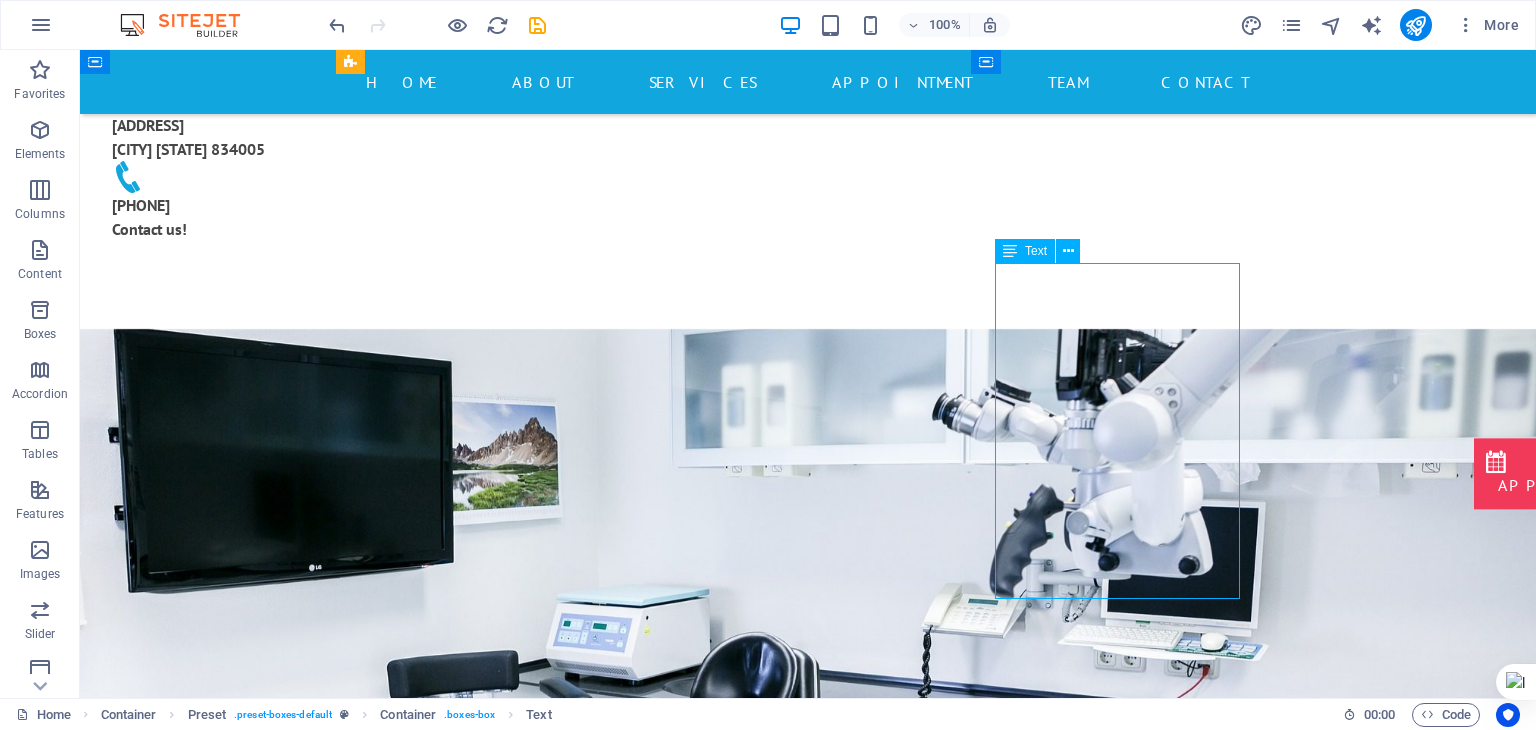 click on "Dr [PERSON] [HOSPITAL_NAME], [CITY], not only provides advanced medical services but also takes its social responsibilities seriously. We regularly organize community outreach programs and free medical camps, which include complimentary health check-ups, awareness campaigns, and social support. Our goal is to bring positive changes to the health of the surrounding community and contribute to building a healthy and informed society." at bounding box center [808, 2684] 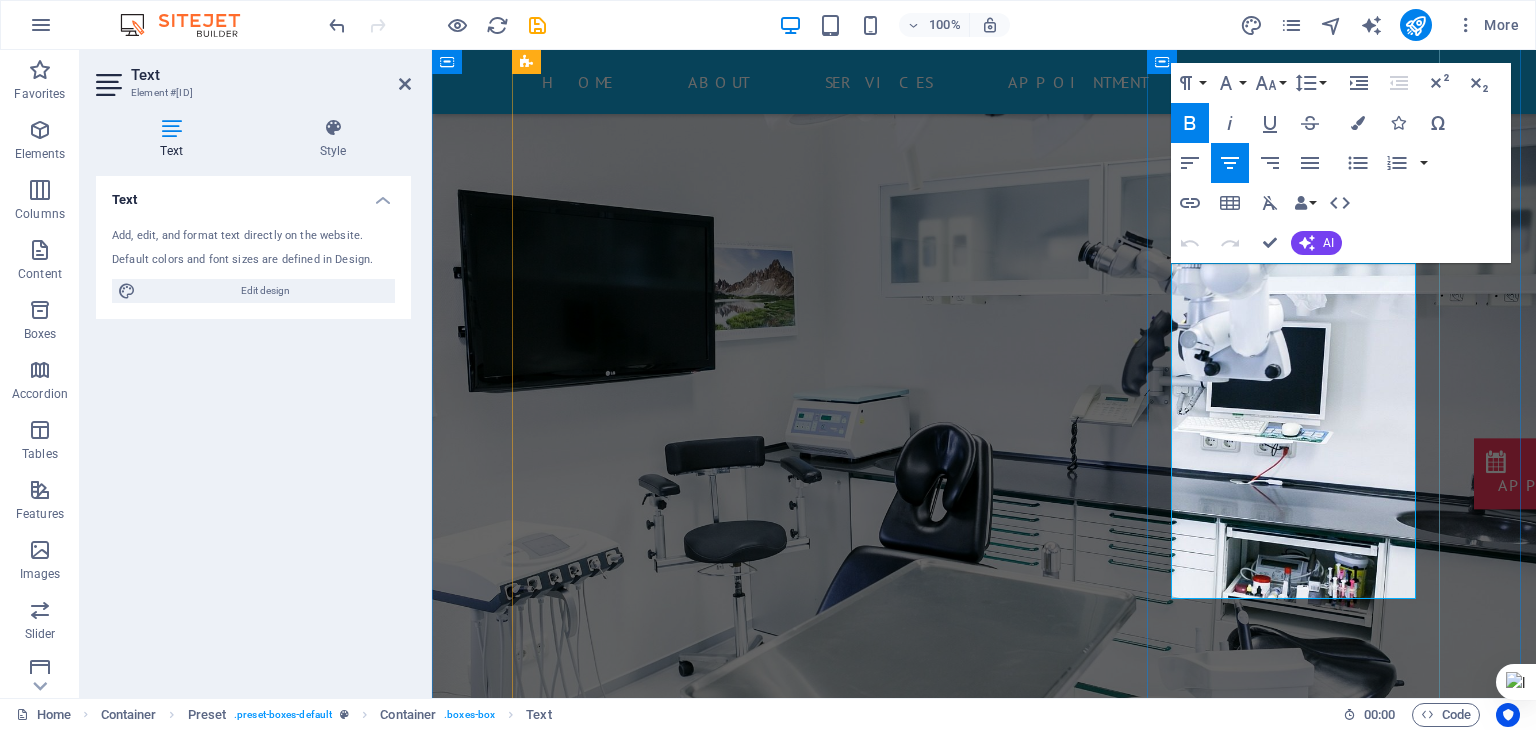 drag, startPoint x: 1186, startPoint y: 277, endPoint x: 1291, endPoint y: 307, distance: 109.201645 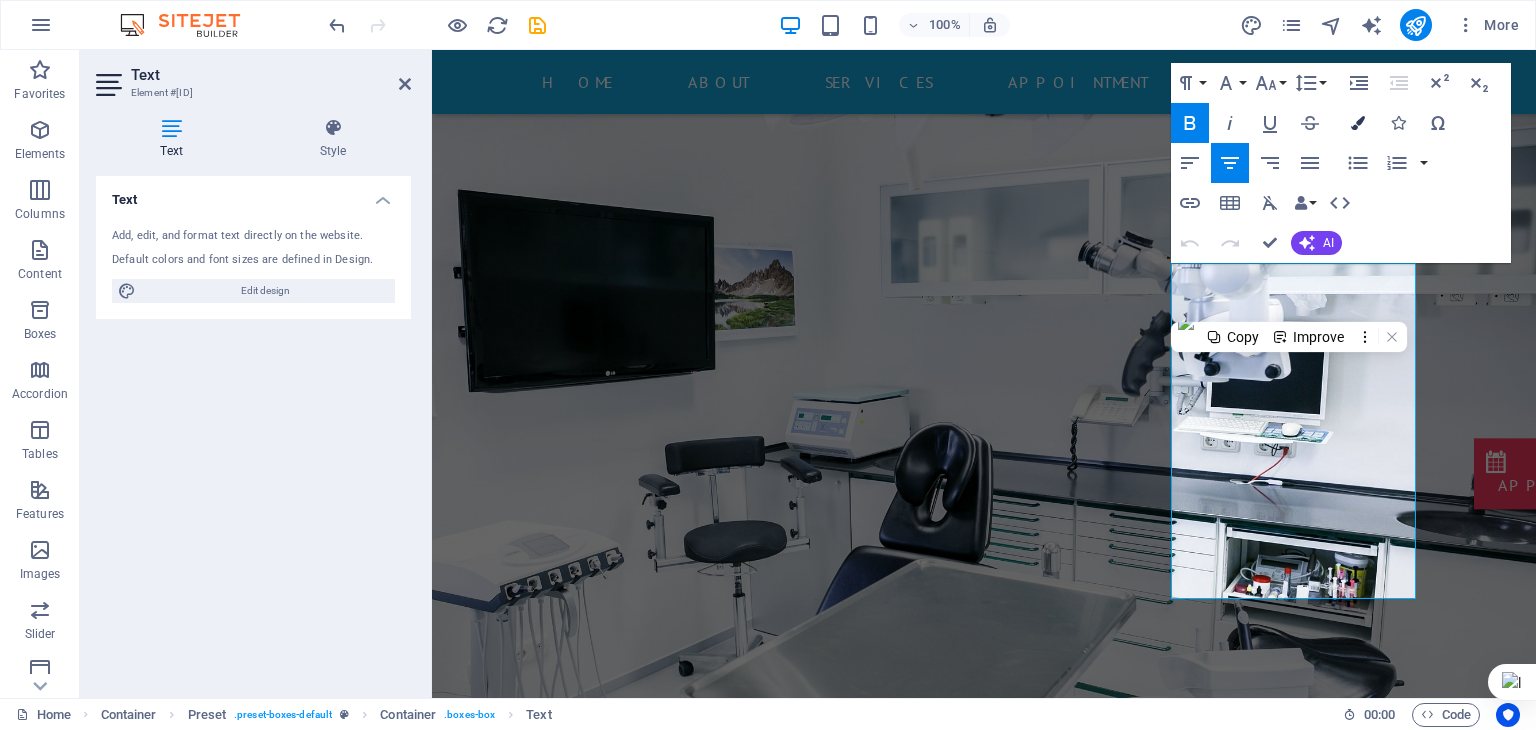 click at bounding box center [1358, 123] 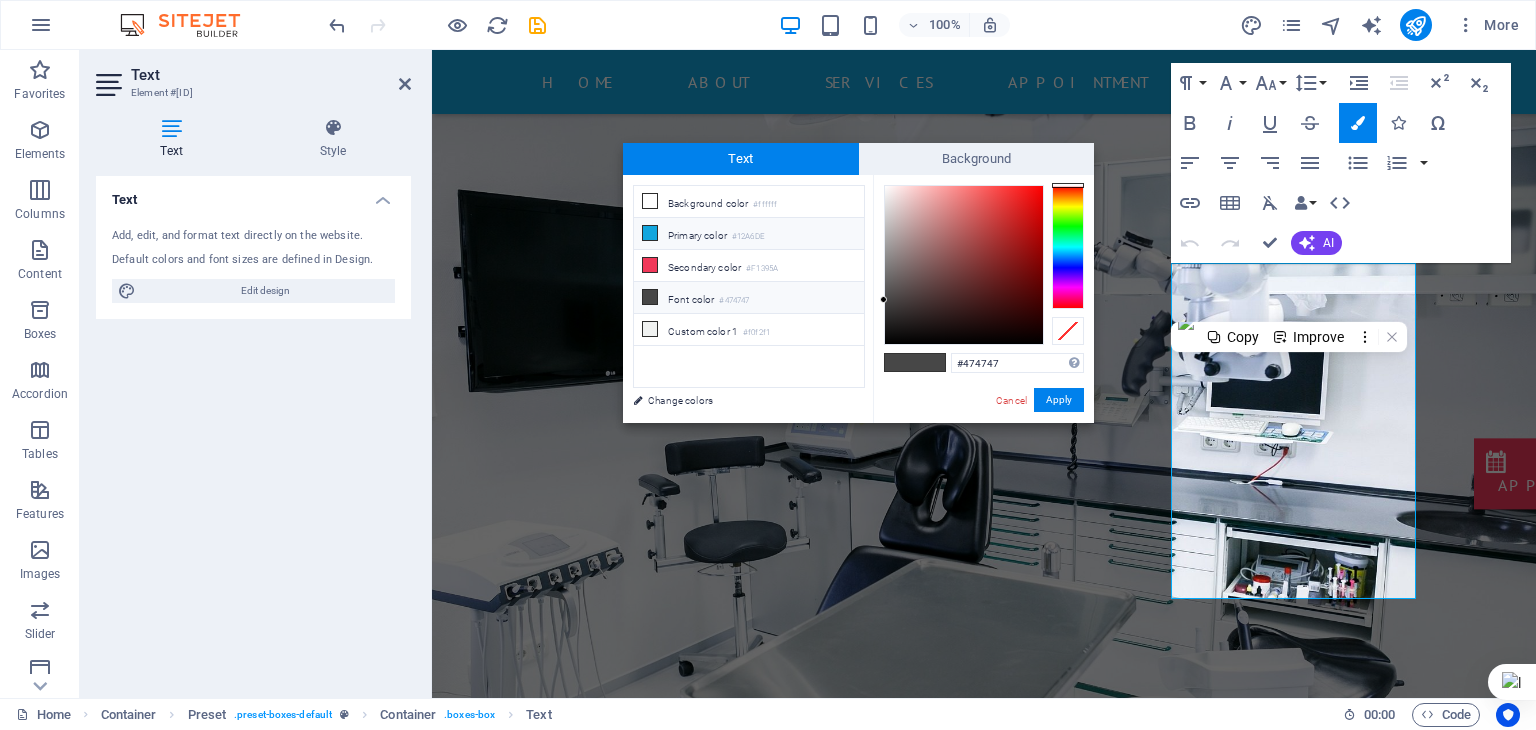 click on "#12A6DE" at bounding box center (748, 237) 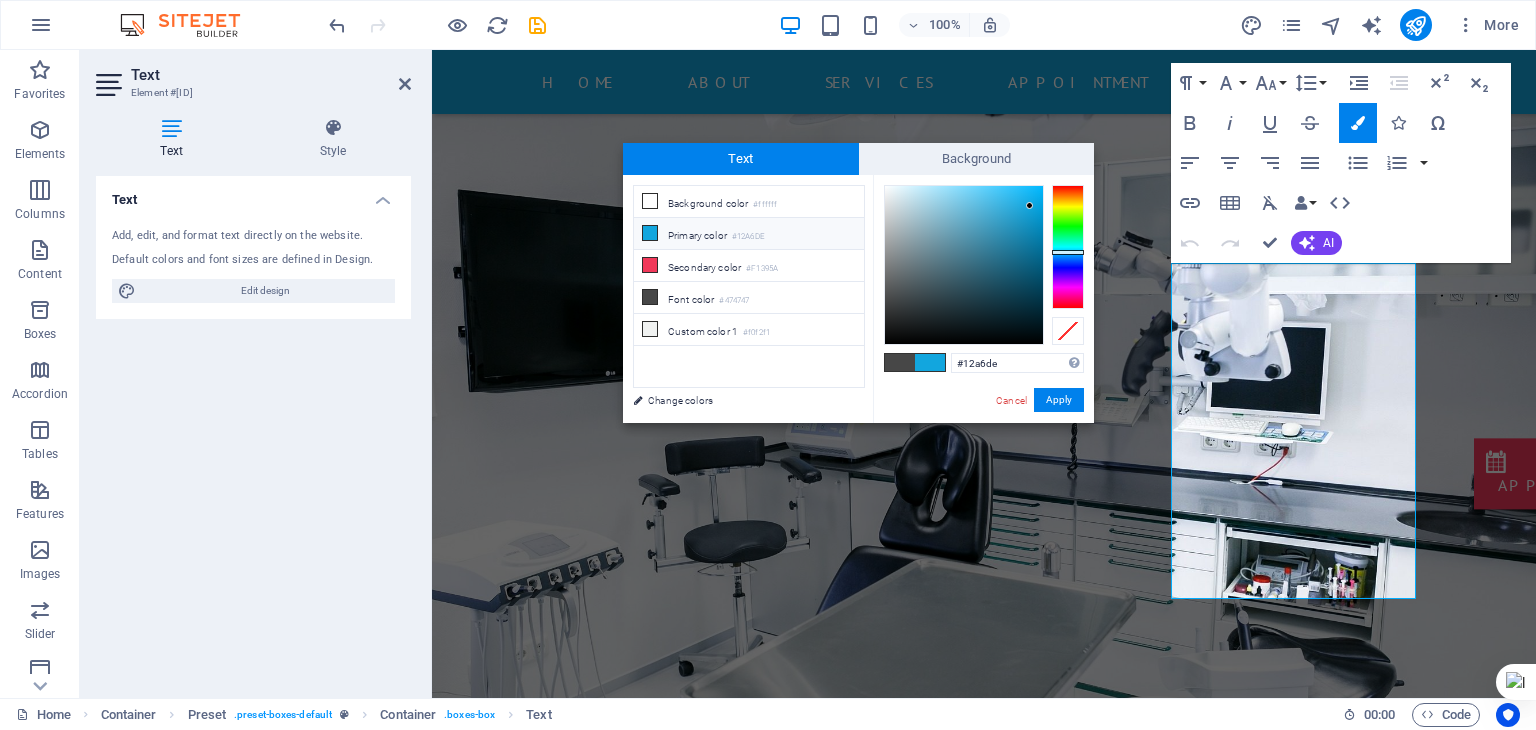 type on "#0d98cc" 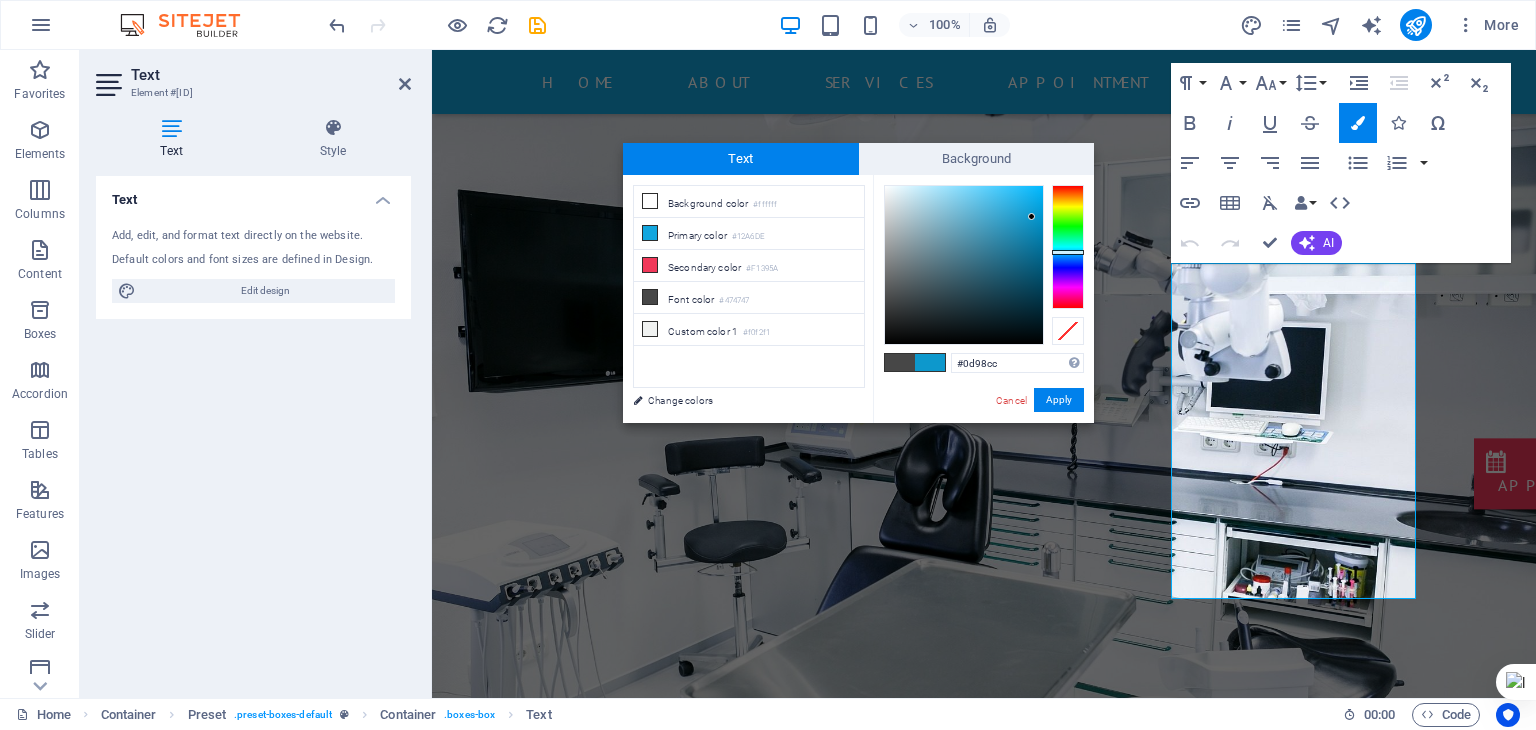 click at bounding box center (964, 265) 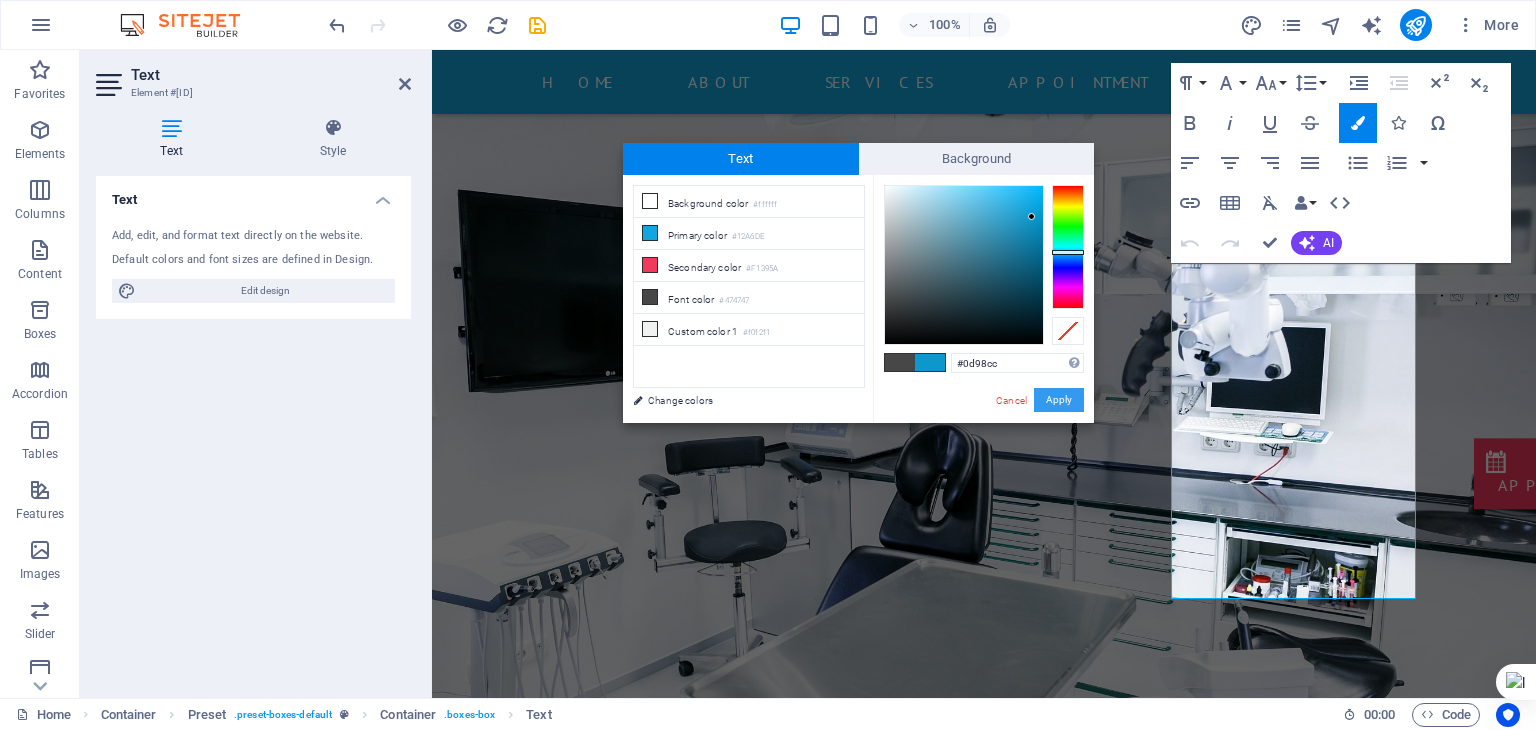 click on "Apply" at bounding box center (1059, 400) 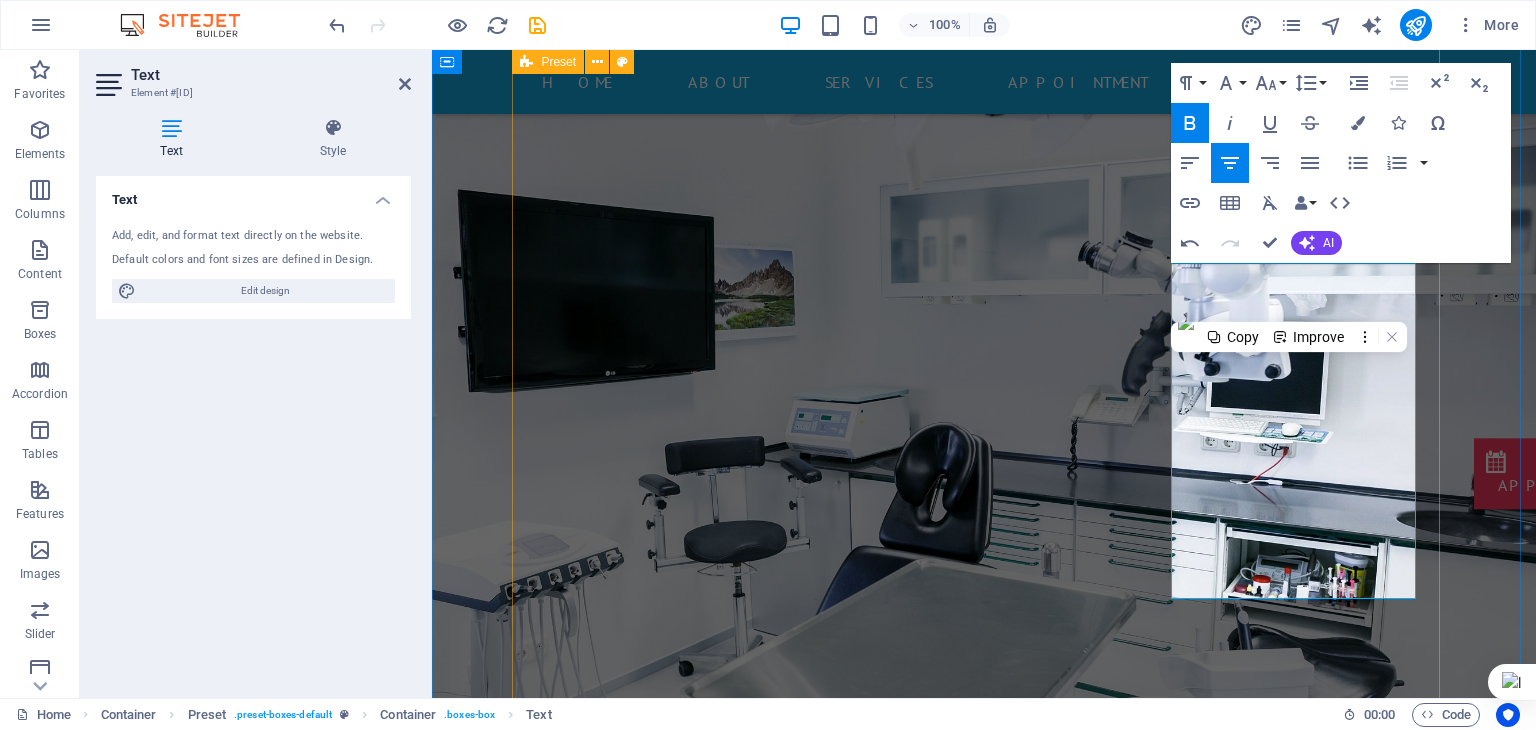 click on "Modern Hospital Specialist ENT doctors, modern equipment, comprehensive treatment facilities for a variety of ear, nose, throat and head problems,   as well as advanced procedures such as laser-assisted surgery, skull base surgery, balloon sinuplasty and image-guided surgery (IGS). Ability to provide quick and effective care in an emergency. Adequate exits, fire equipment and a safe and comfortable environment for patients are provided. Medical and support staff are trained in the latest methods and techniques of ENT care. Learn more Health Care Healthcare at a good ENT  (ear, nose, and throat) hospital involves specialist doctors, advanced medical facilities, modern infrastructure, accurate diagnosis and effective treatment plans, and patient-focused care, including preventive advice and management.  Dr [PERSON] Specialist ENT:  Doctors who specialize in the diagnosis and treatment of disorders related to the ear, nose, throat, and head and neck.    Preventive care: Learn more   Learn more" at bounding box center [984, 2077] 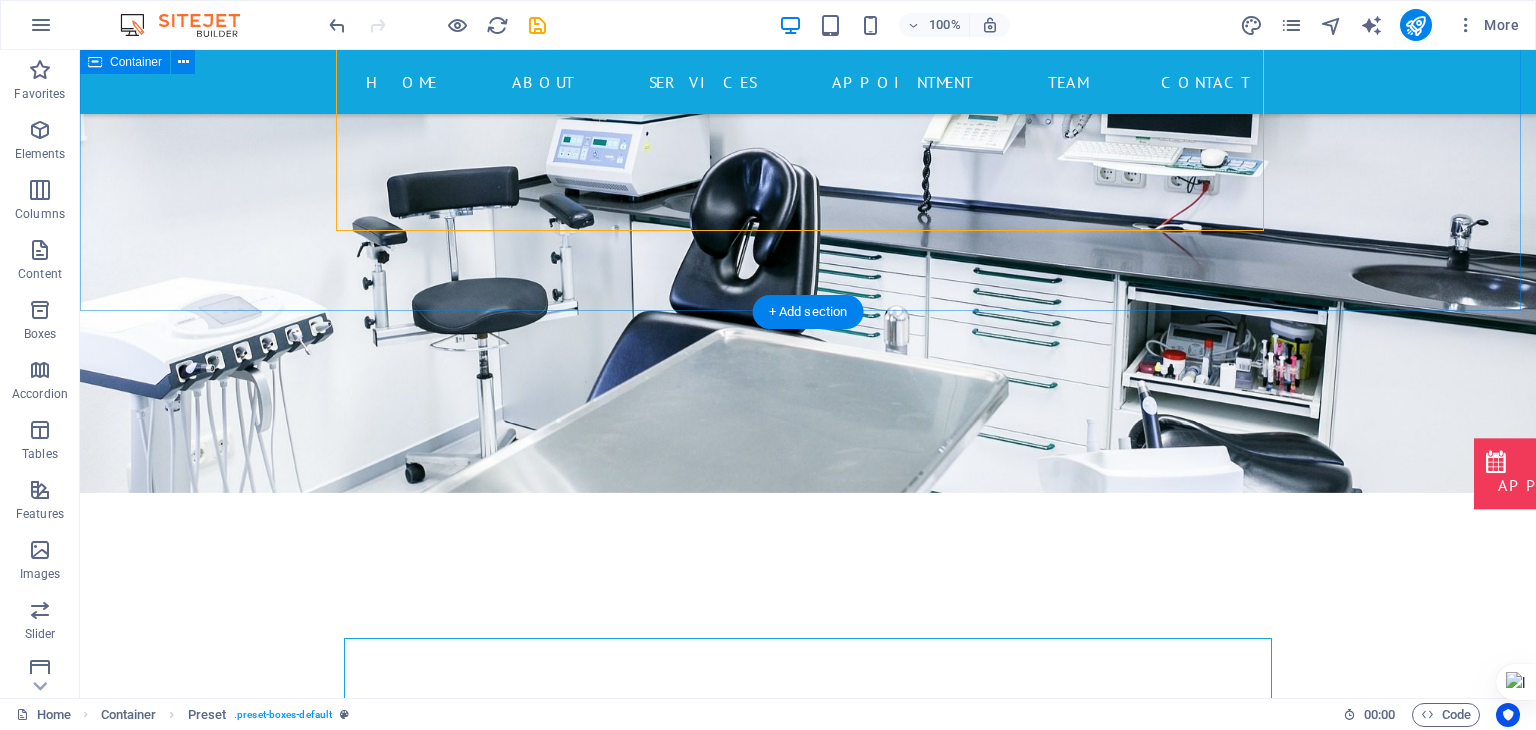scroll, scrollTop: 1539, scrollLeft: 0, axis: vertical 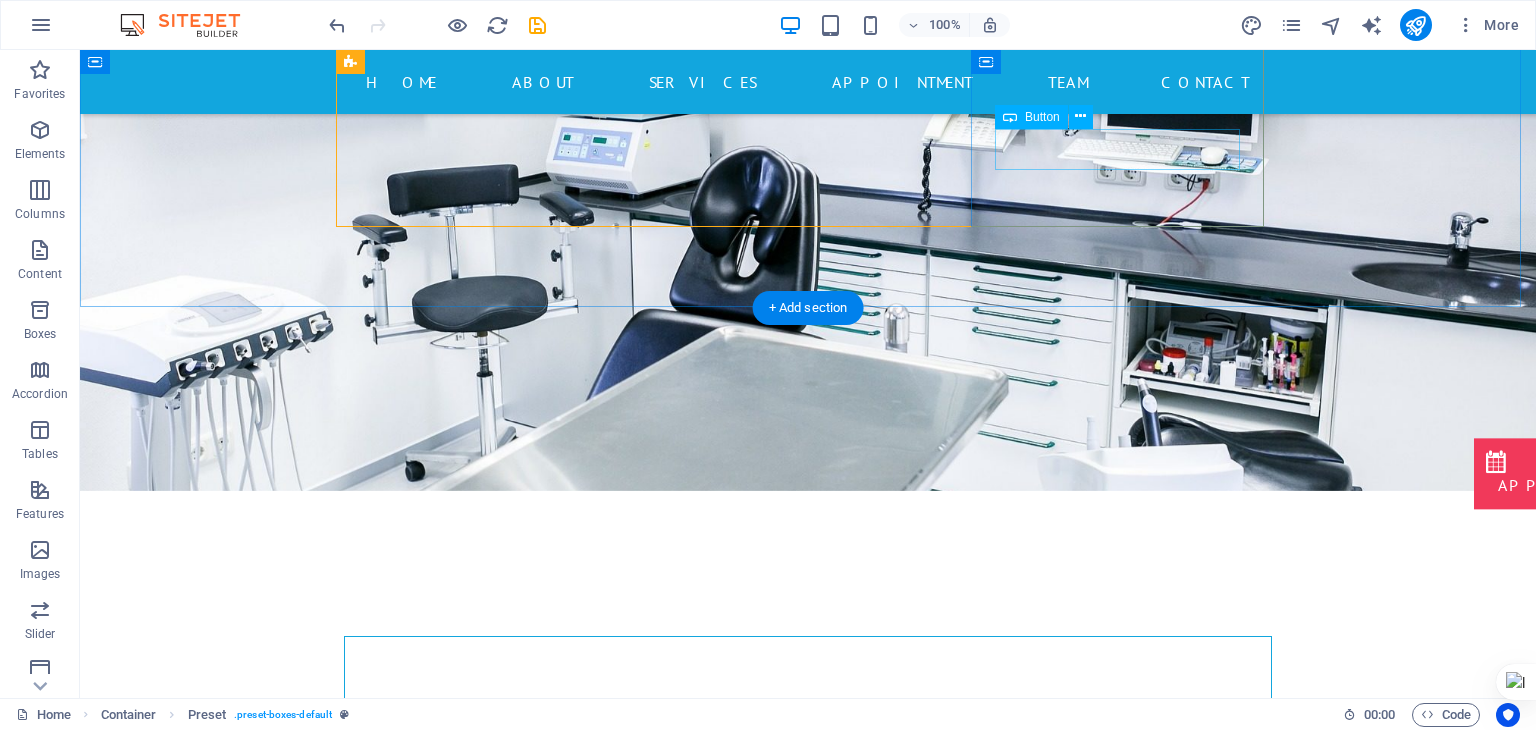 click on "Learn more" at bounding box center [808, 2282] 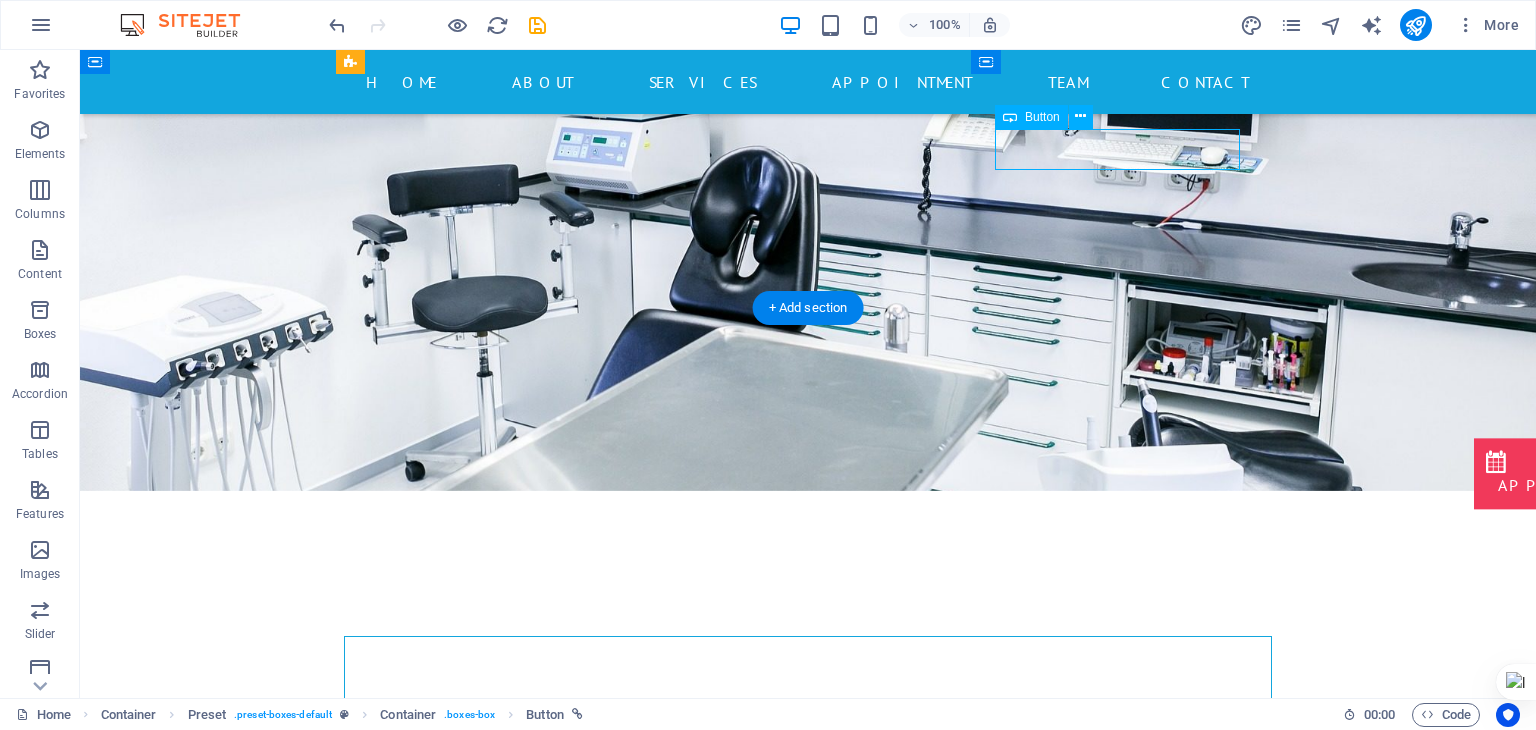click on "Learn more" at bounding box center (808, 2282) 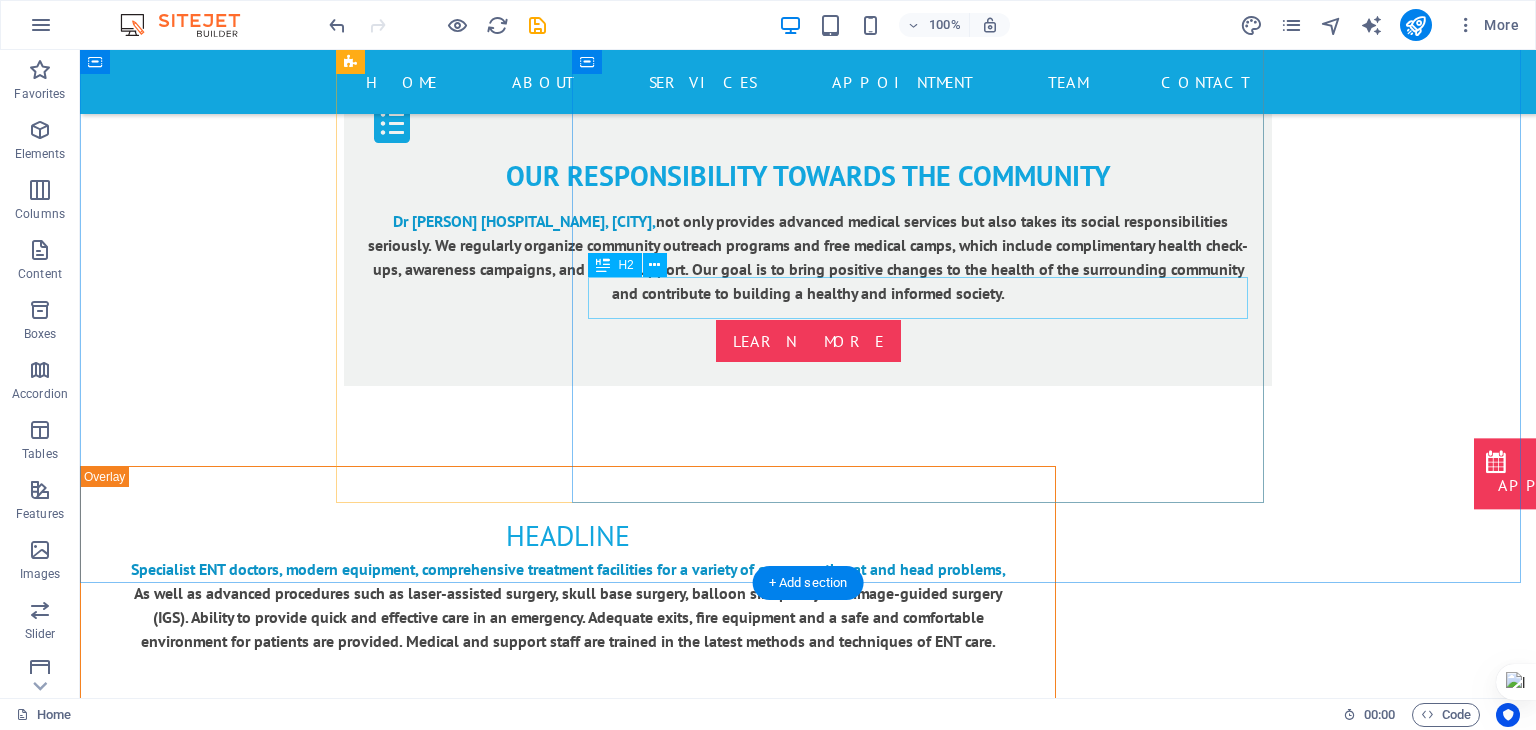 scroll, scrollTop: 3487, scrollLeft: 0, axis: vertical 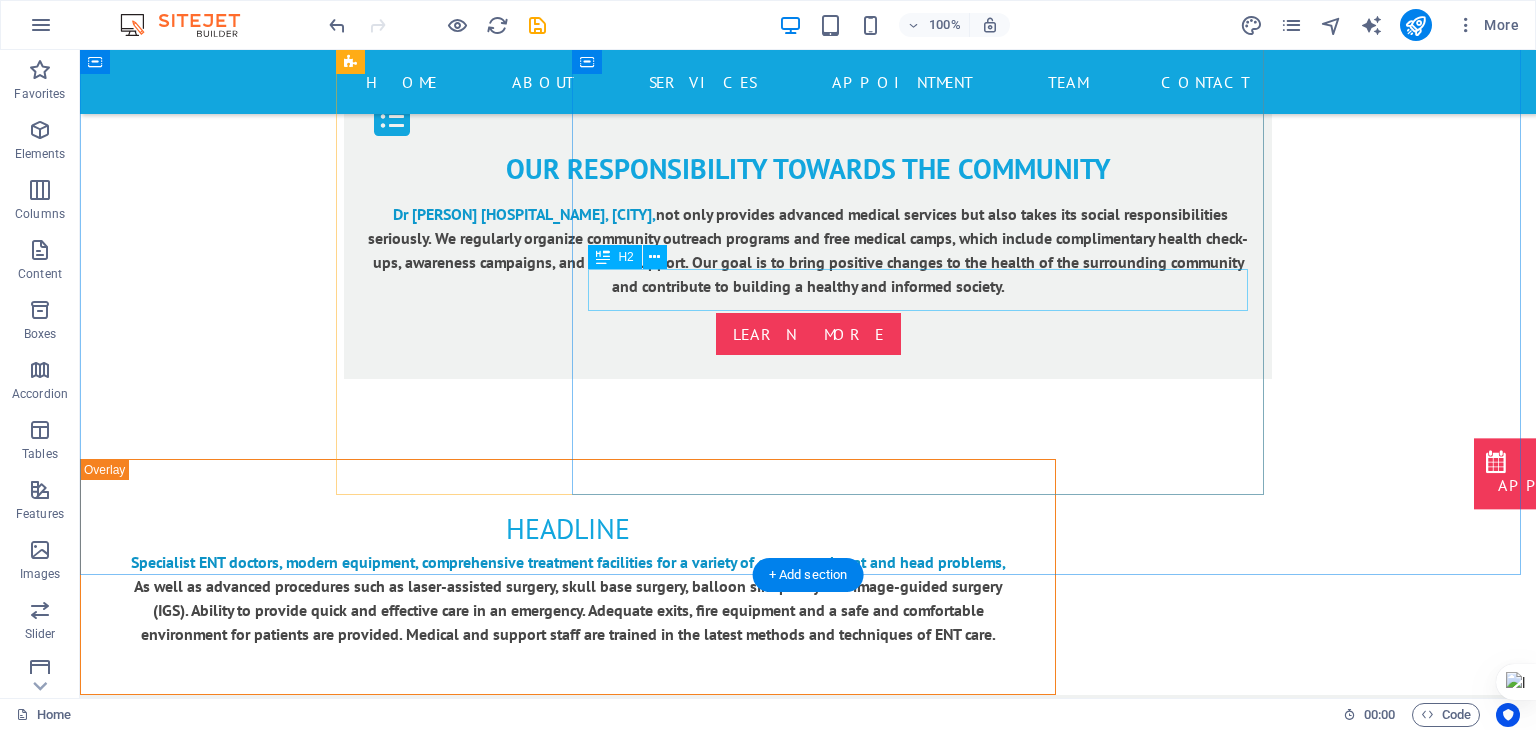 click on "Health Insurance" at bounding box center (926, 2318) 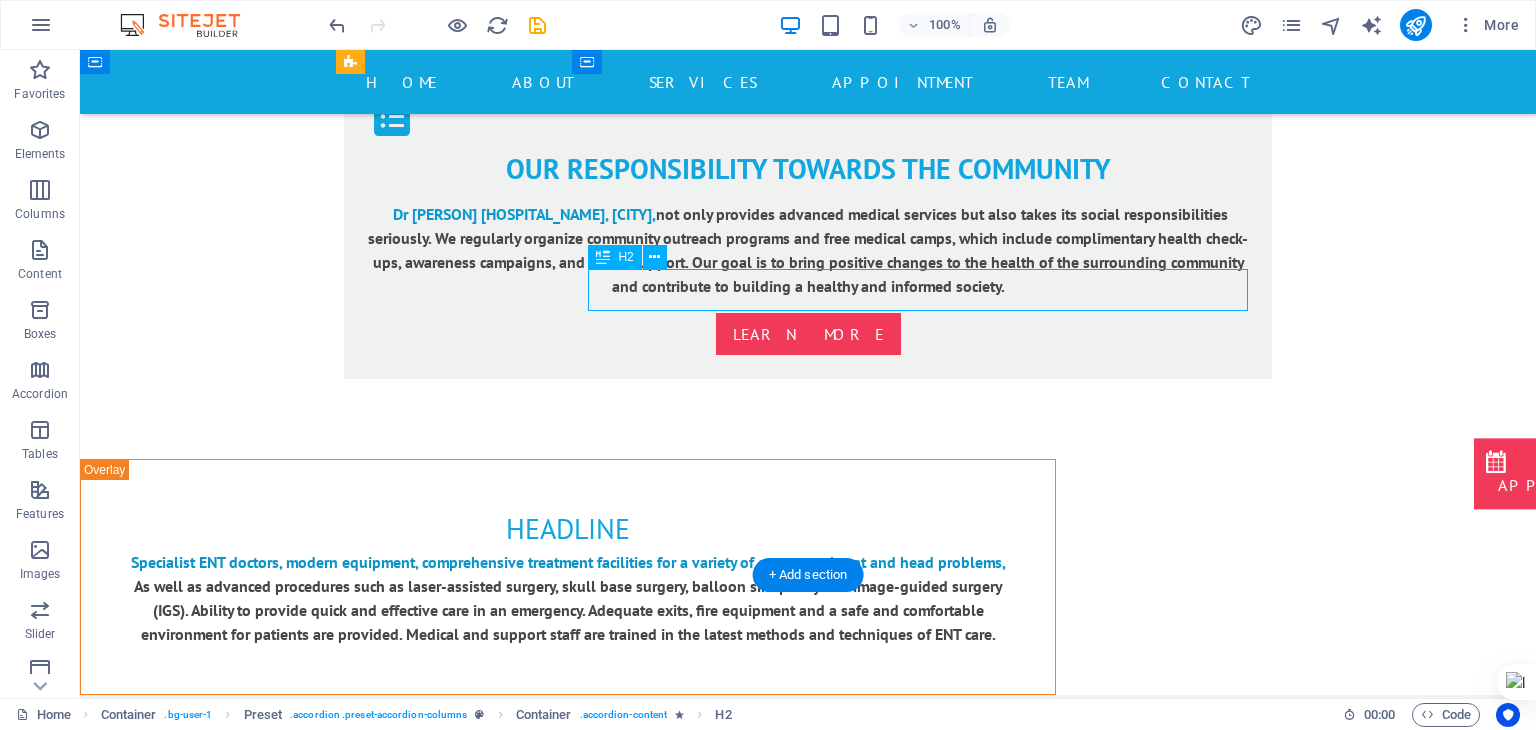 click on "Health Insurance" at bounding box center [926, 2318] 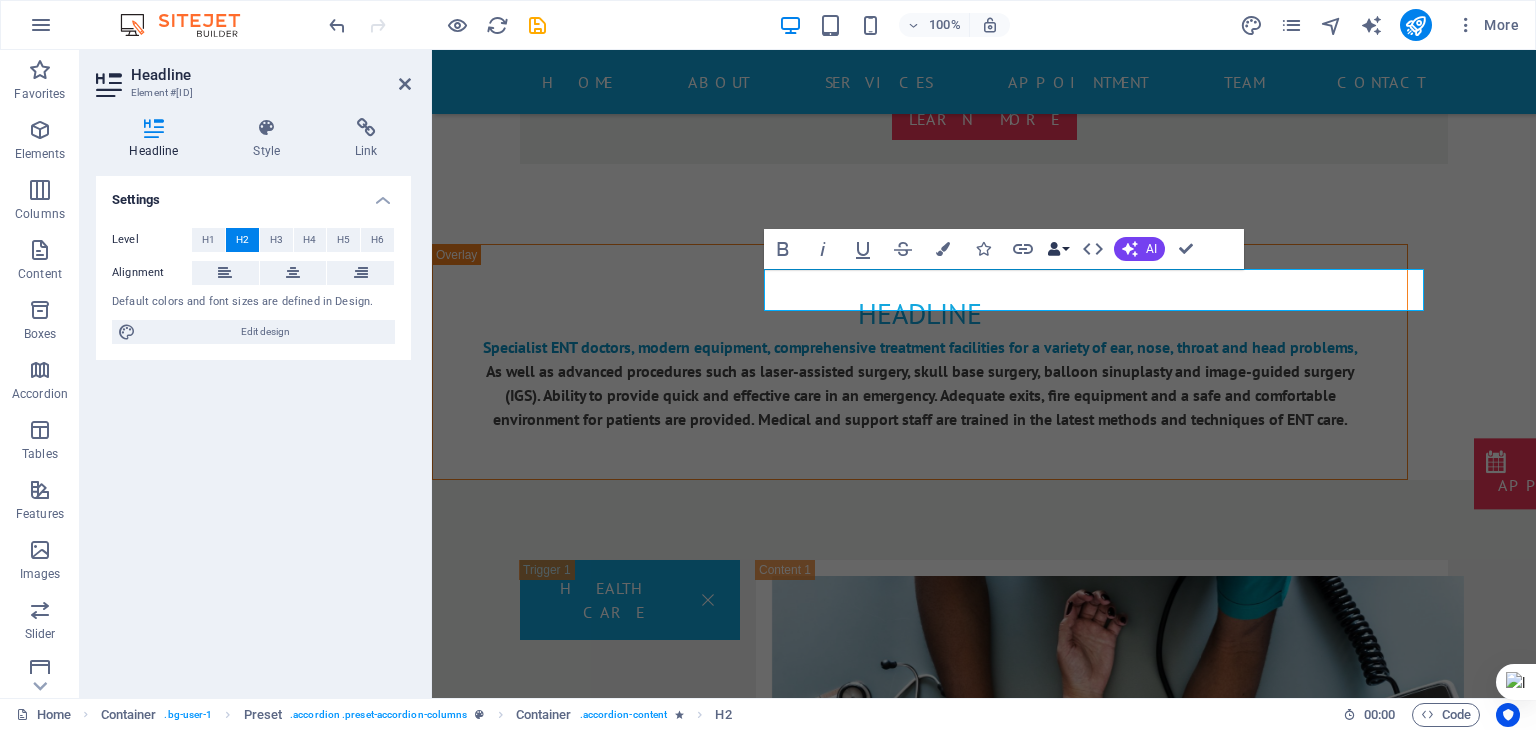 scroll, scrollTop: 180, scrollLeft: 0, axis: vertical 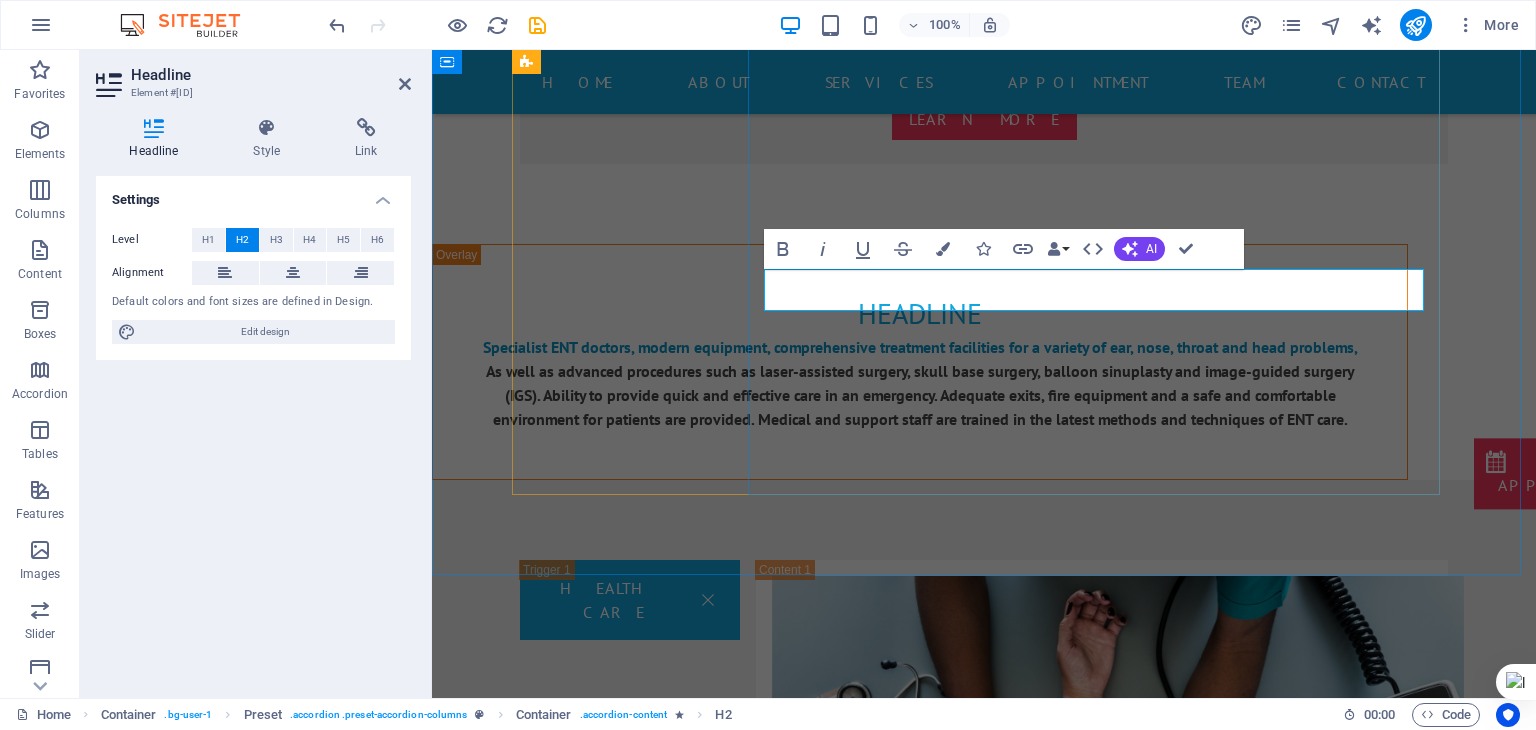 click on "Our Responsibility Towards the Community" at bounding box center (1102, 2103) 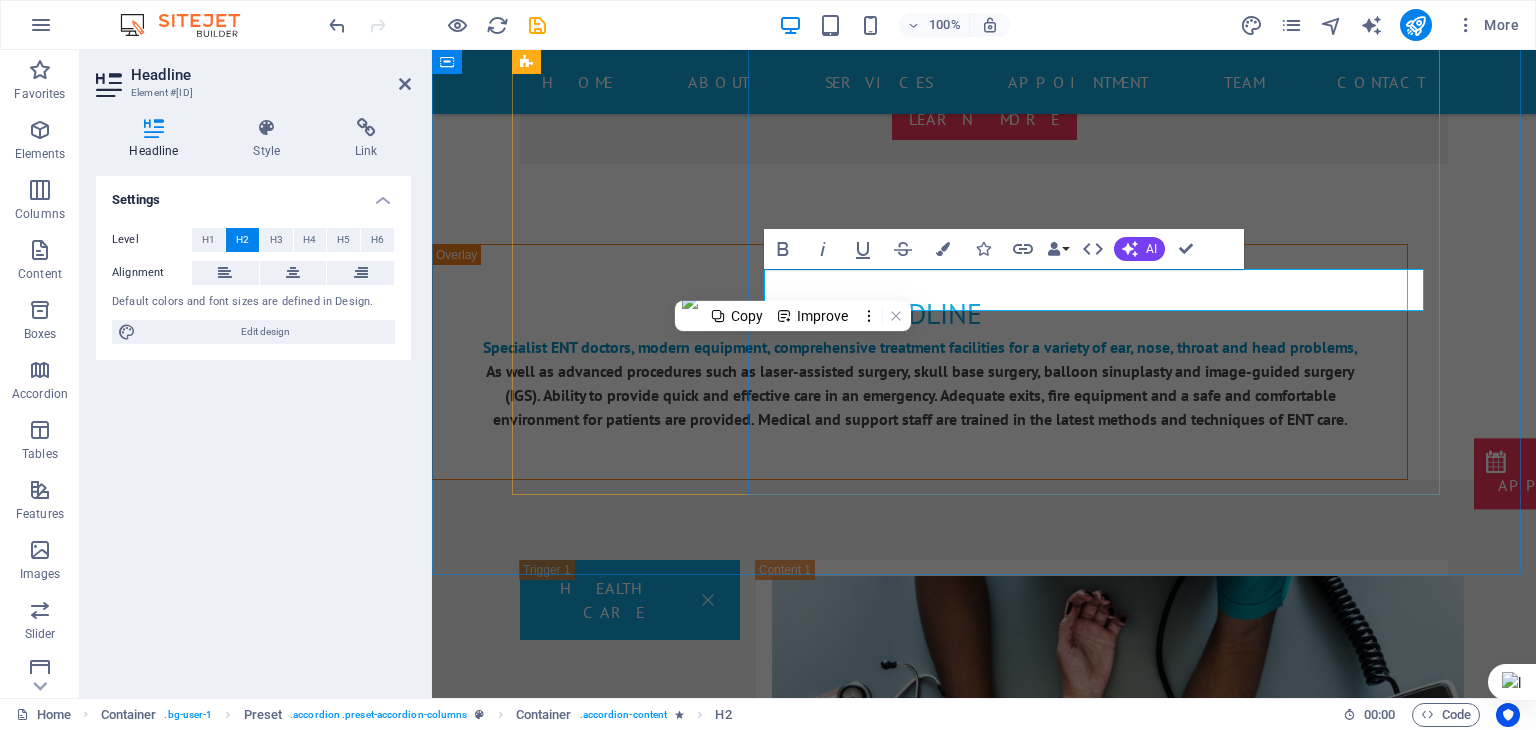 click on "Our Responsibility Towards the Community" at bounding box center [1102, 2103] 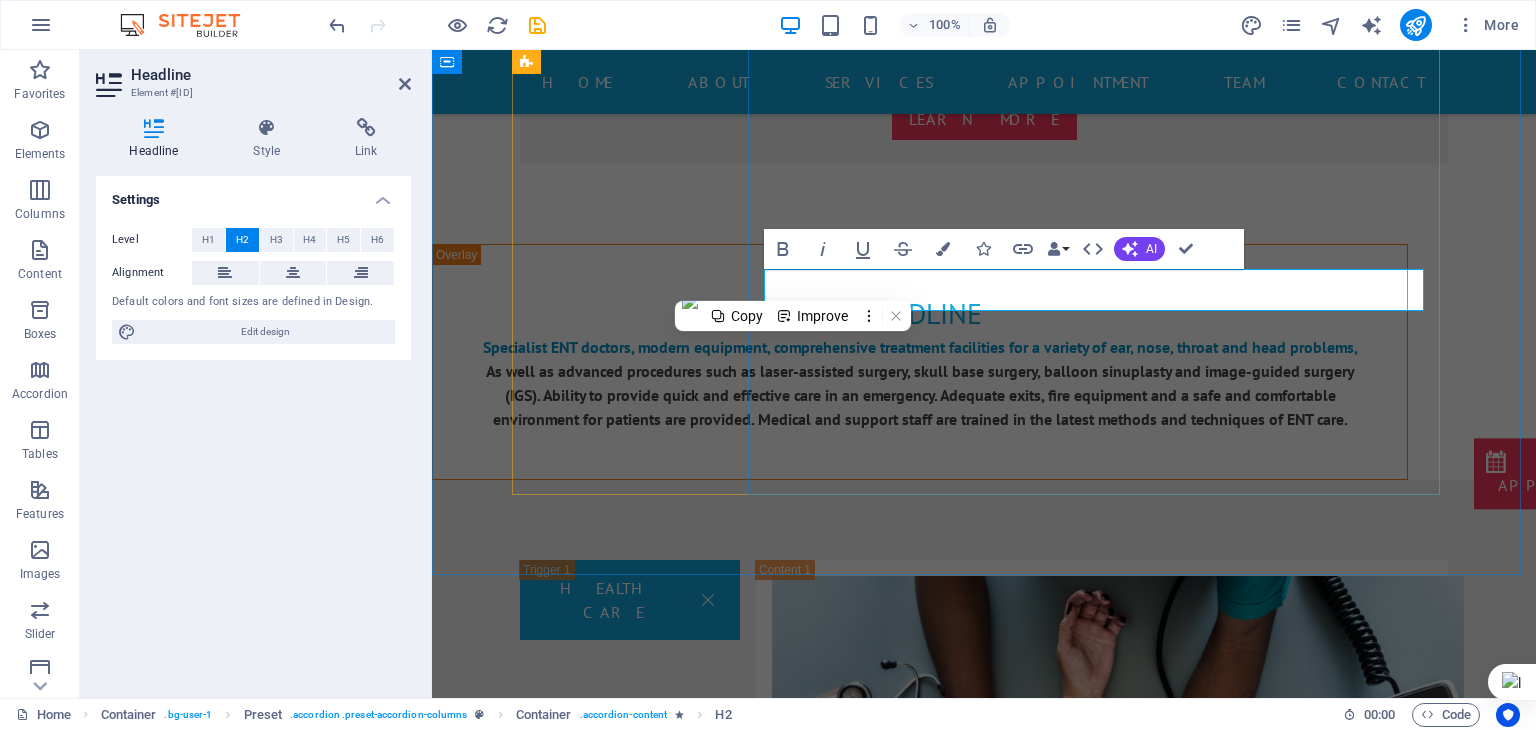click on "Our Responsibility Towards the Community" at bounding box center [1102, 2103] 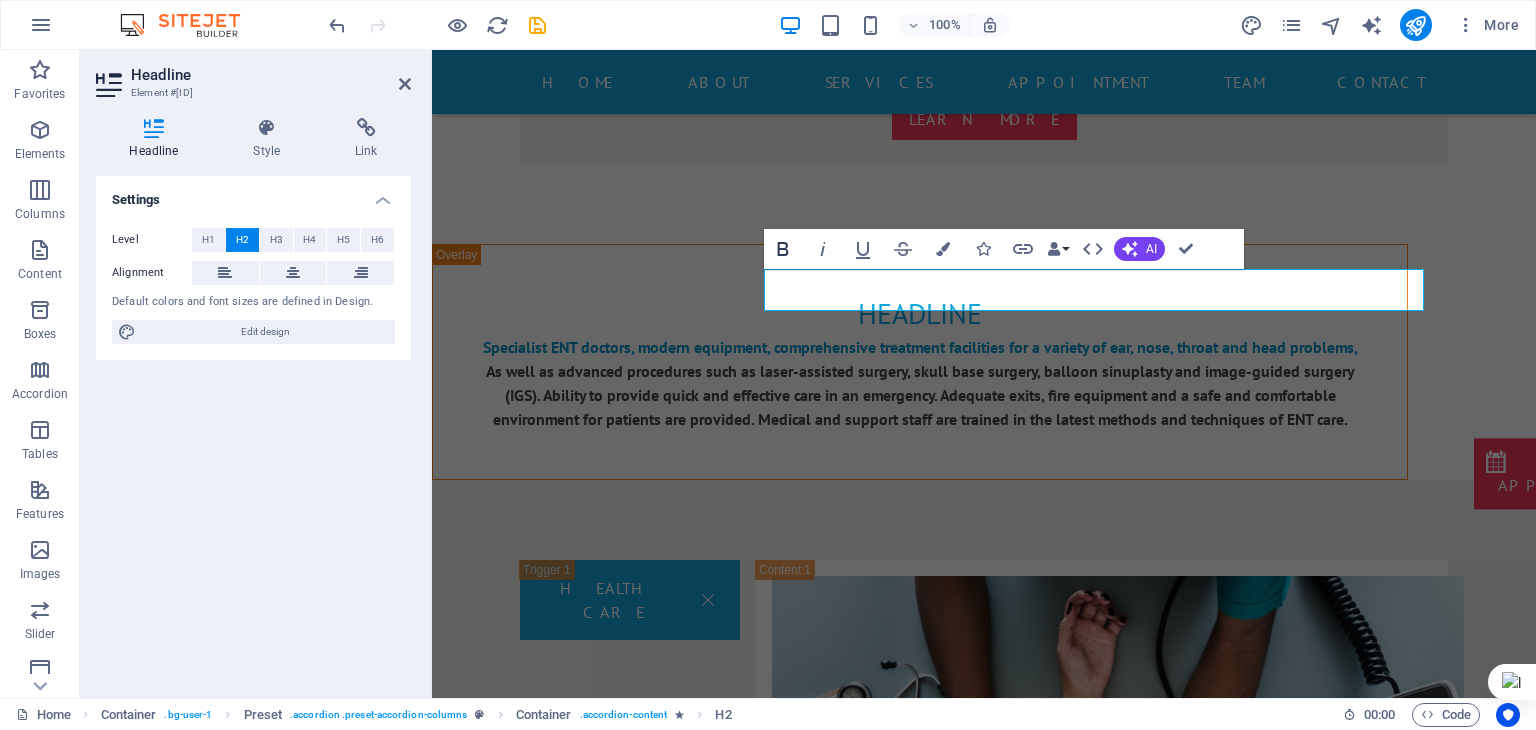 click 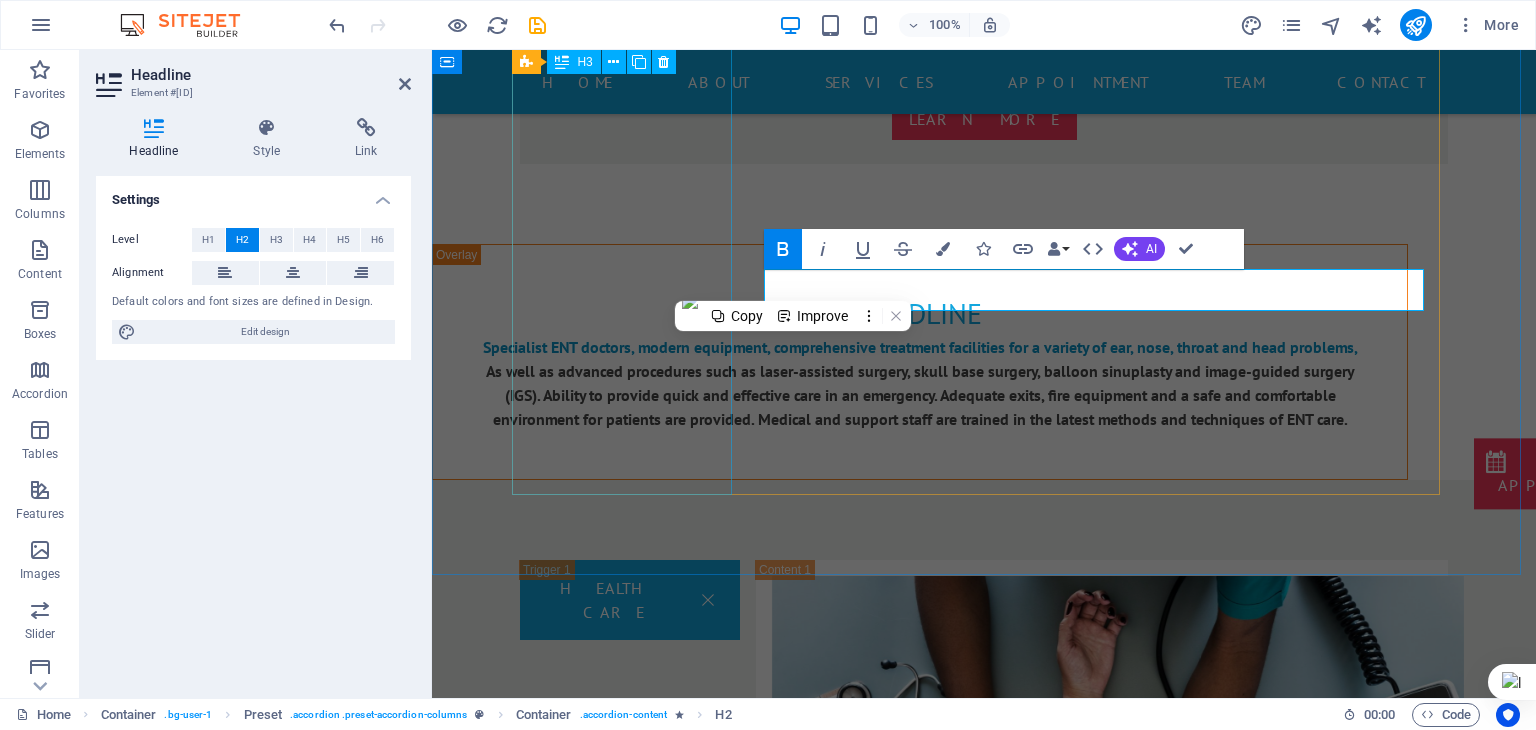 click on "Health insurance" at bounding box center [630, 2218] 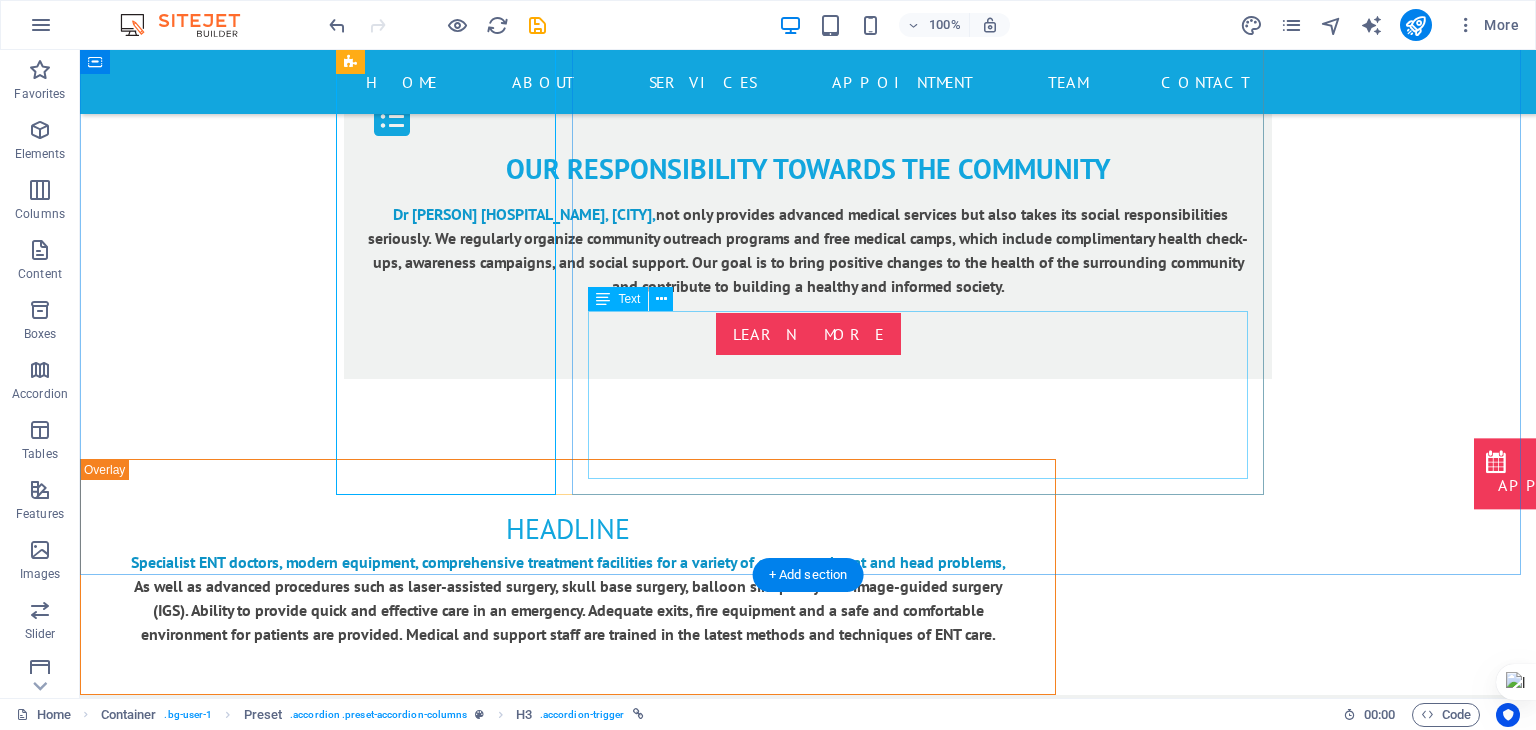 click on "Lorem ipsum dolor sit amet, consetetur sadipscing elitr, sed diam nonumy eirmod tempor invidunt ut labore et dolore magna aliquyam erat, sed diam voluptua. At vero eos et accusam et justo duo dolores et ea rebum. Stet clita kasd gubergren, no sea takimata sanctus est Lorem ipsum dolor sit amet. Lorem ipsum dolor sit amet, consetetur sadipscing elitr, sed diam nonumy eirmod tempor invidunt ut labore et dolore magna aliquyam erat, sed diam voluptua. At vero eos et accusam et justo duo dolores et ea rebum. Stet clita kasd gubergren, no sea takimata sanctus est Lorem ipsum dolor sit amet." at bounding box center (926, 2567) 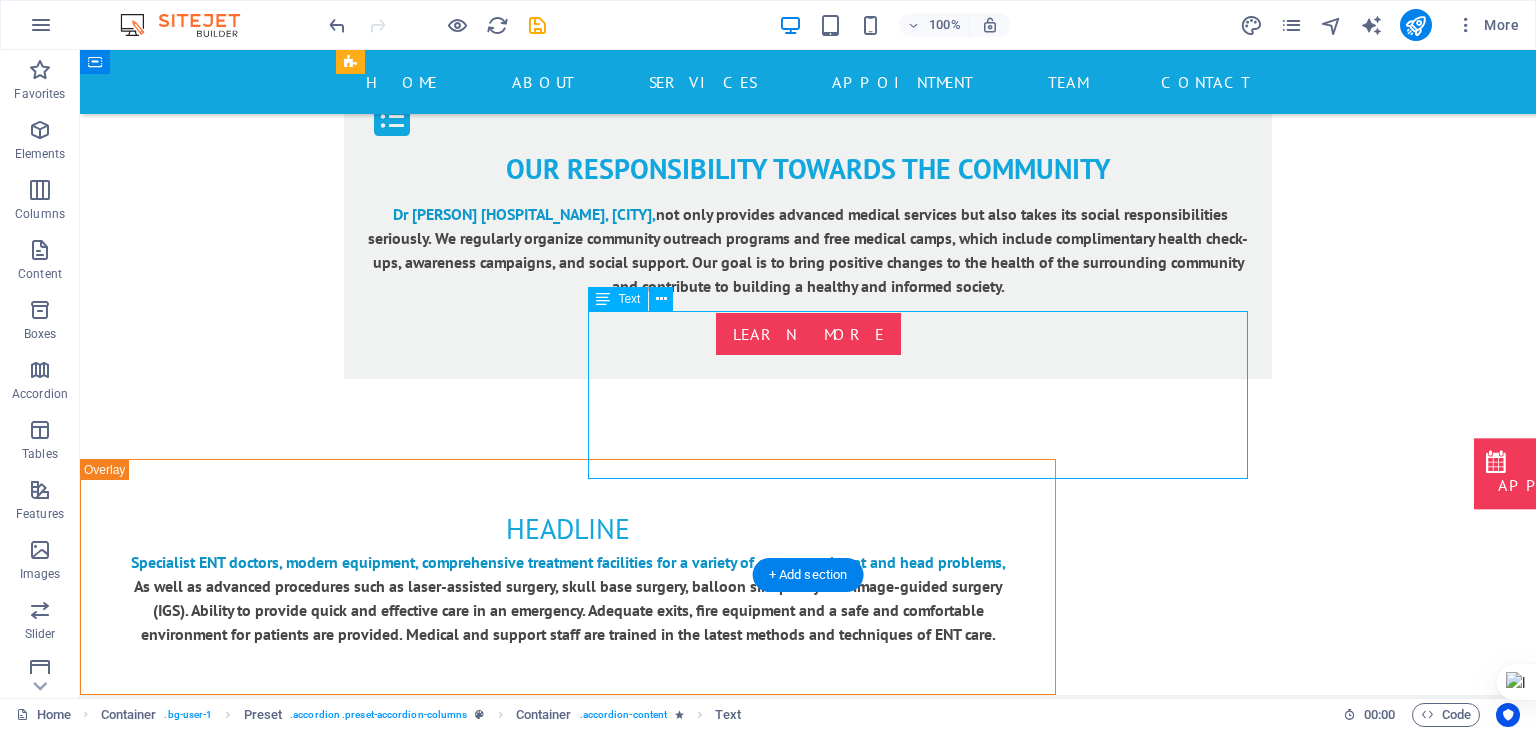 click on "Lorem ipsum dolor sit amet, consetetur sadipscing elitr, sed diam nonumy eirmod tempor invidunt ut labore et dolore magna aliquyam erat, sed diam voluptua. At vero eos et accusam et justo duo dolores et ea rebum. Stet clita kasd gubergren, no sea takimata sanctus est Lorem ipsum dolor sit amet. Lorem ipsum dolor sit amet, consetetur sadipscing elitr, sed diam nonumy eirmod tempor invidunt ut labore et dolore magna aliquyam erat, sed diam voluptua. At vero eos et accusam et justo duo dolores et ea rebum. Stet clita kasd gubergren, no sea takimata sanctus est Lorem ipsum dolor sit amet." at bounding box center [926, 2567] 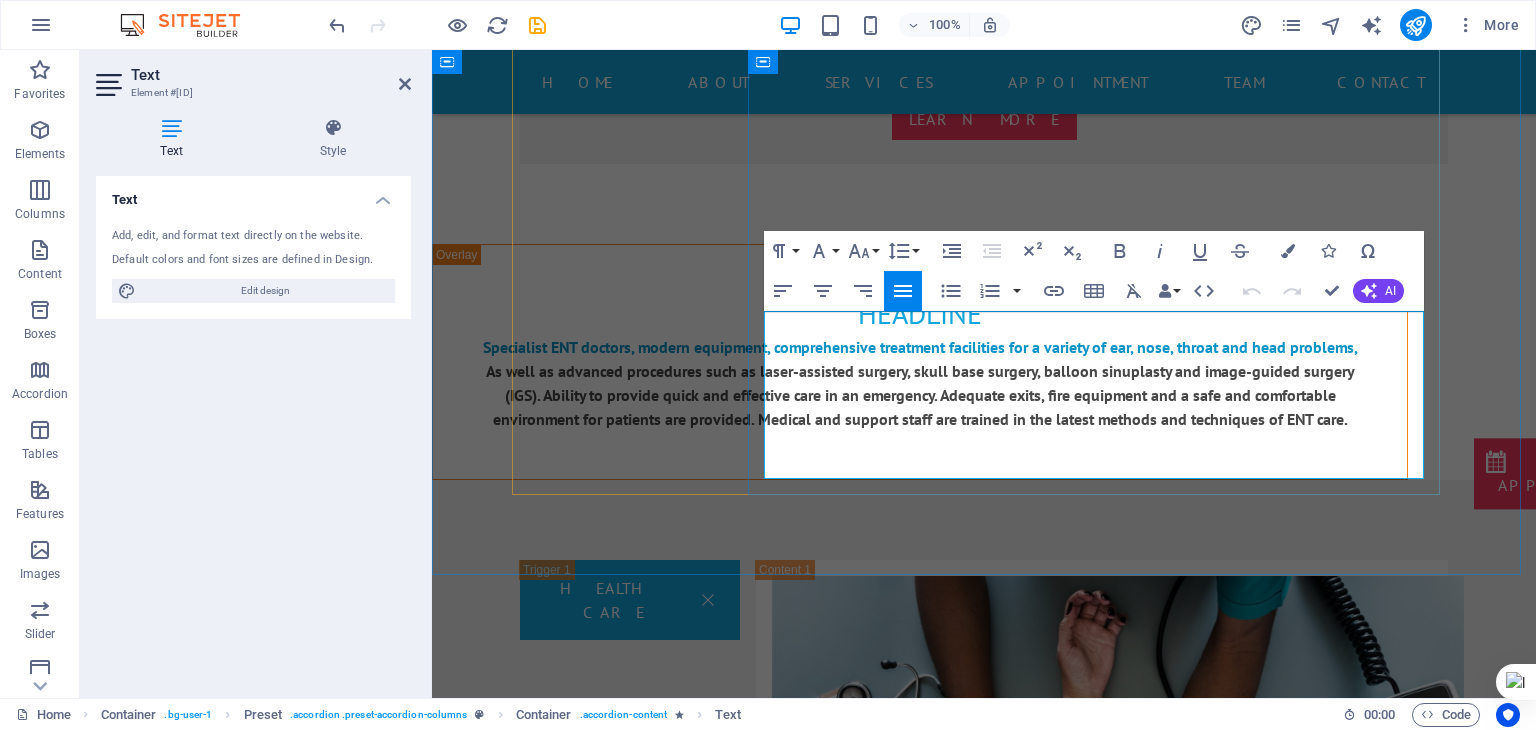 click on "Lorem ipsum dolor sit amet, consetetur sadipscing elitr, sed diam nonumy eirmod tempor invidunt ut labore et dolore magna aliquyam erat, sed diam voluptua. At vero eos et accusam et justo duo dolores et ea rebum. Stet clita kasd gubergren, no sea takimata sanctus est Lorem ipsum dolor sit amet. Lorem ipsum dolor sit amet, consetetur sadipscing elitr, sed diam nonumy eirmod tempor invidunt ut labore et dolore magna aliquyam erat, sed diam voluptua. At vero eos et accusam et justo duo dolores et ea rebum. Stet clita kasd gubergren, no sea takimata sanctus est Lorem ipsum dolor sit amet." at bounding box center [1102, 2352] 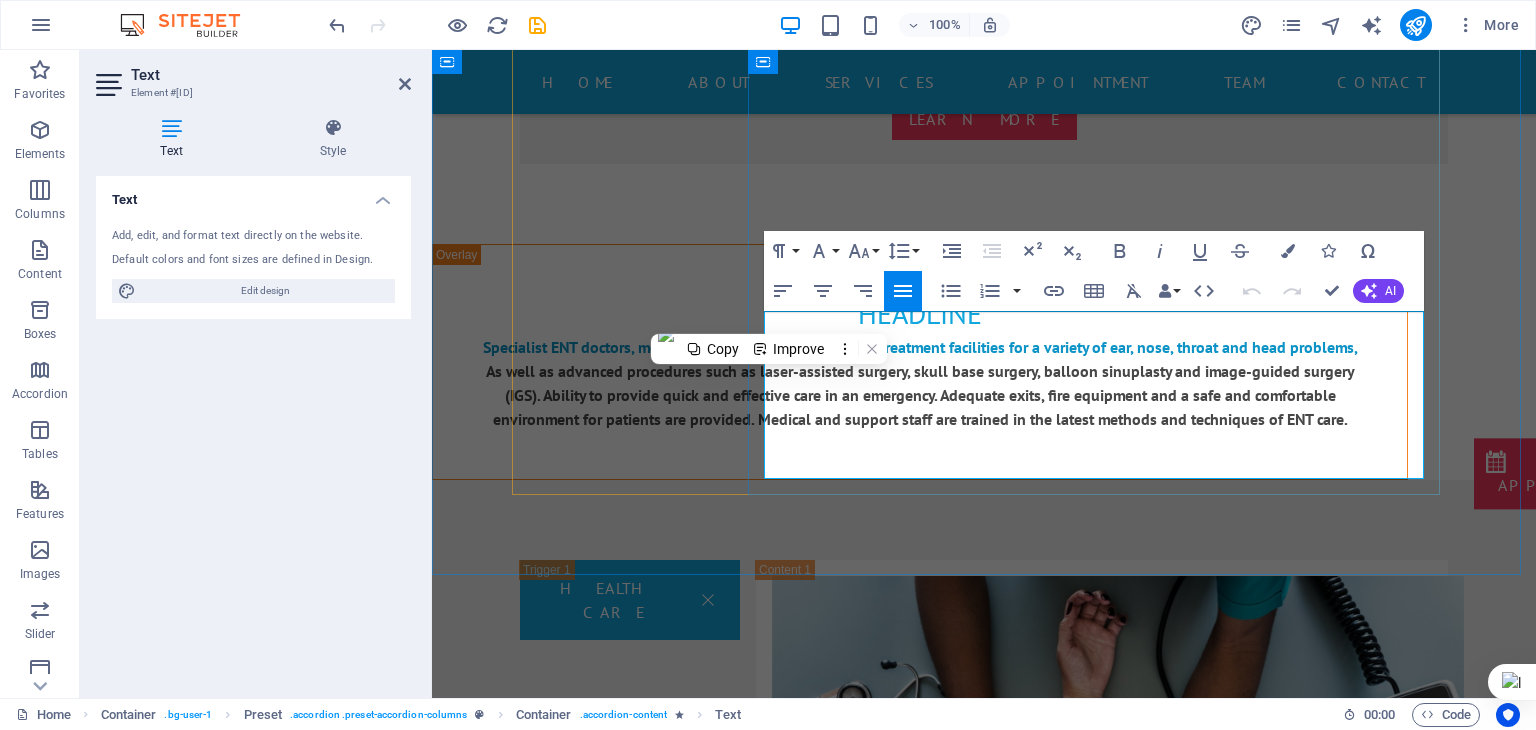 click on "Lorem ipsum dolor sit amet, consetetur sadipscing elitr, sed diam nonumy eirmod tempor invidunt ut labore et dolore magna aliquyam erat, sed diam voluptua. At vero eos et accusam et justo duo dolores et ea rebum. Stet clita kasd gubergren, no sea takimata sanctus est Lorem ipsum dolor sit amet. Lorem ipsum dolor sit amet, consetetur sadipscing elitr, sed diam nonumy eirmod tempor invidunt ut labore et dolore magna aliquyam erat, sed diam voluptua. At vero eos et accusam et justo duo dolores et ea rebum. Stet clita kasd gubergren, no sea takimata sanctus est Lorem ipsum dolor sit amet." at bounding box center (1102, 2352) 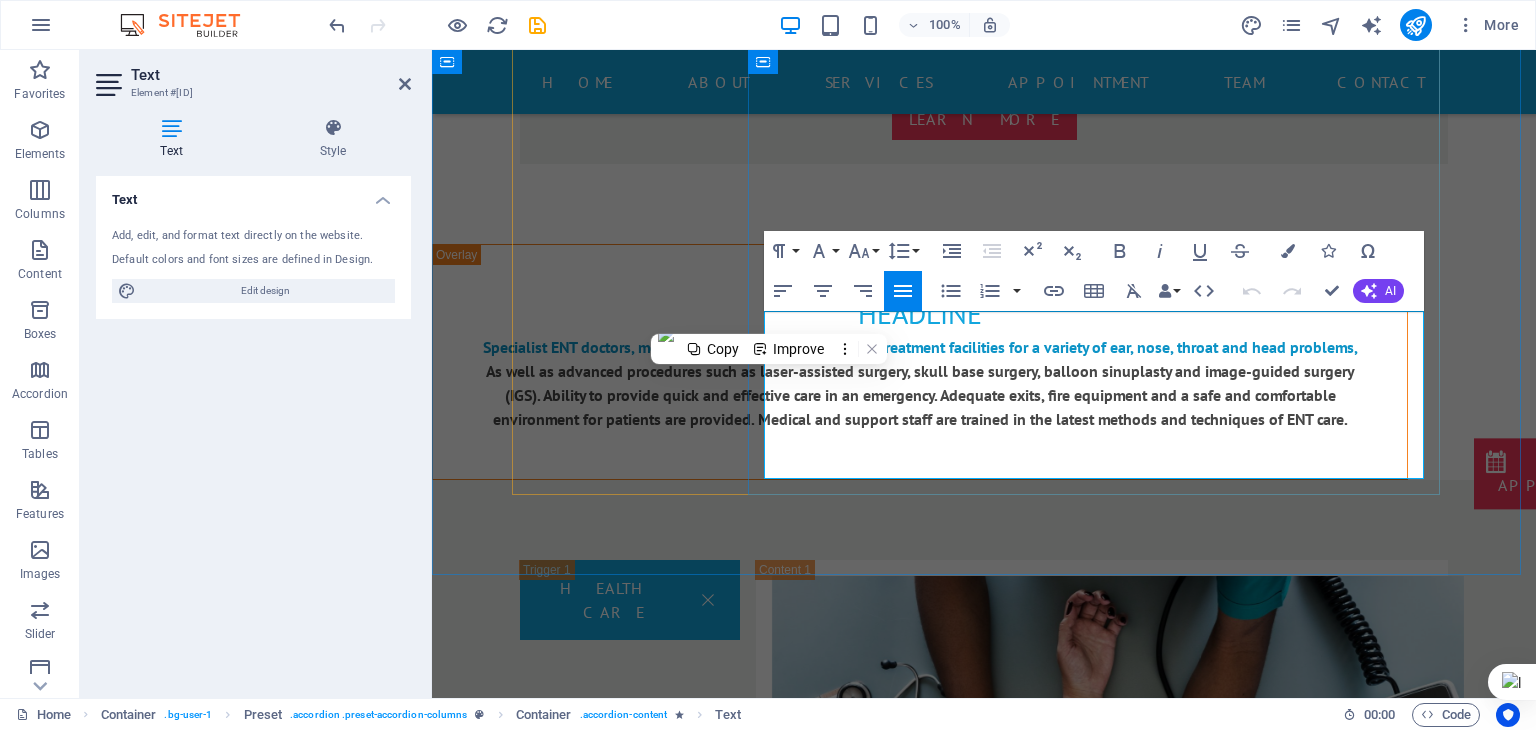 click on "Lorem ipsum dolor sit amet, consetetur sadipscing elitr, sed diam nonumy eirmod tempor invidunt ut labore et dolore magna aliquyam erat, sed diam voluptua. At vero eos et accusam et justo duo dolores et ea rebum. Stet clita kasd gubergren, no sea takimata sanctus est Lorem ipsum dolor sit amet. Lorem ipsum dolor sit amet, consetetur sadipscing elitr, sed diam nonumy eirmod tempor invidunt ut labore et dolore magna aliquyam erat, sed diam voluptua. At vero eos et accusam et justo duo dolores et ea rebum. Stet clita kasd gubergren, no sea takimata sanctus est Lorem ipsum dolor sit amet." at bounding box center [1102, 2352] 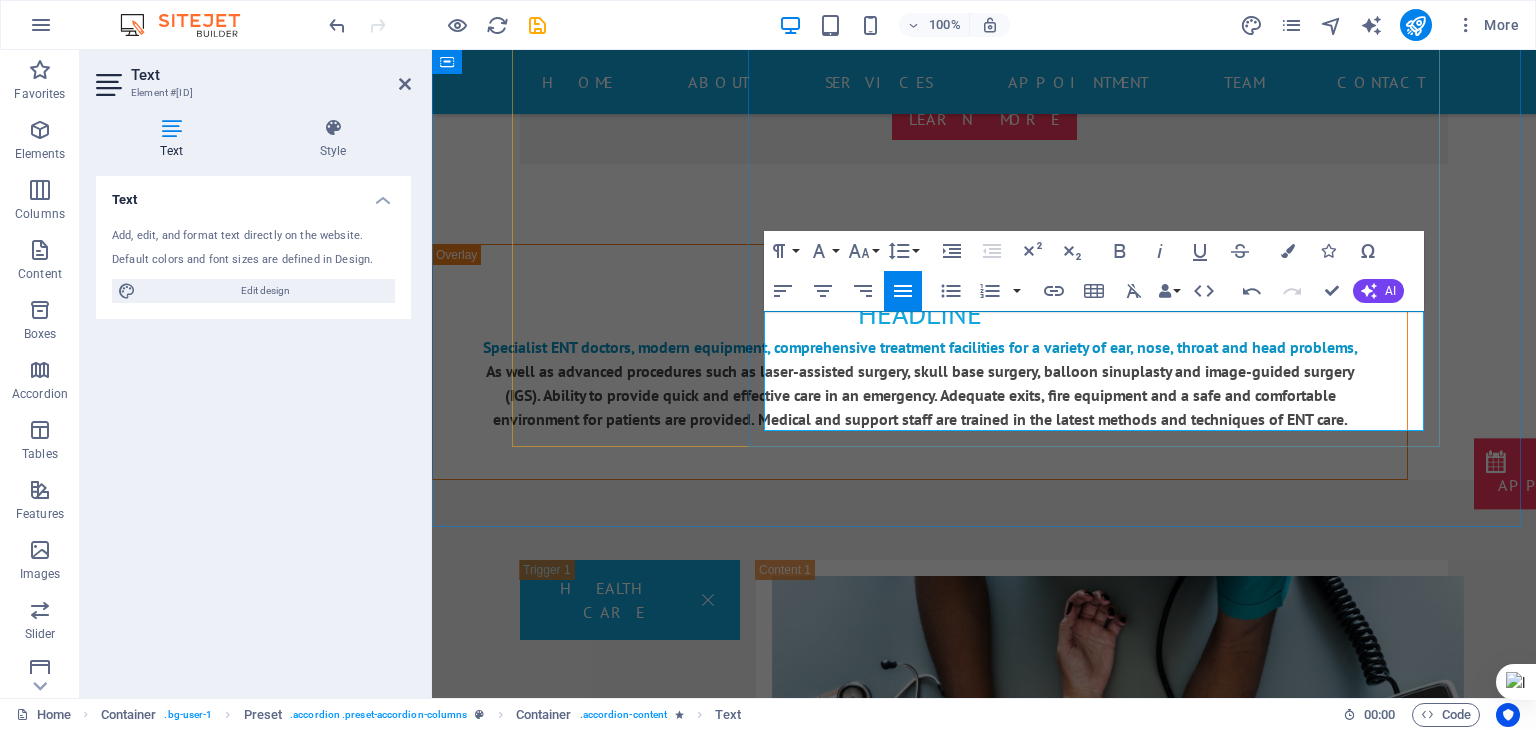 scroll, scrollTop: 7952, scrollLeft: 2, axis: both 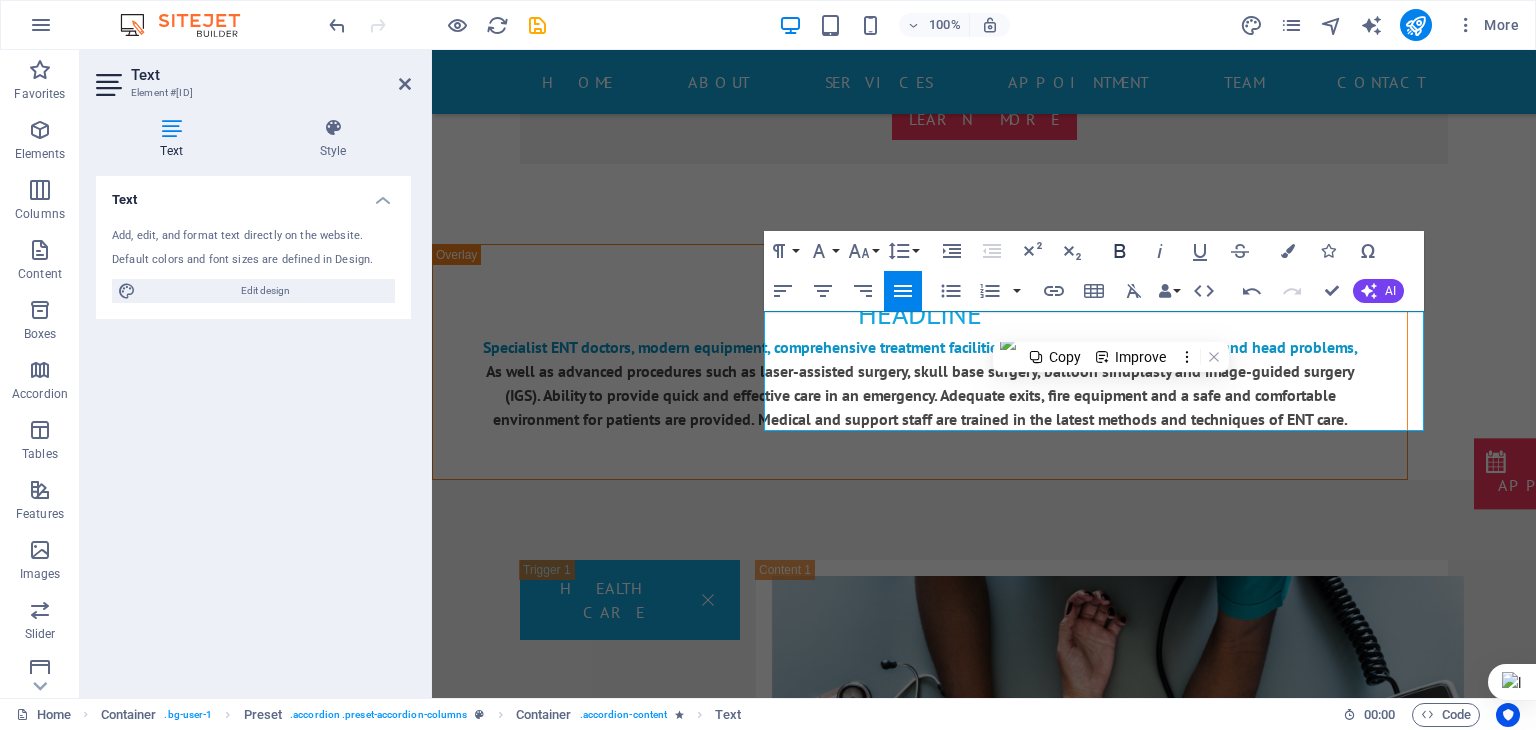 click 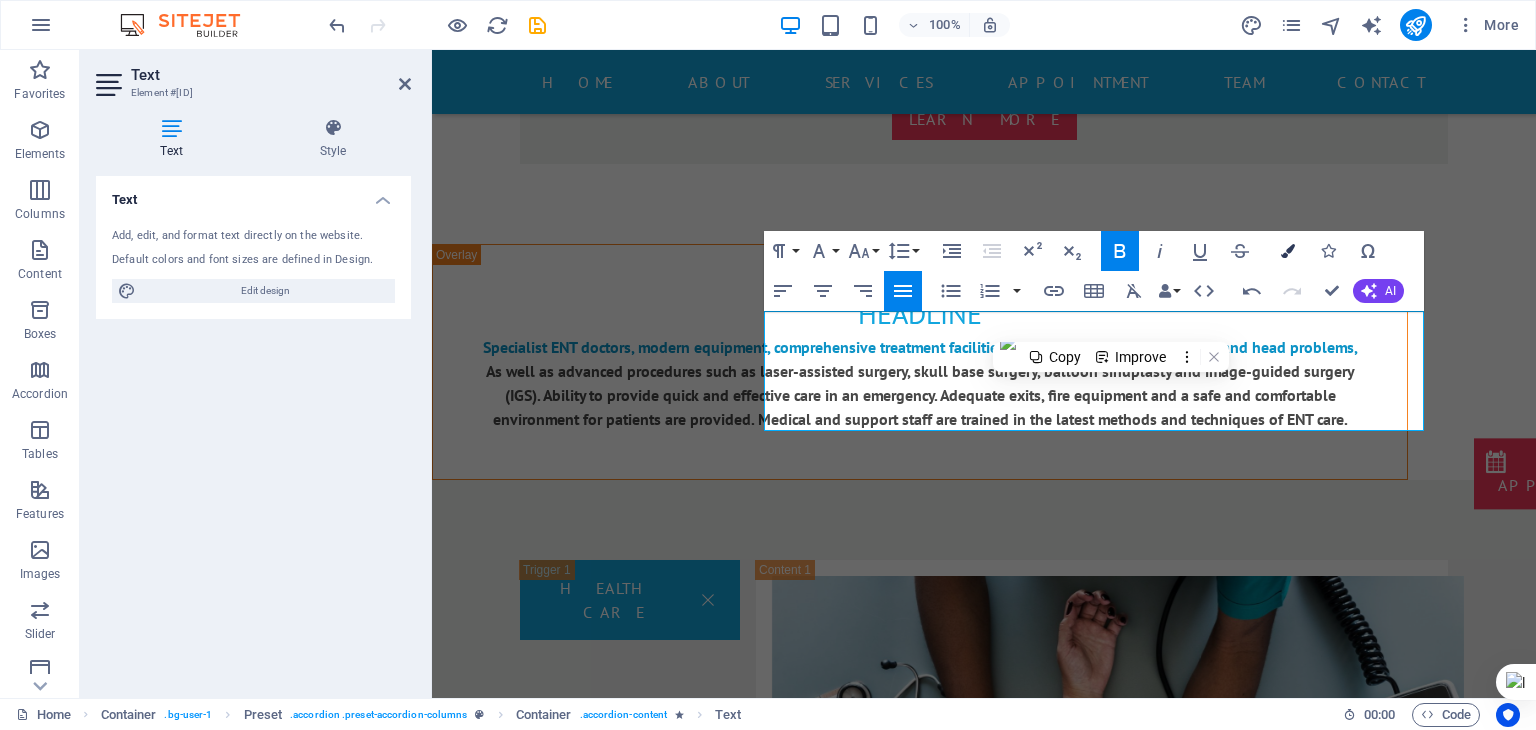 click on "Colors" at bounding box center (1288, 251) 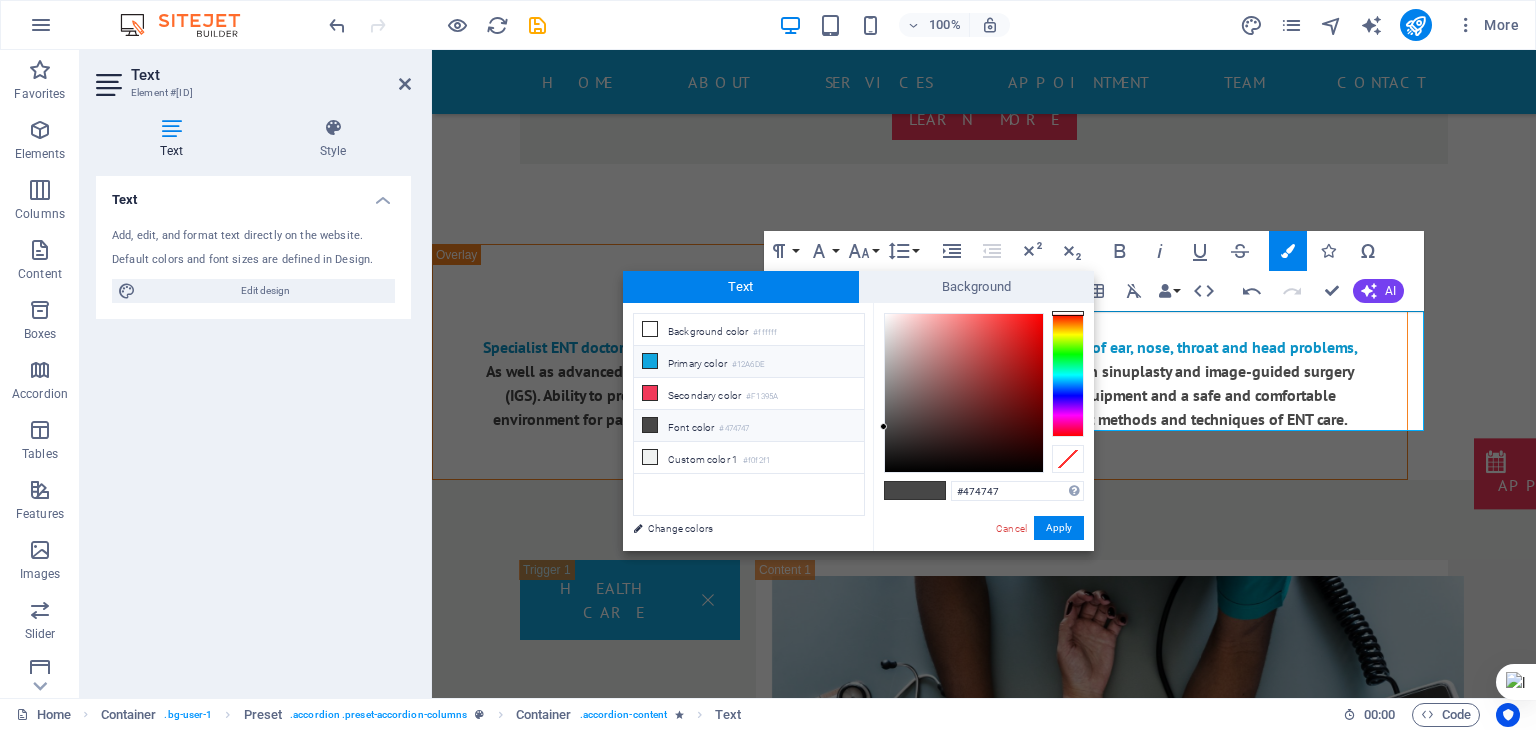 click on "Primary color
[COLOR]" at bounding box center (749, 362) 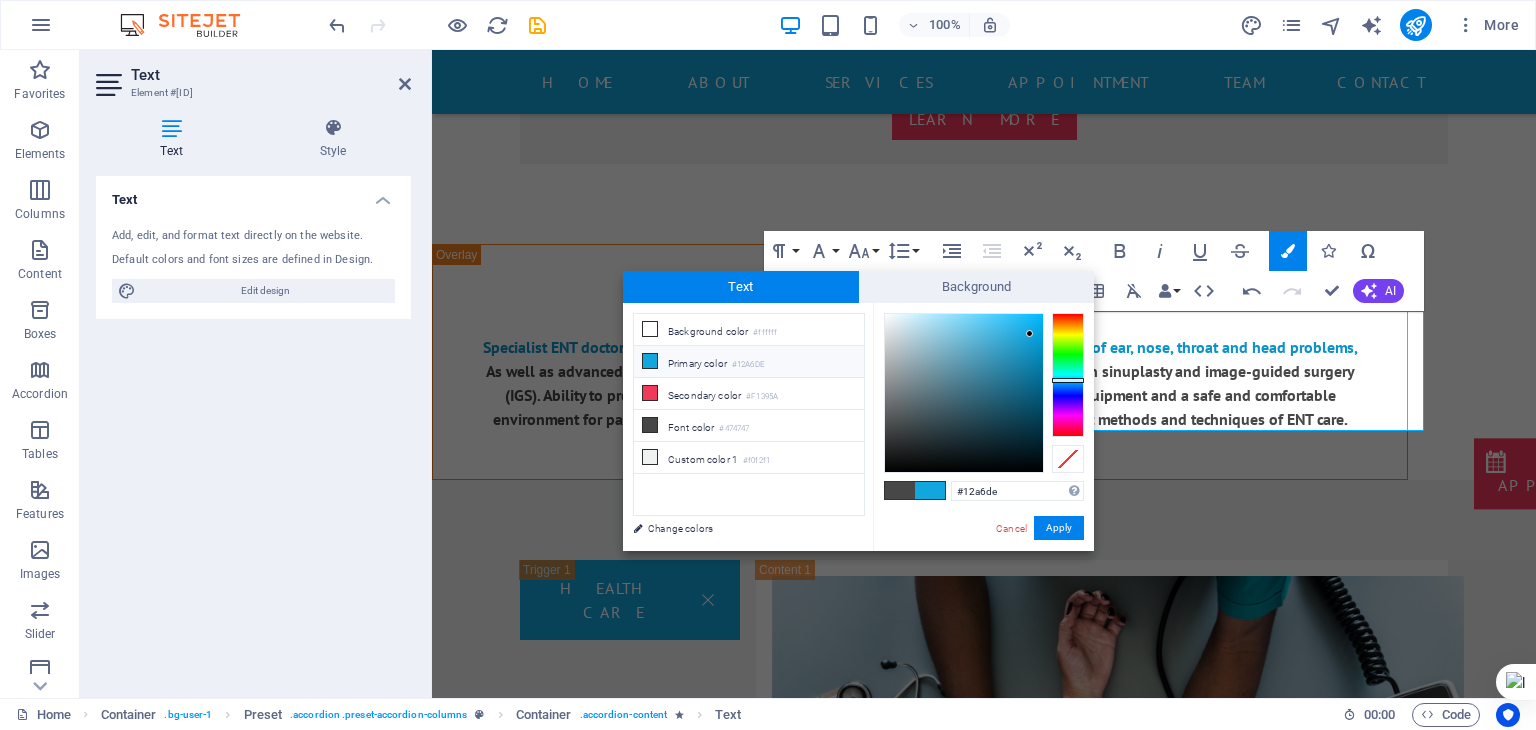 type on "#0e98cc" 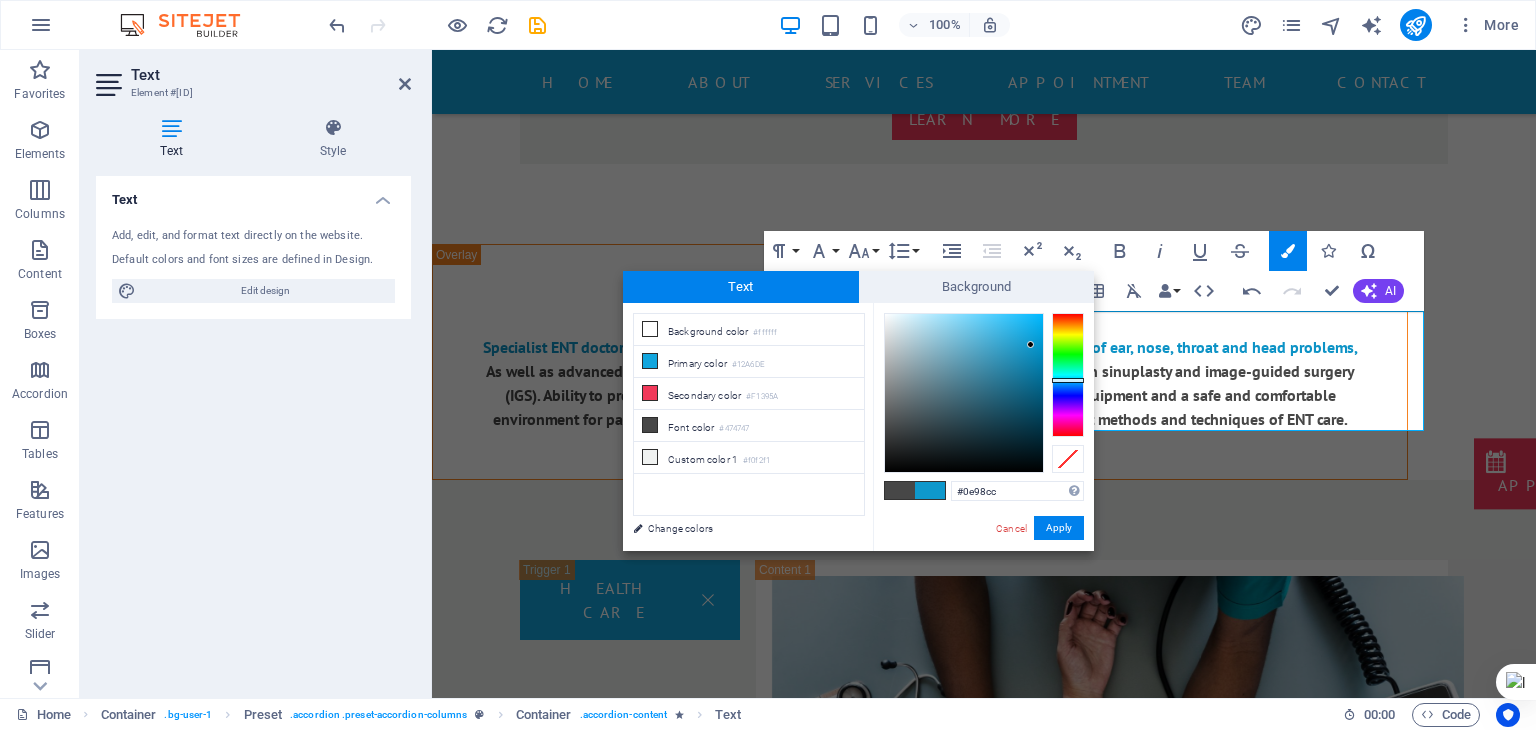 click at bounding box center [964, 393] 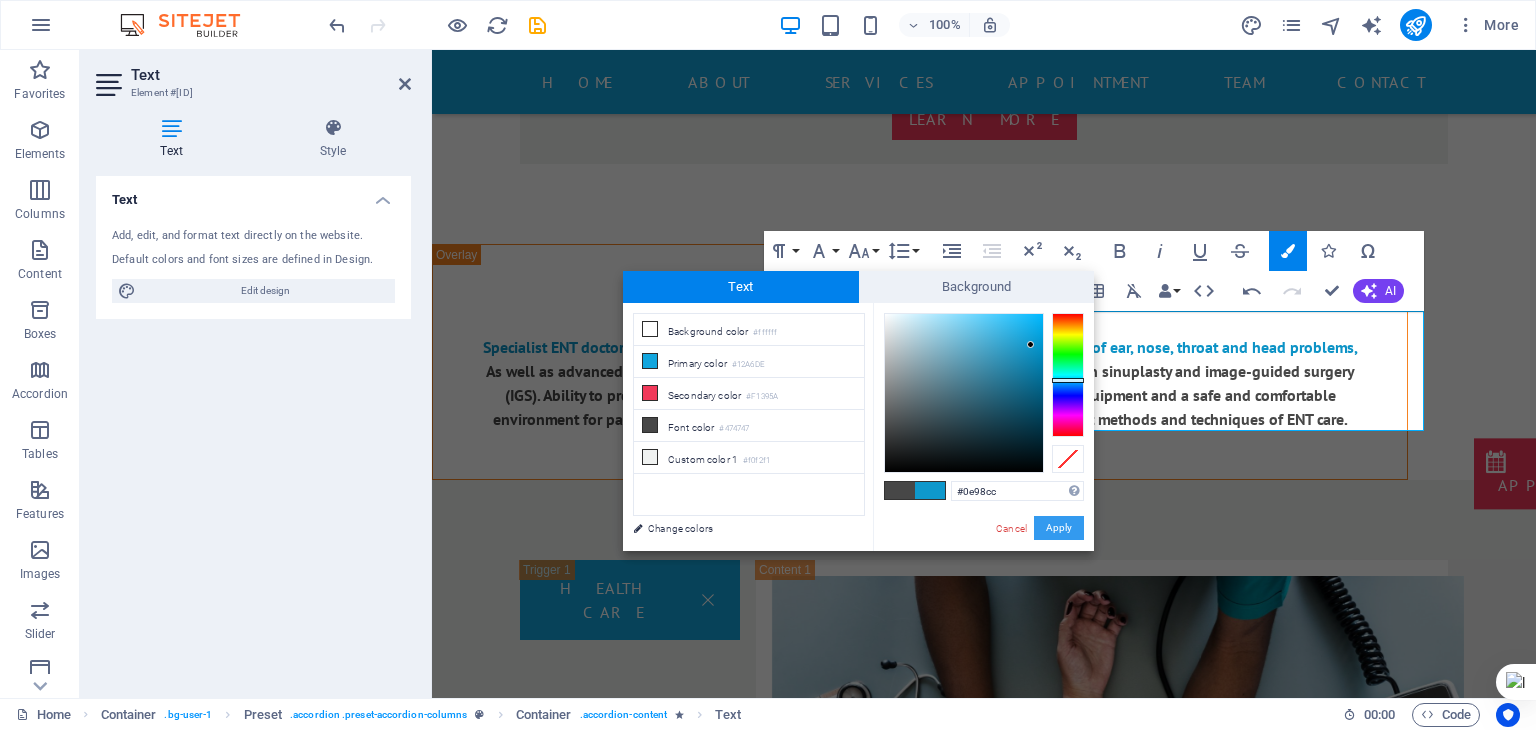 click on "Apply" at bounding box center [1059, 528] 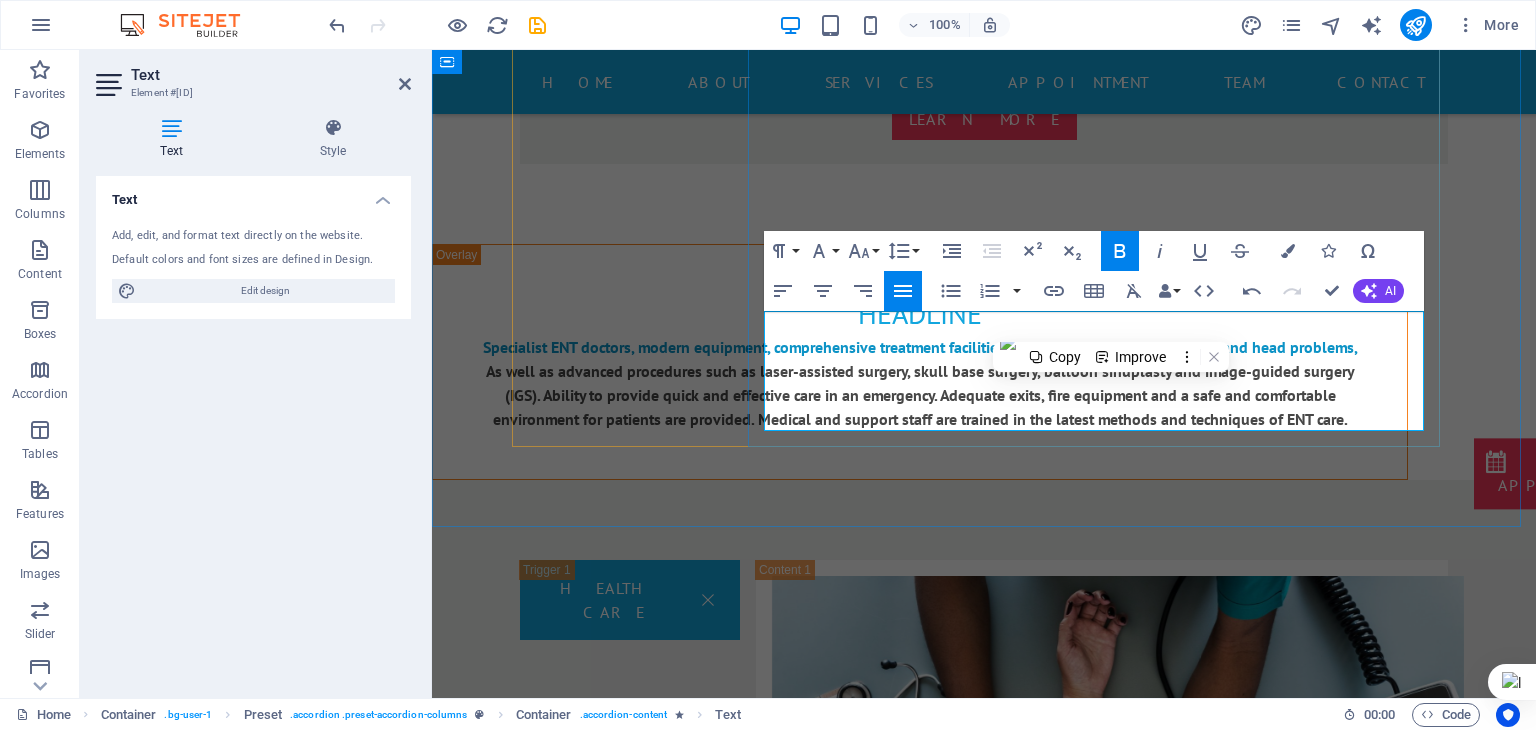 click on "Dr [PERSON] [HOSPITAL_NAME], [CITY]," at bounding box center [922, 2136] 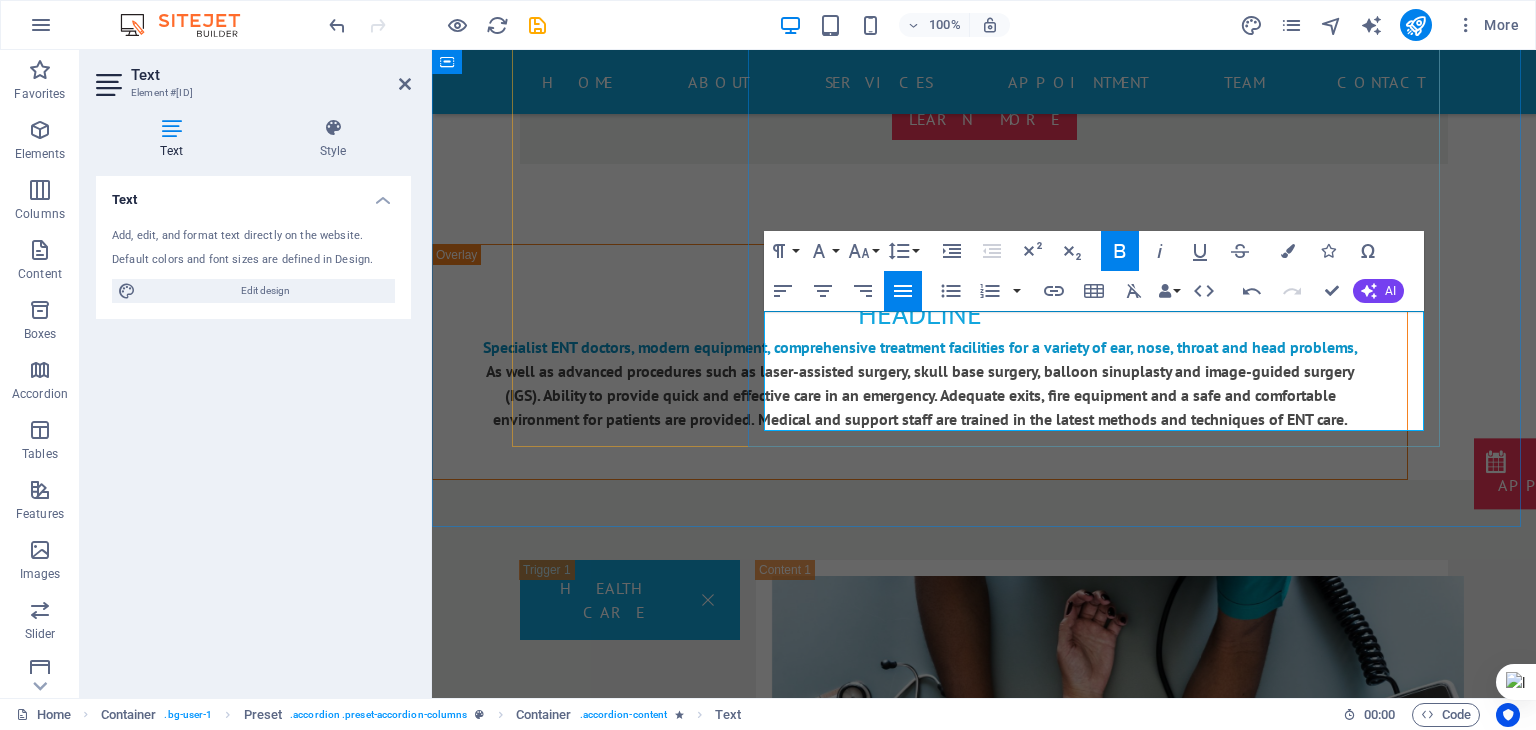 drag, startPoint x: 1120, startPoint y: 321, endPoint x: 1304, endPoint y: 404, distance: 201.85391 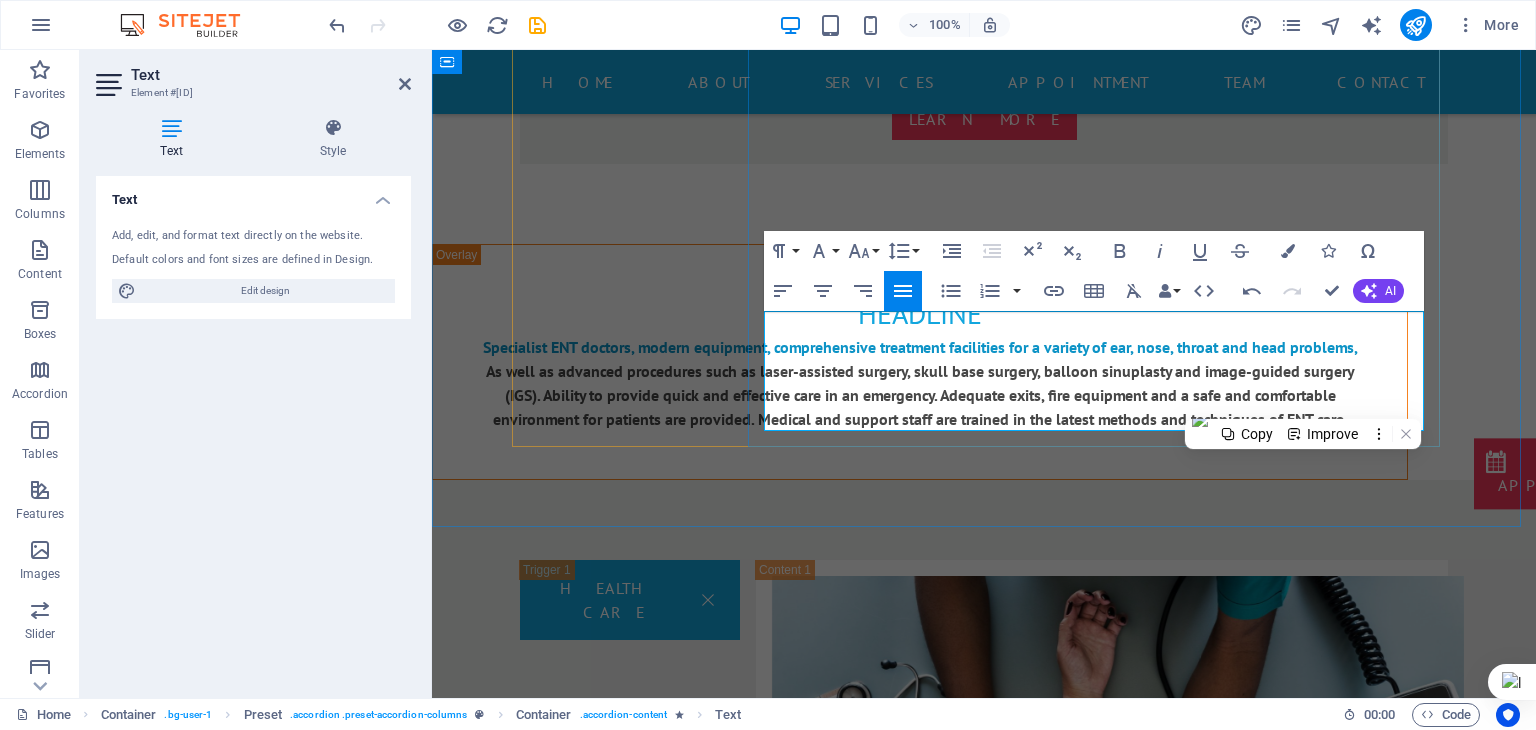 click on "Dr [PERSON] [HOSPITAL_NAME], [CITY],  not only provides advanced medical services but also takes its social responsibilities seriously. We regularly organize community outreach programs and free medical camps, which include complimentary health check-ups, awareness campaigns, and social support. Our goal is to bring positive changes to the health of the surrounding community and contribute to building a healthy and informed society." at bounding box center (1102, 2280) 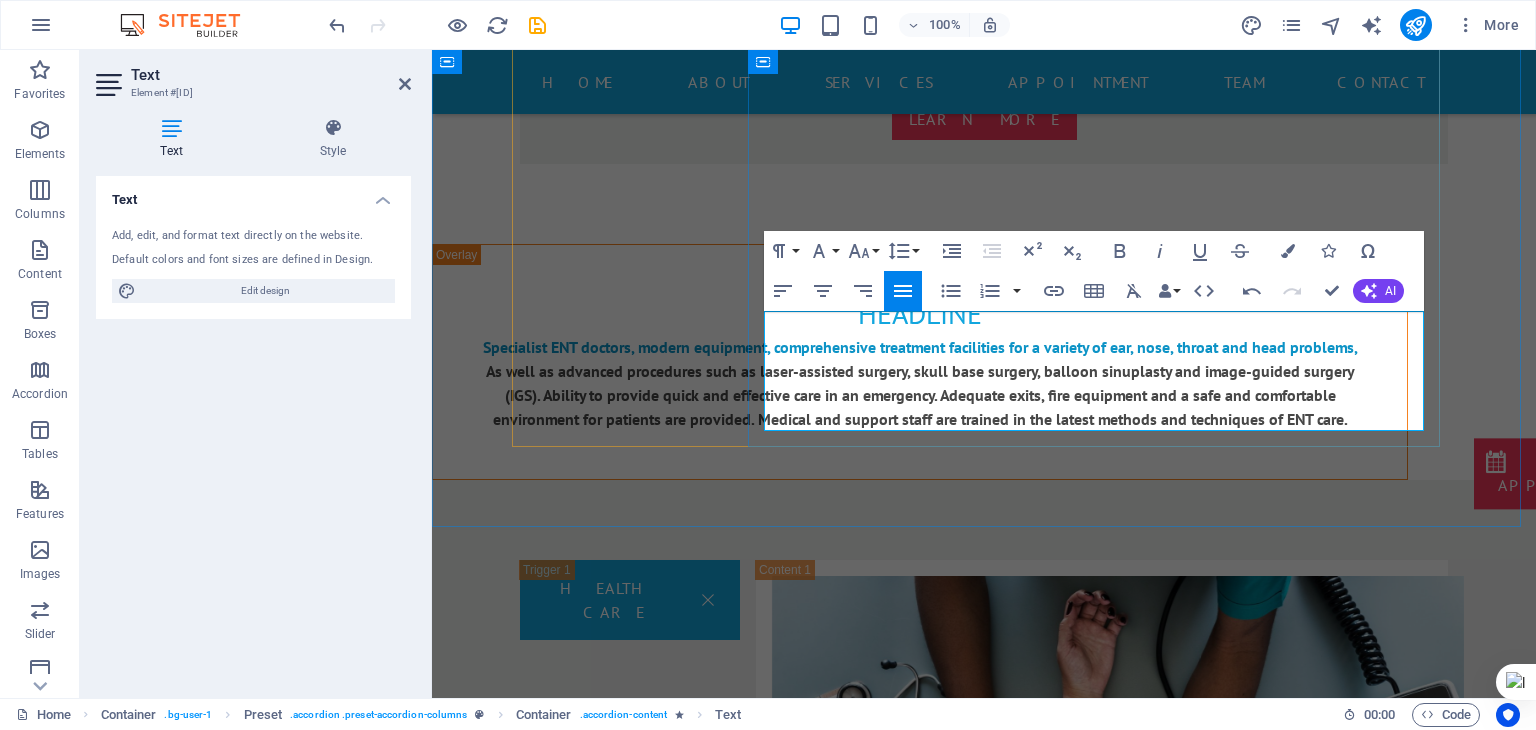 drag, startPoint x: 1116, startPoint y: 326, endPoint x: 1374, endPoint y: 423, distance: 275.632 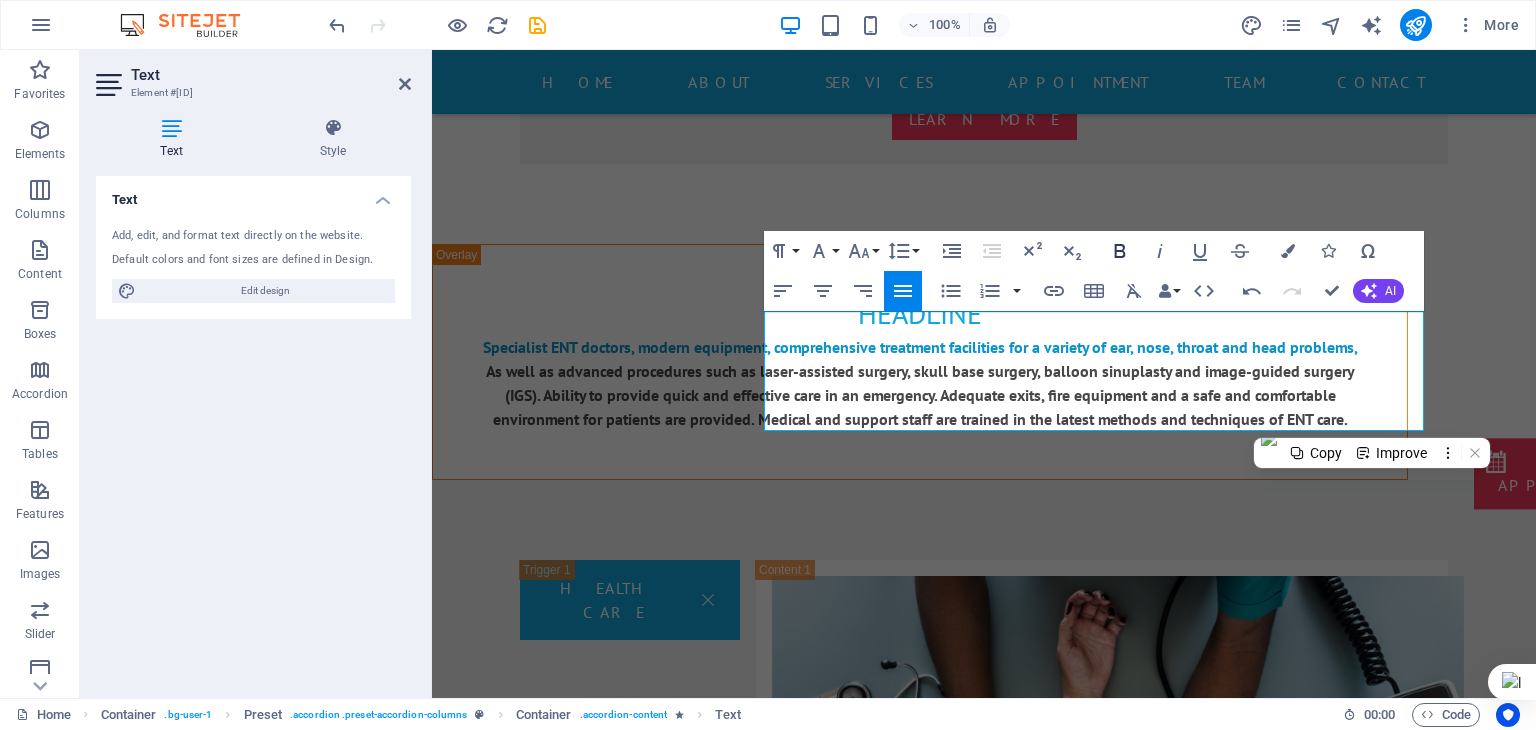 click 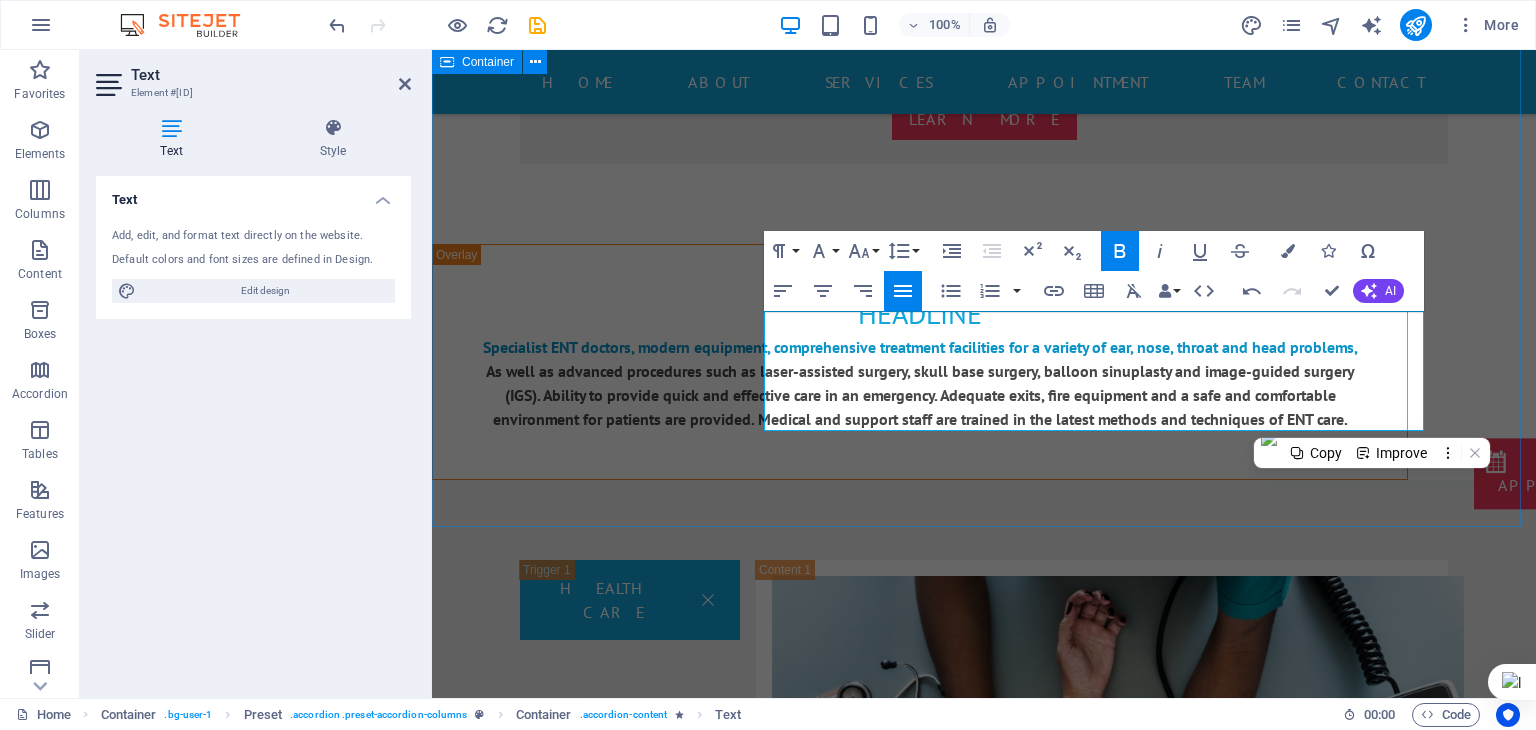 click on "Health Care Drop content here or  Add elements  Paste clipboard Health Care Improving or maintaining health through the prevention, diagnosis, treatment, correction, or cure of disease, injury, and other physical and mental problems. Taking measures to prevent diseases and injuries from occurring. Detecting illness or injury. Improving health, such as managing chronic diseases or providing rehabilitative services. Maintaining health, such as providing preventive care. Emergency Drop content here or  Add elements  Paste clipboard Emergency Unit Emergency services are available round the clock and are staffed by specially trained doctors, nurses and other healthcare professionals who focus on stabilizing patients and providing necessary treatment. Emergency services are available 24×7, staffed by experienced emergency care physicians and other specialists to provide immediate consultation and treatment as needed. Surgery Drop content here or  Add elements  Paste clipboard Surgery . Health insurance or" at bounding box center (984, 1410) 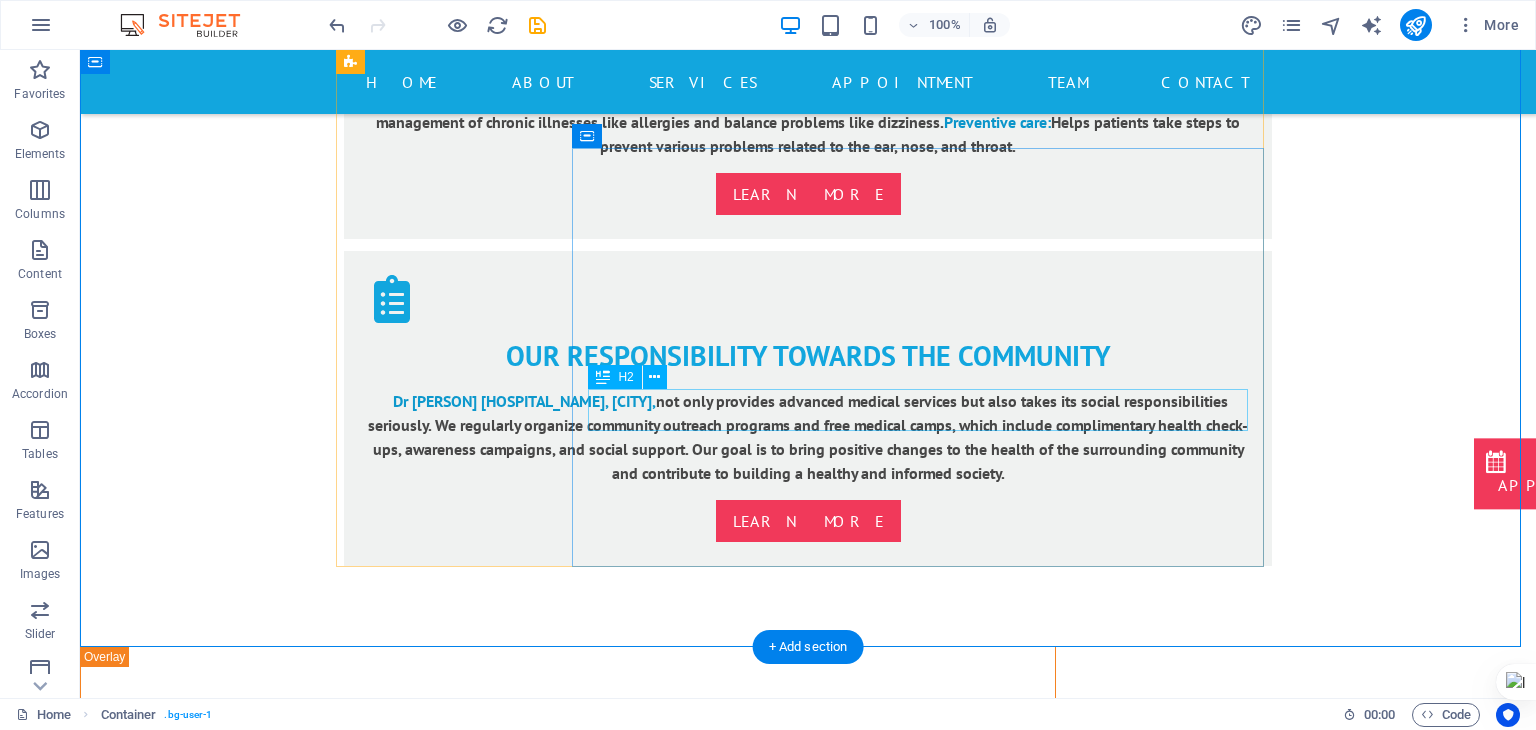 scroll, scrollTop: 3292, scrollLeft: 0, axis: vertical 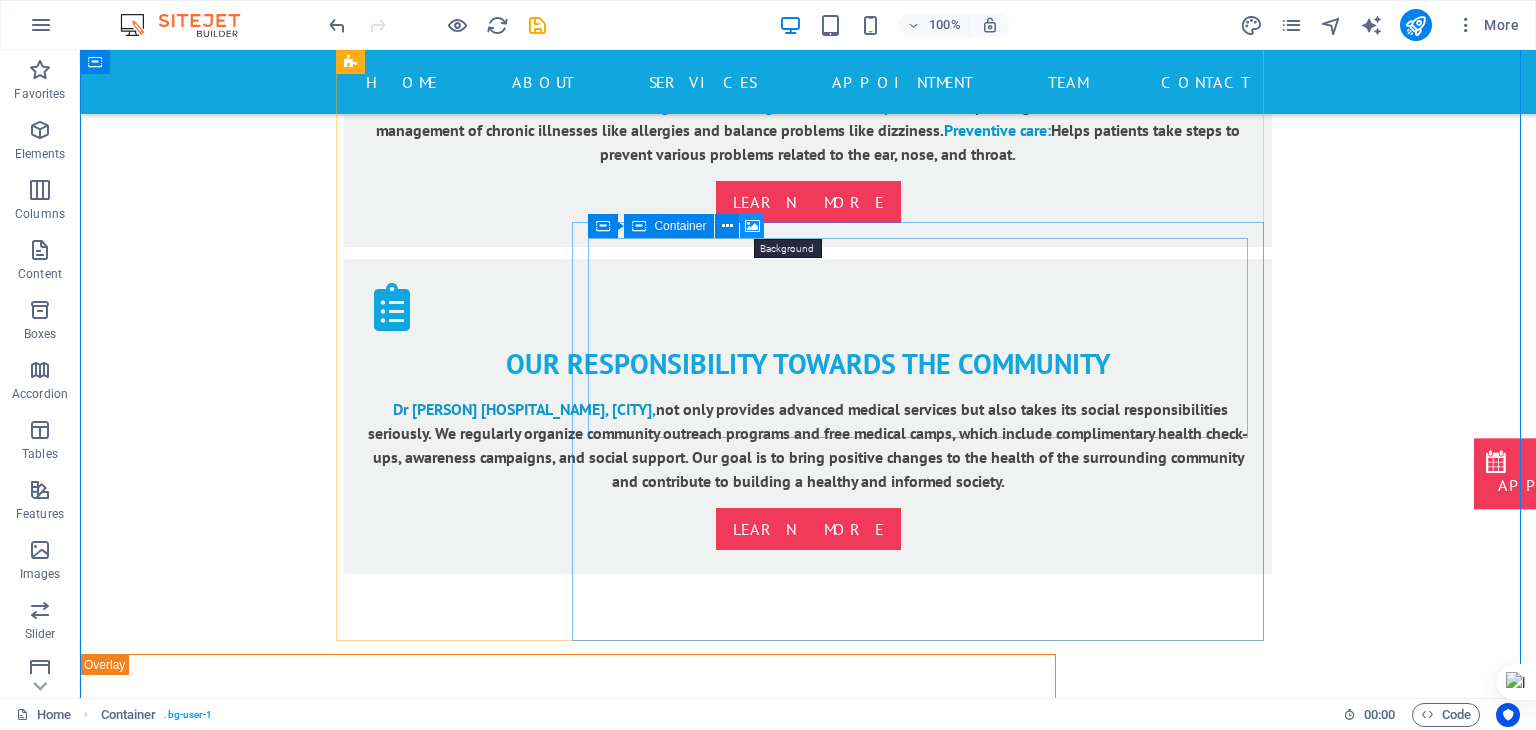 click at bounding box center [752, 226] 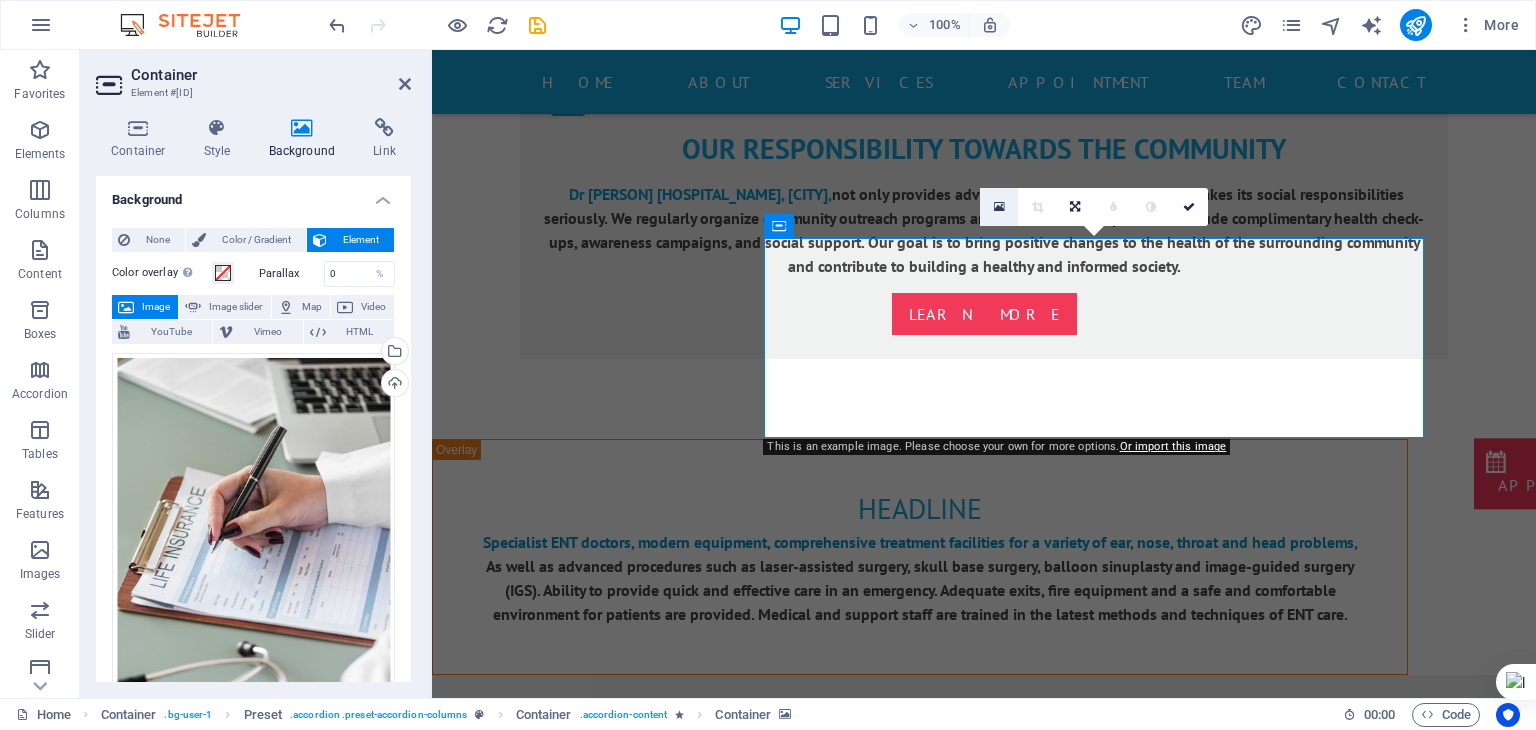 click at bounding box center [999, 207] 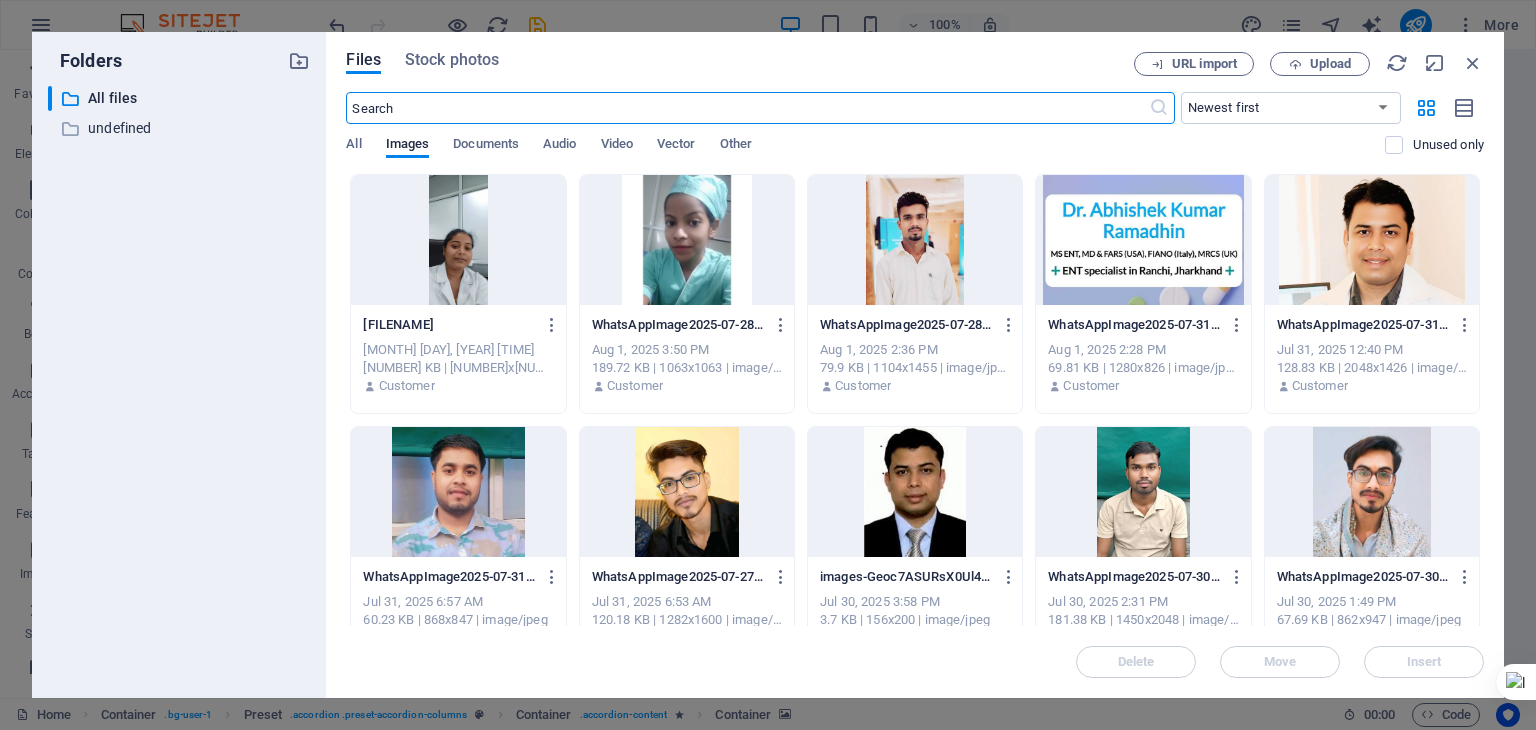 scroll, scrollTop: 3443, scrollLeft: 0, axis: vertical 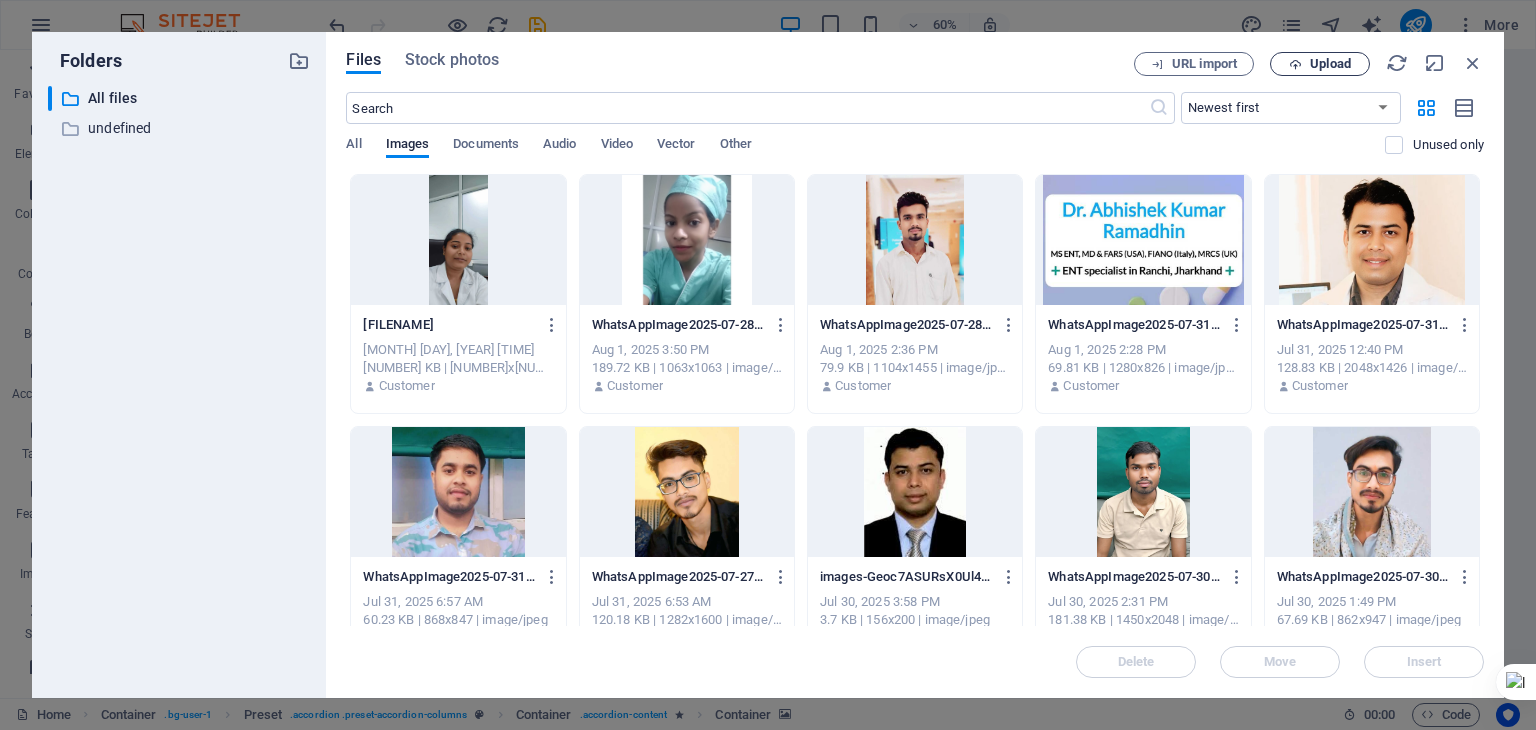 click on "Upload" at bounding box center (1320, 64) 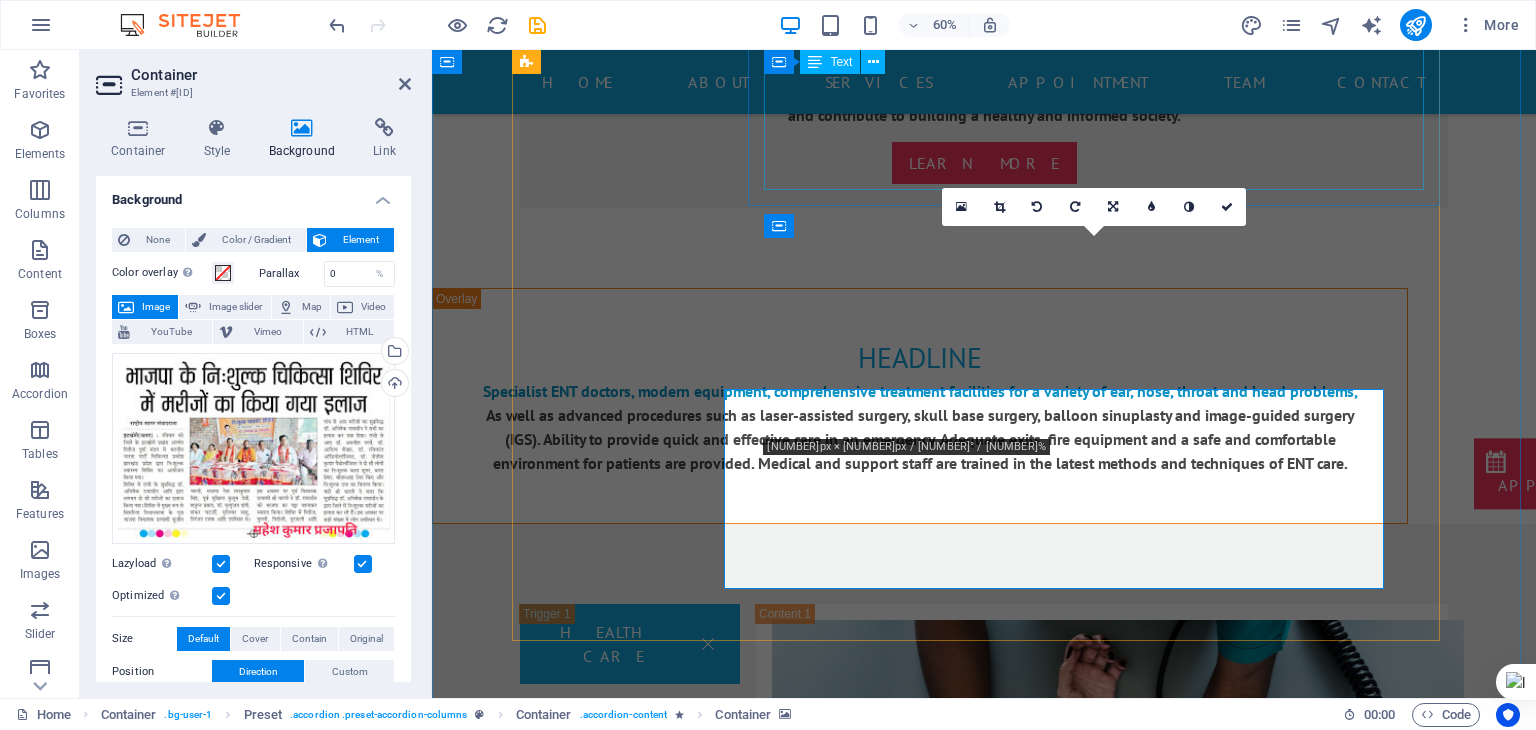 scroll, scrollTop: 3292, scrollLeft: 0, axis: vertical 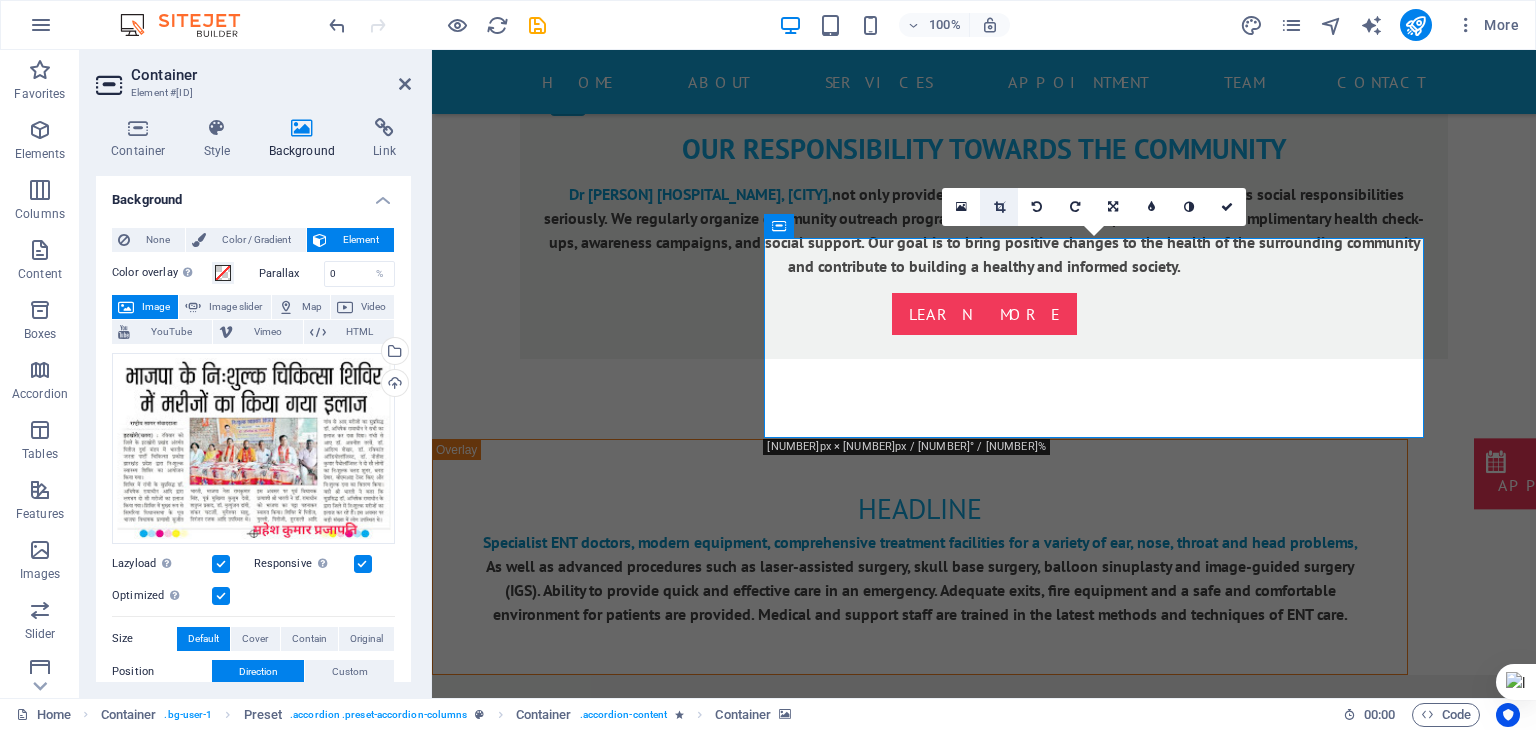 click at bounding box center (999, 207) 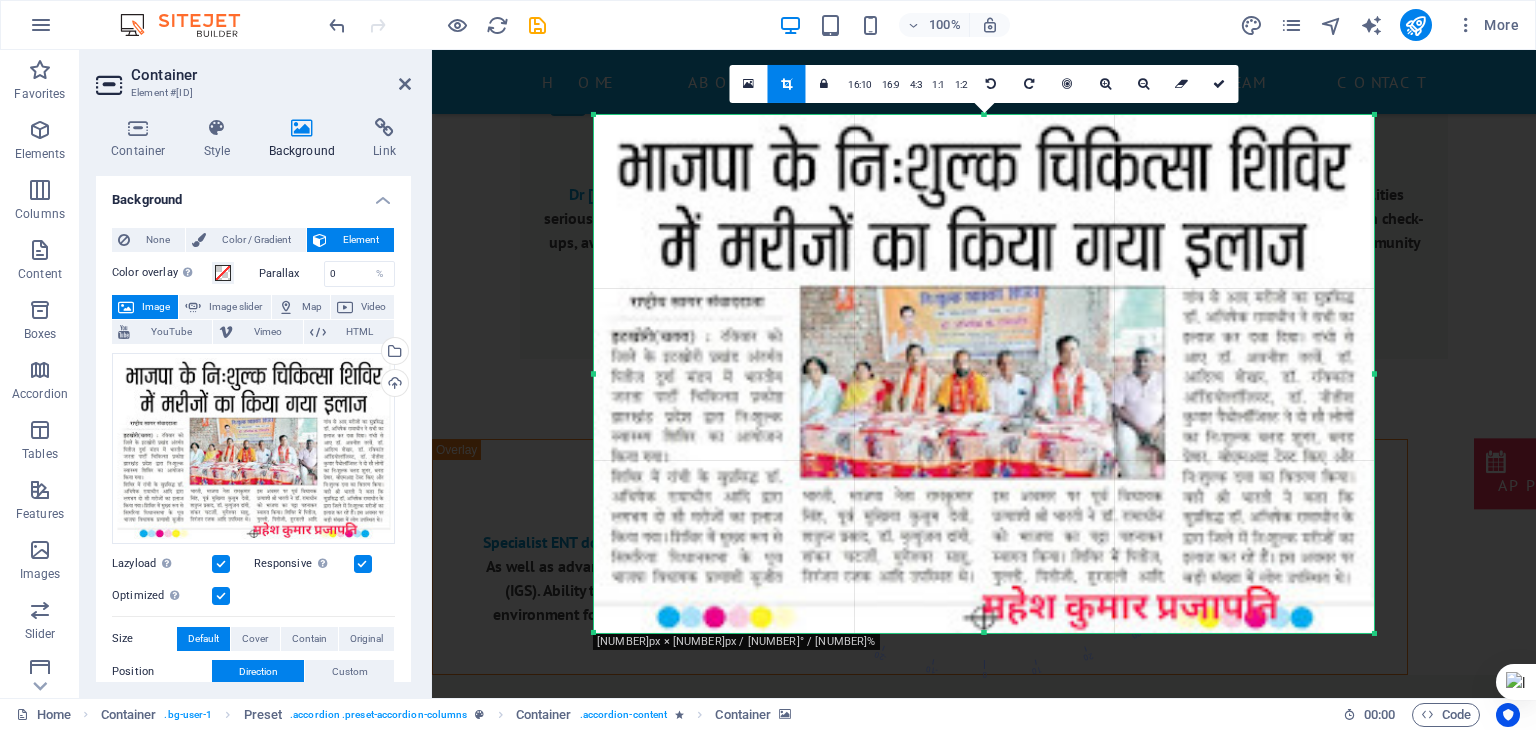 click at bounding box center [984, 1790] 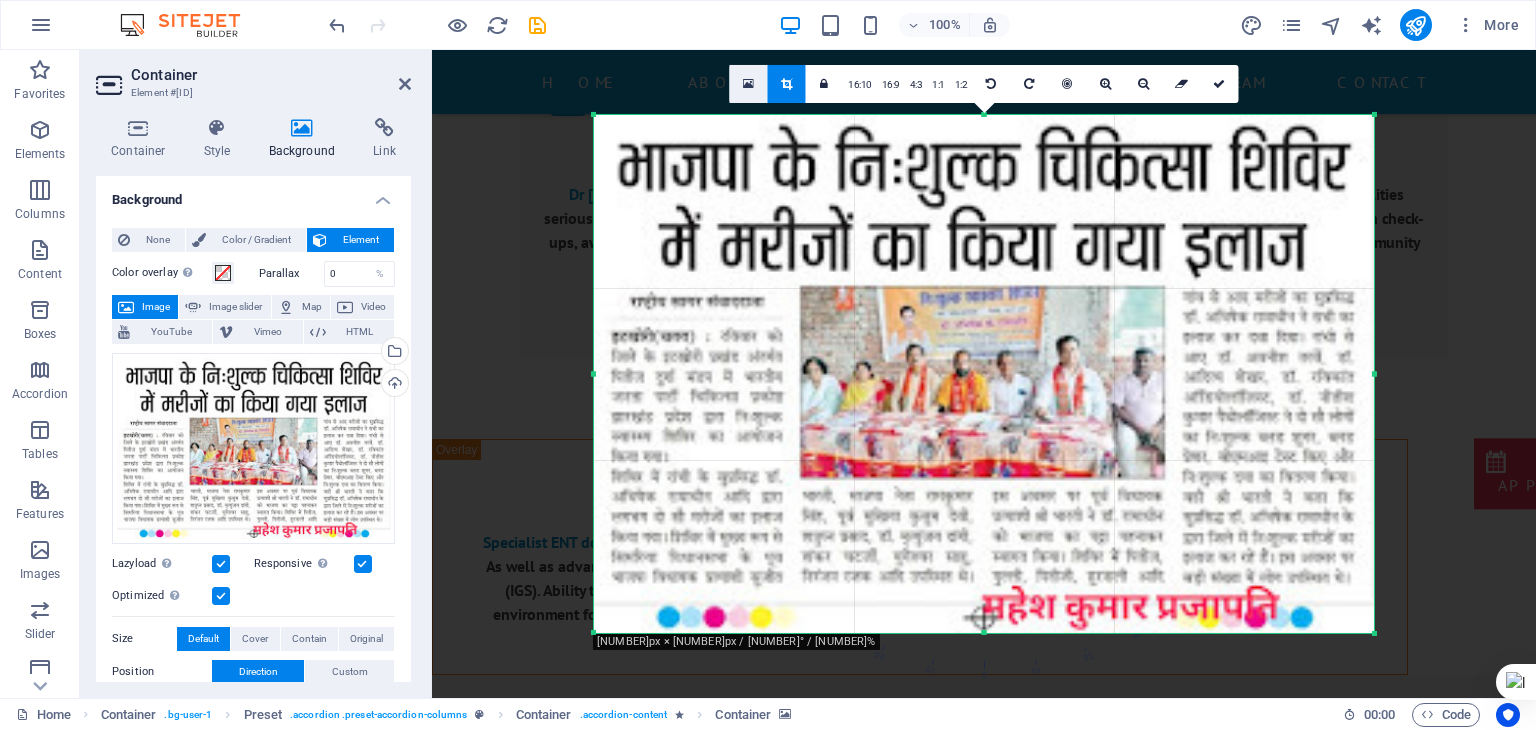 click at bounding box center [748, 84] 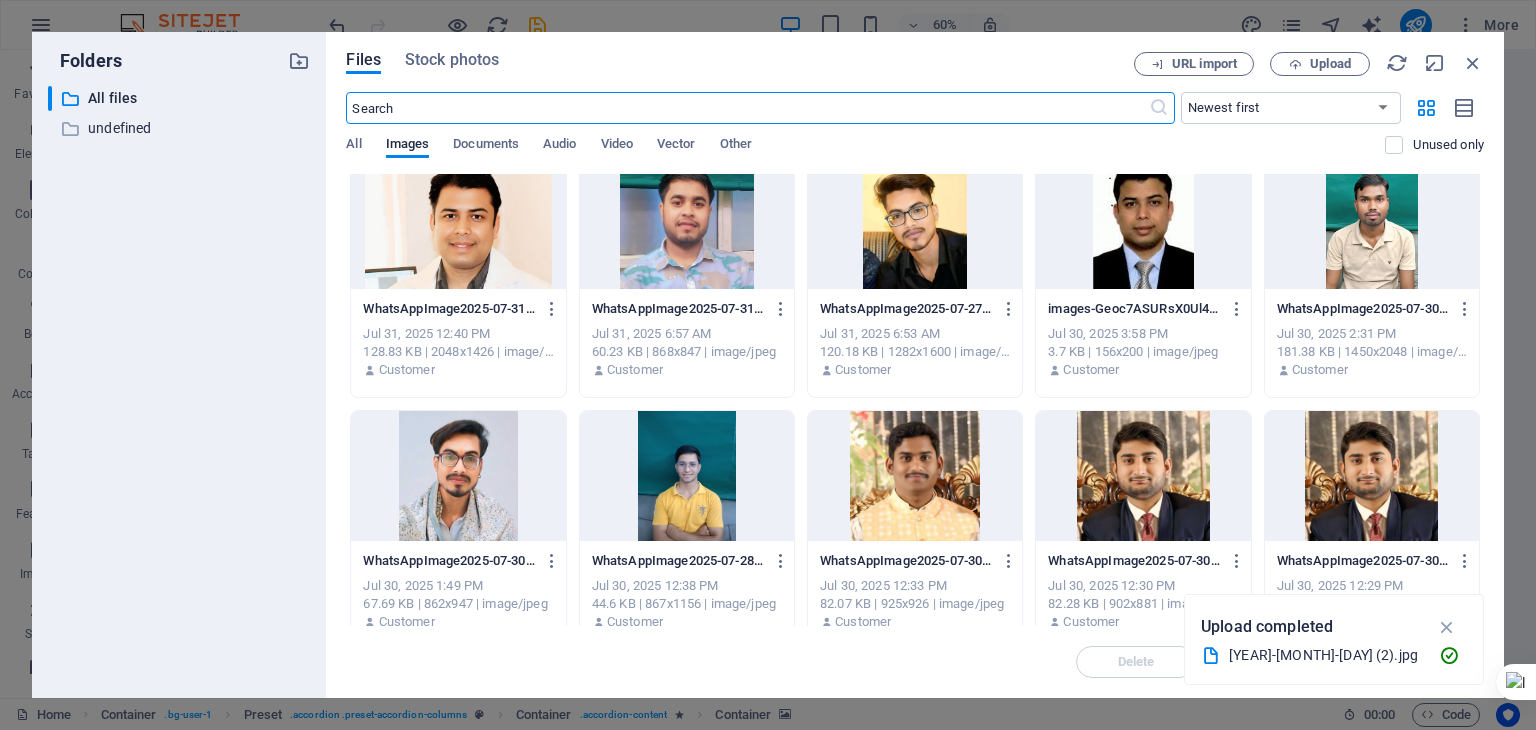 scroll, scrollTop: 267, scrollLeft: 0, axis: vertical 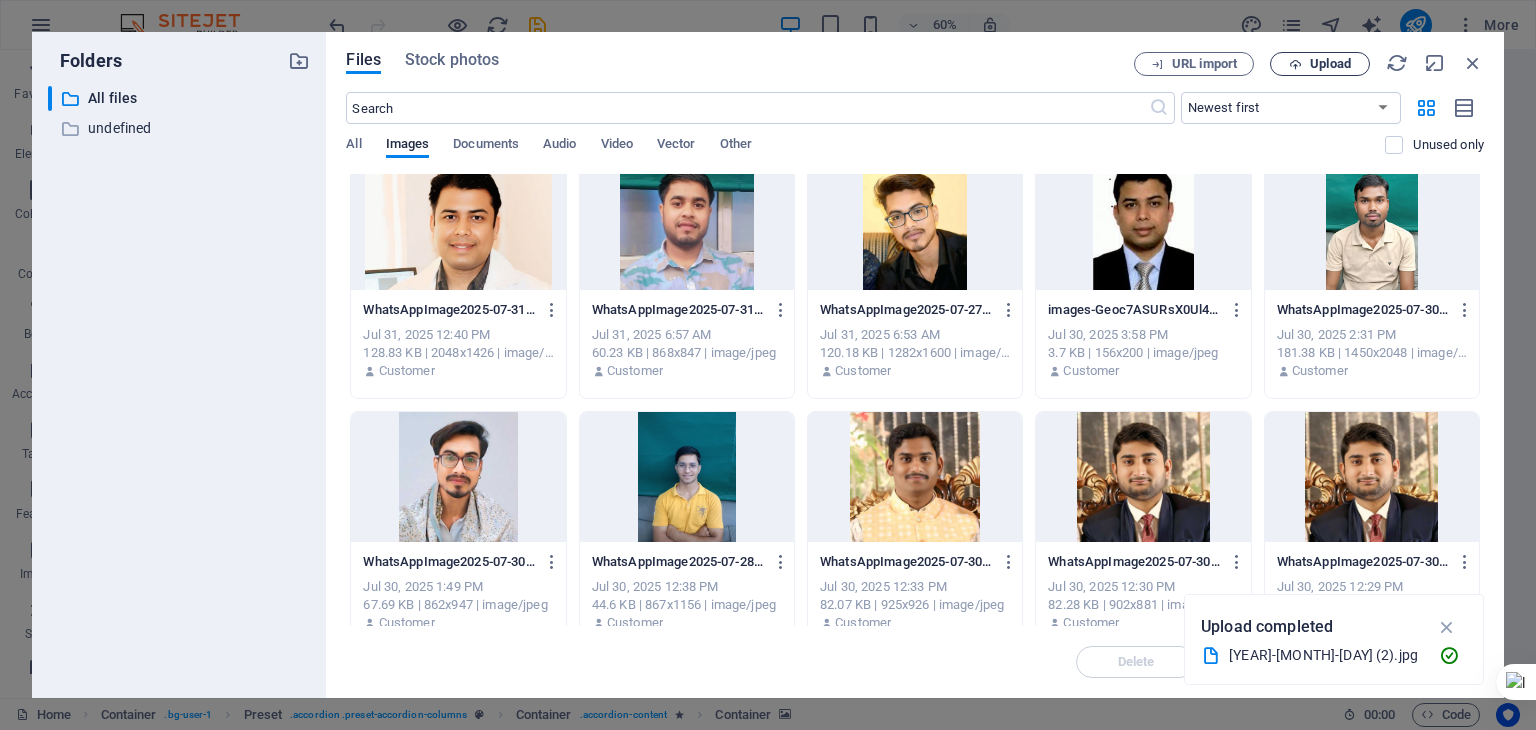 click on "Upload" at bounding box center (1320, 64) 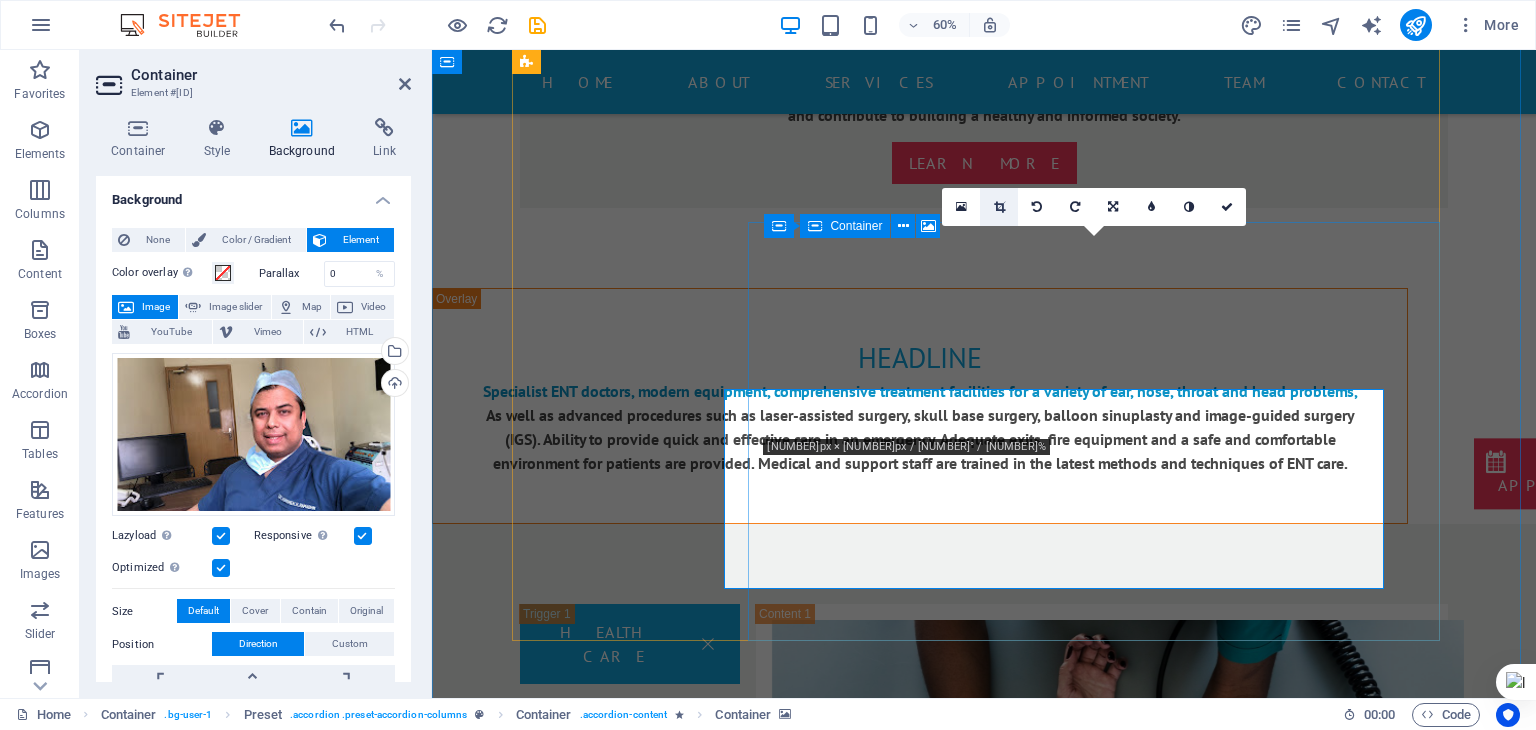 scroll, scrollTop: 3292, scrollLeft: 0, axis: vertical 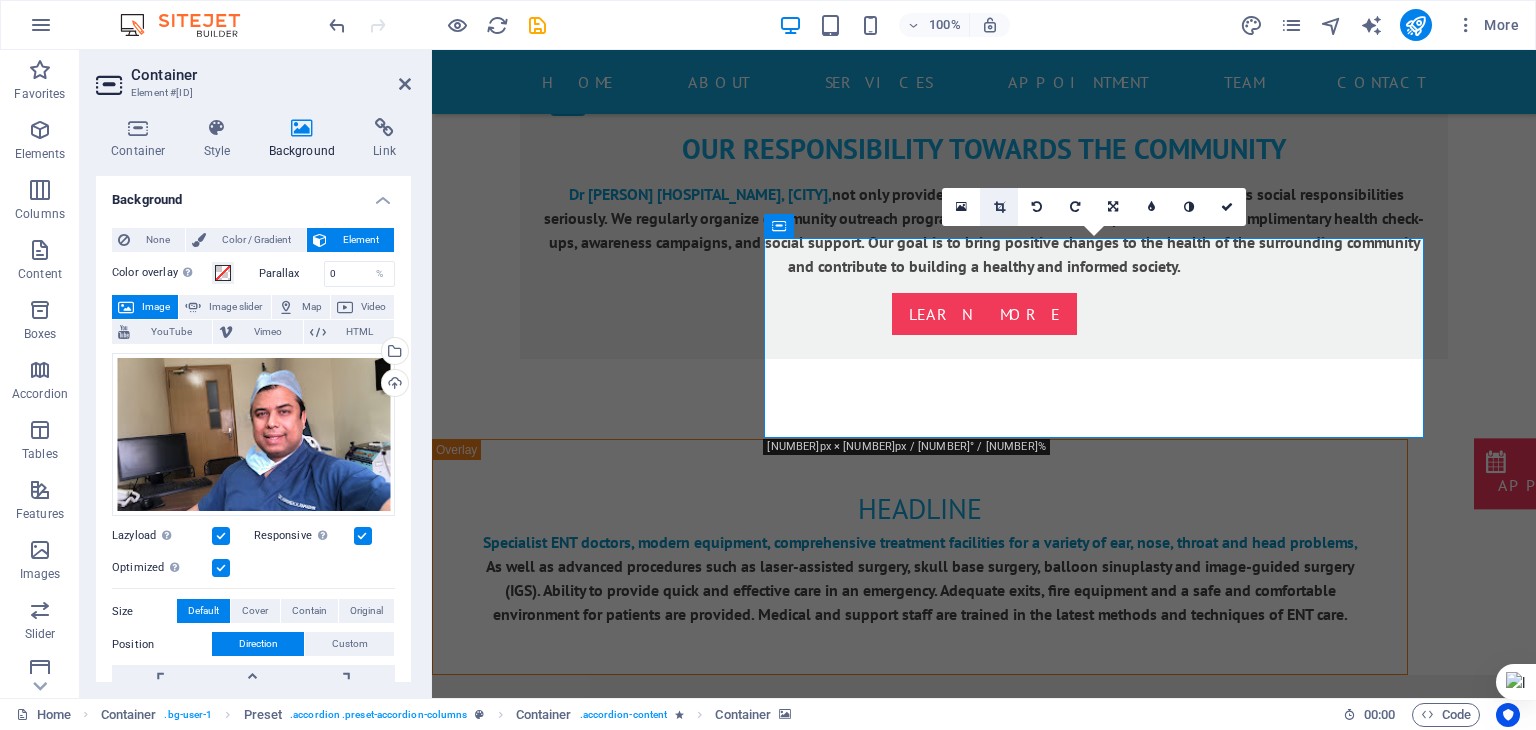 click at bounding box center (999, 207) 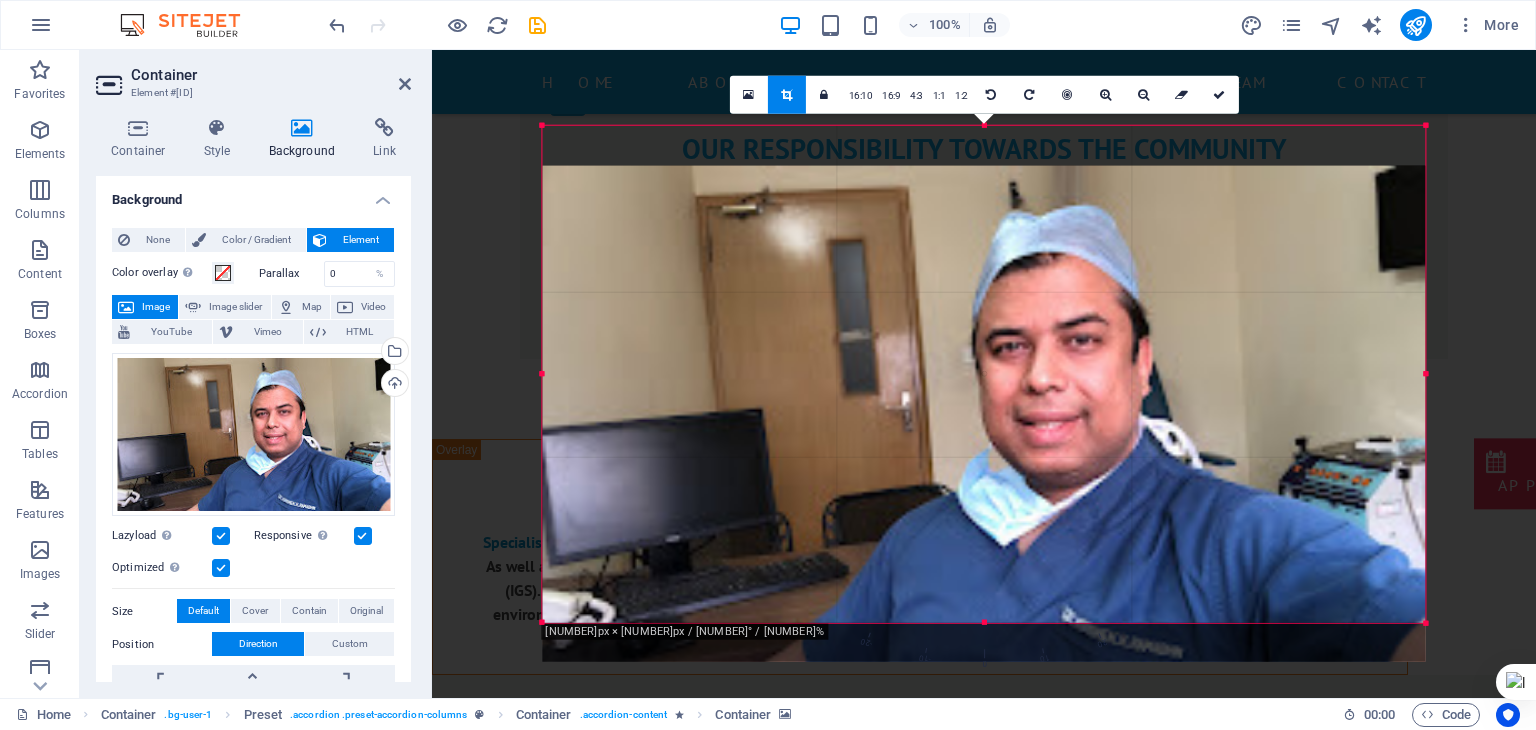 drag, startPoint x: 912, startPoint y: 264, endPoint x: 913, endPoint y: 304, distance: 40.012497 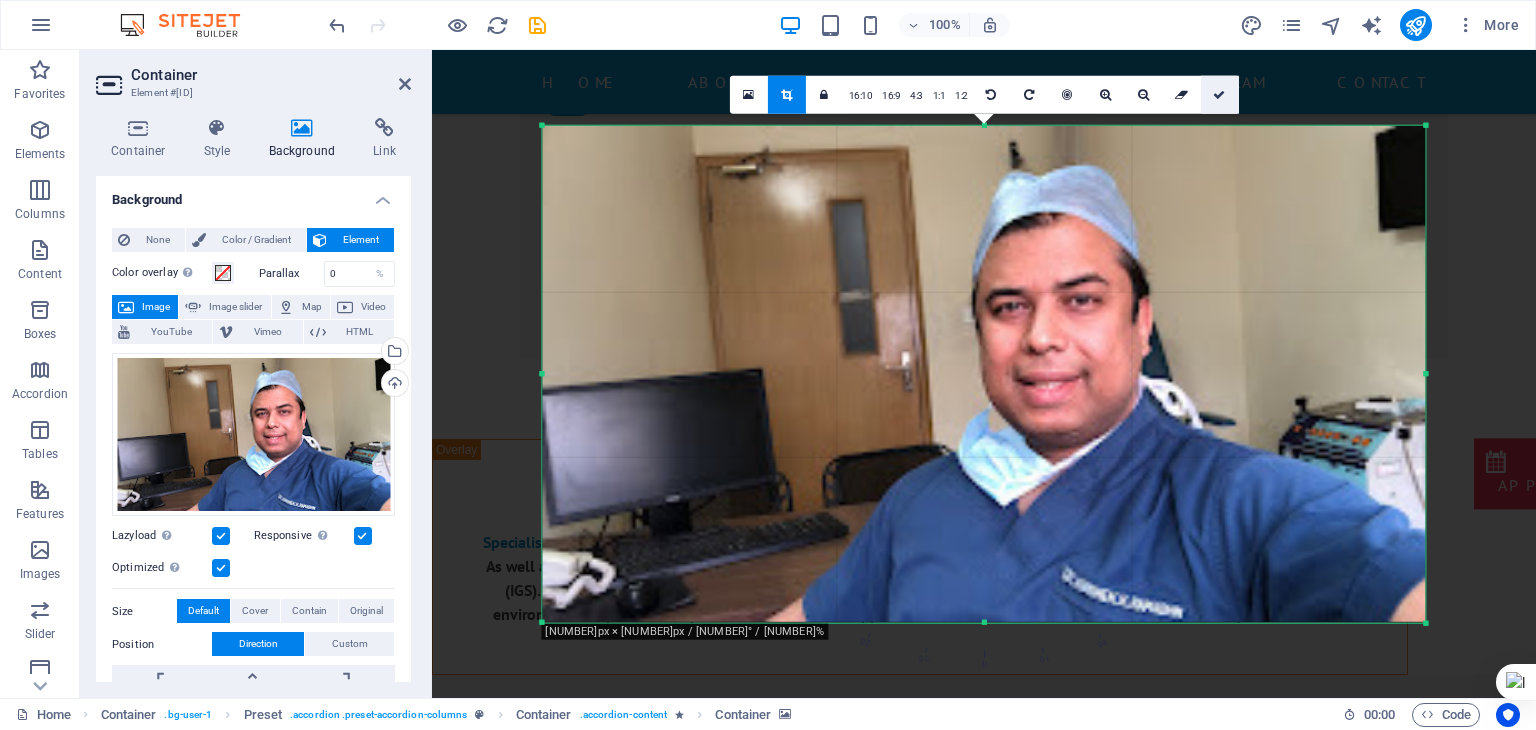 click at bounding box center (1219, 95) 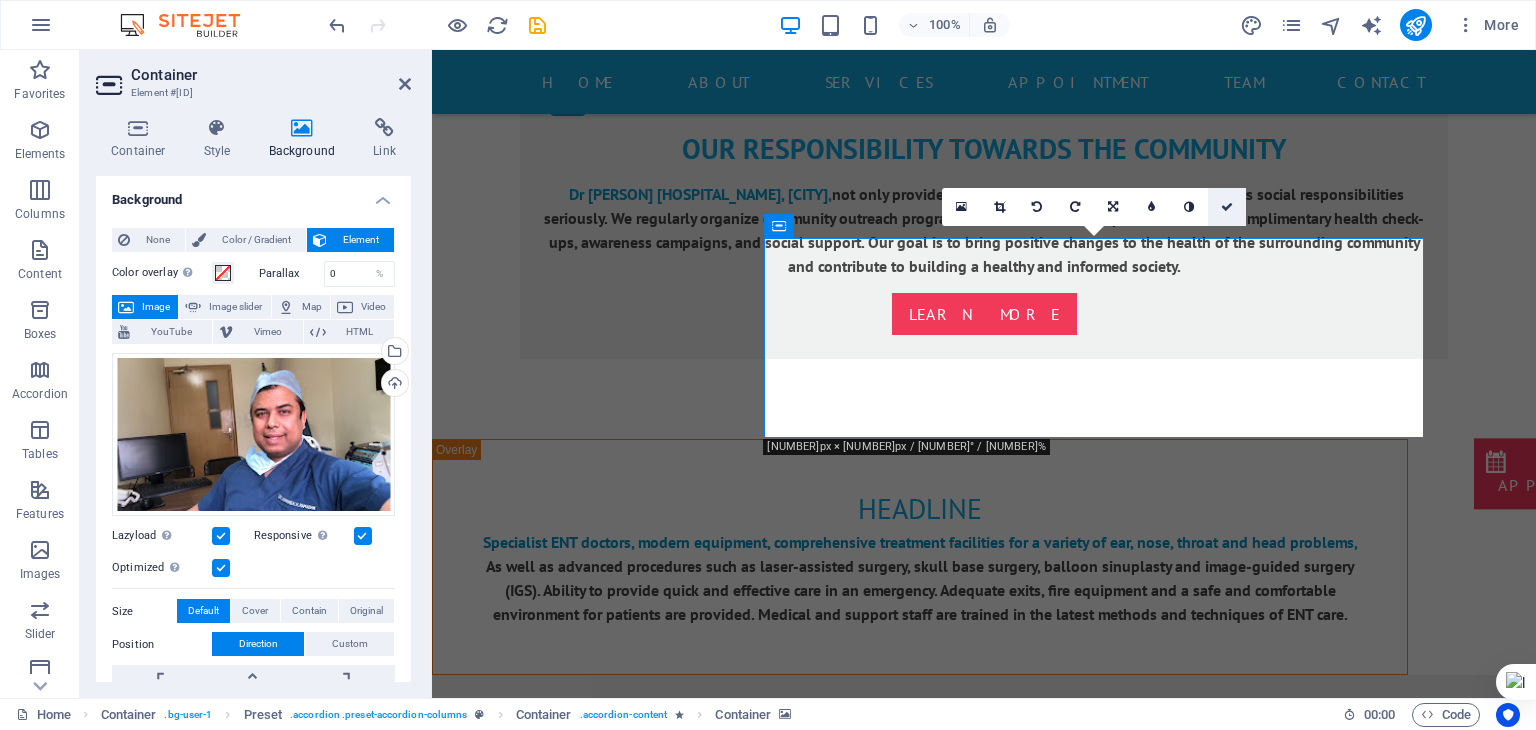 click at bounding box center [1227, 207] 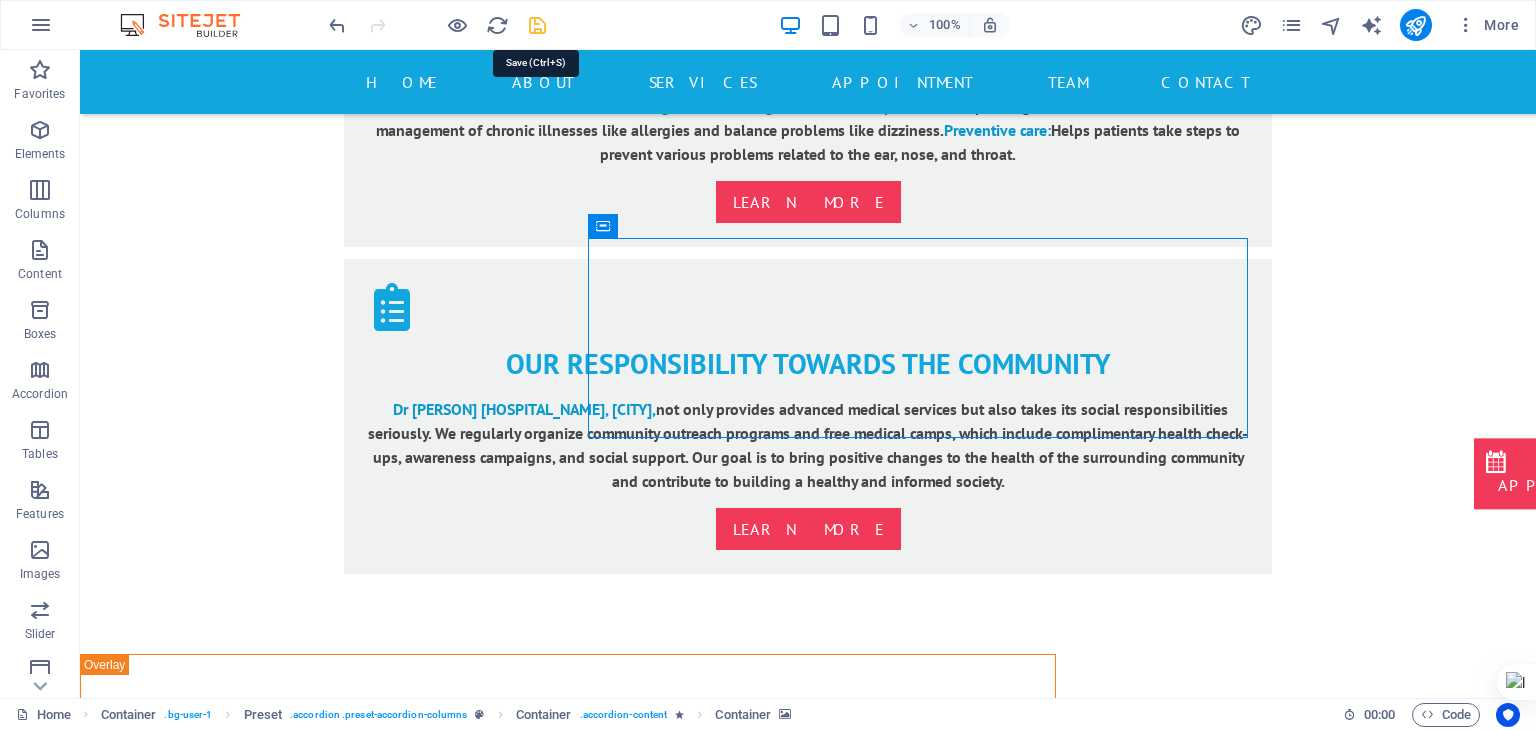 click at bounding box center [537, 25] 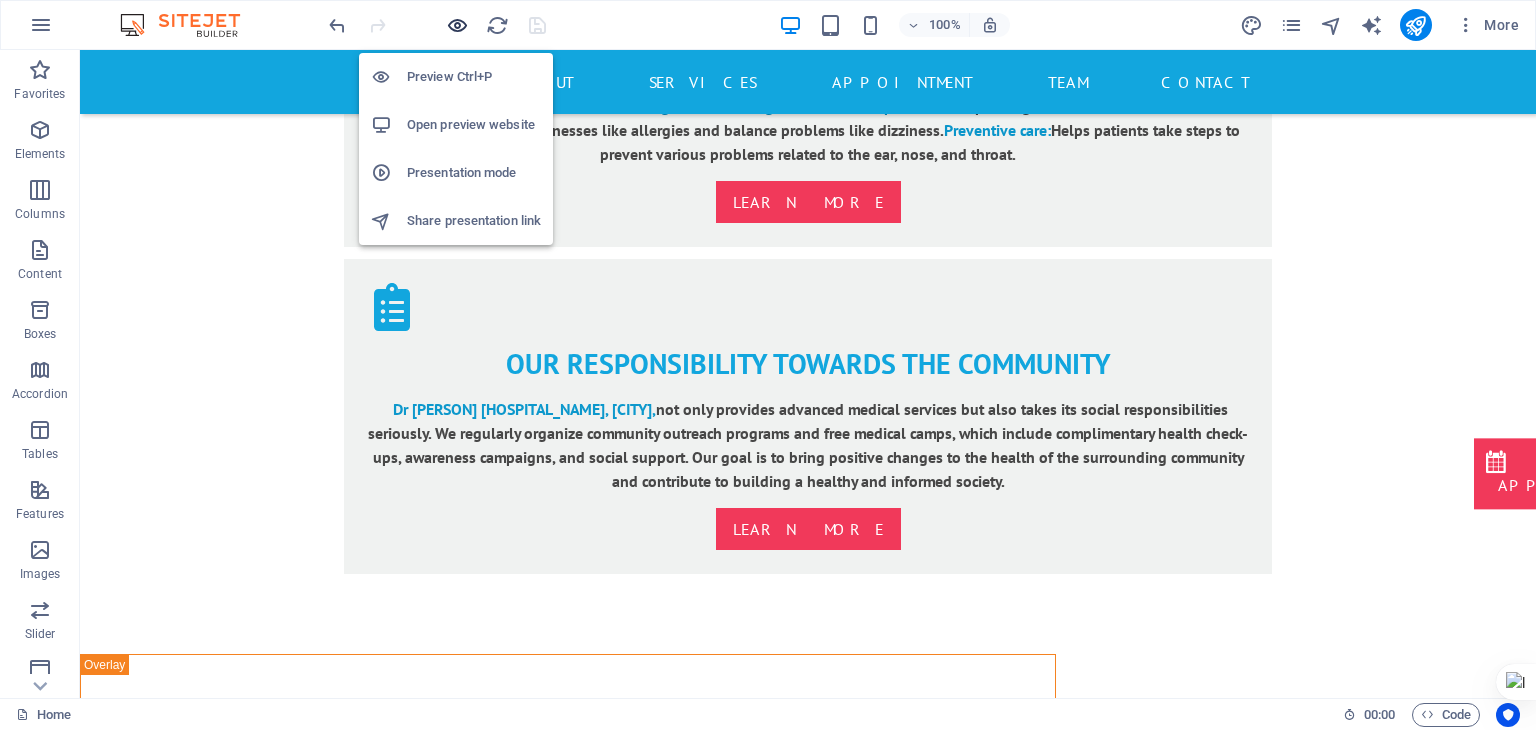 click at bounding box center [457, 25] 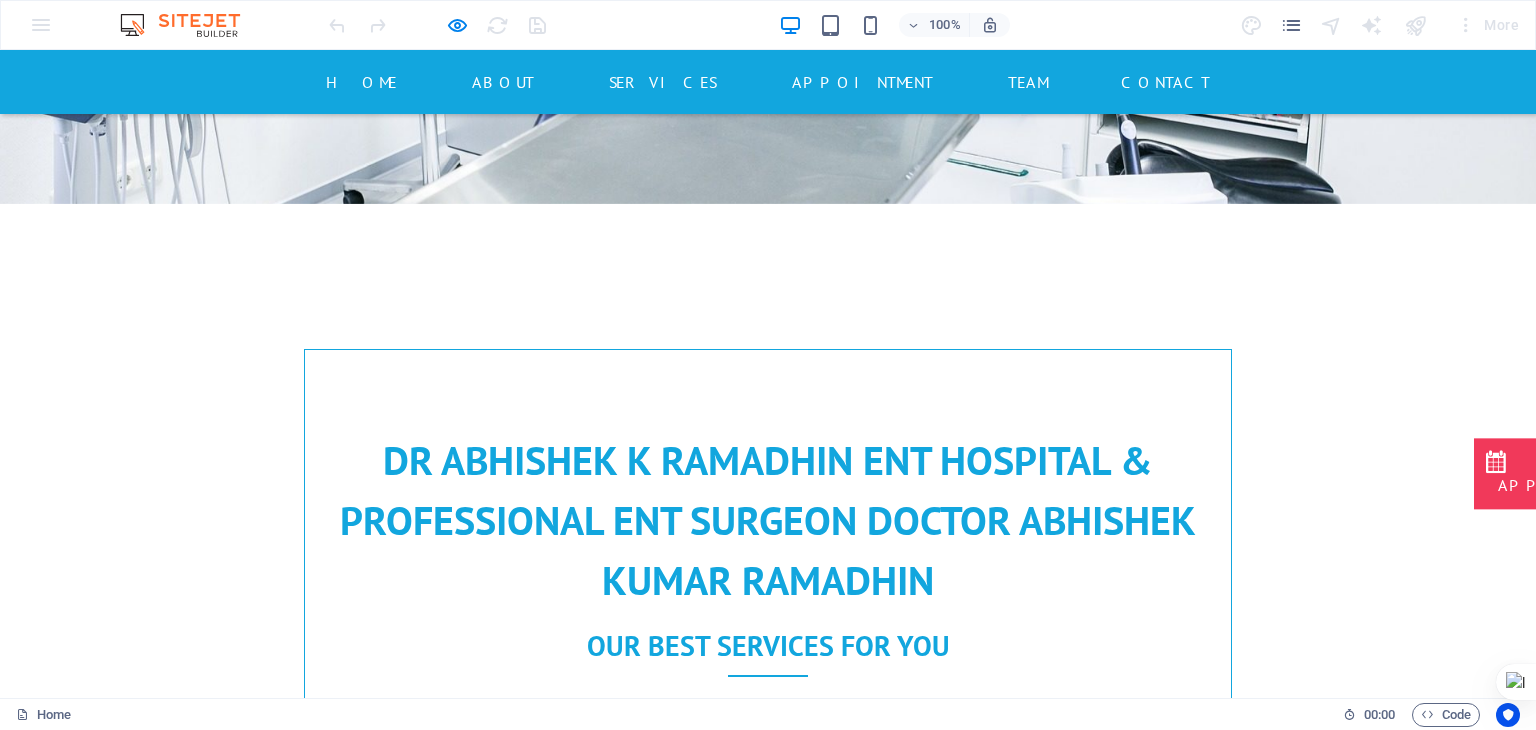 scroll, scrollTop: 1884, scrollLeft: 0, axis: vertical 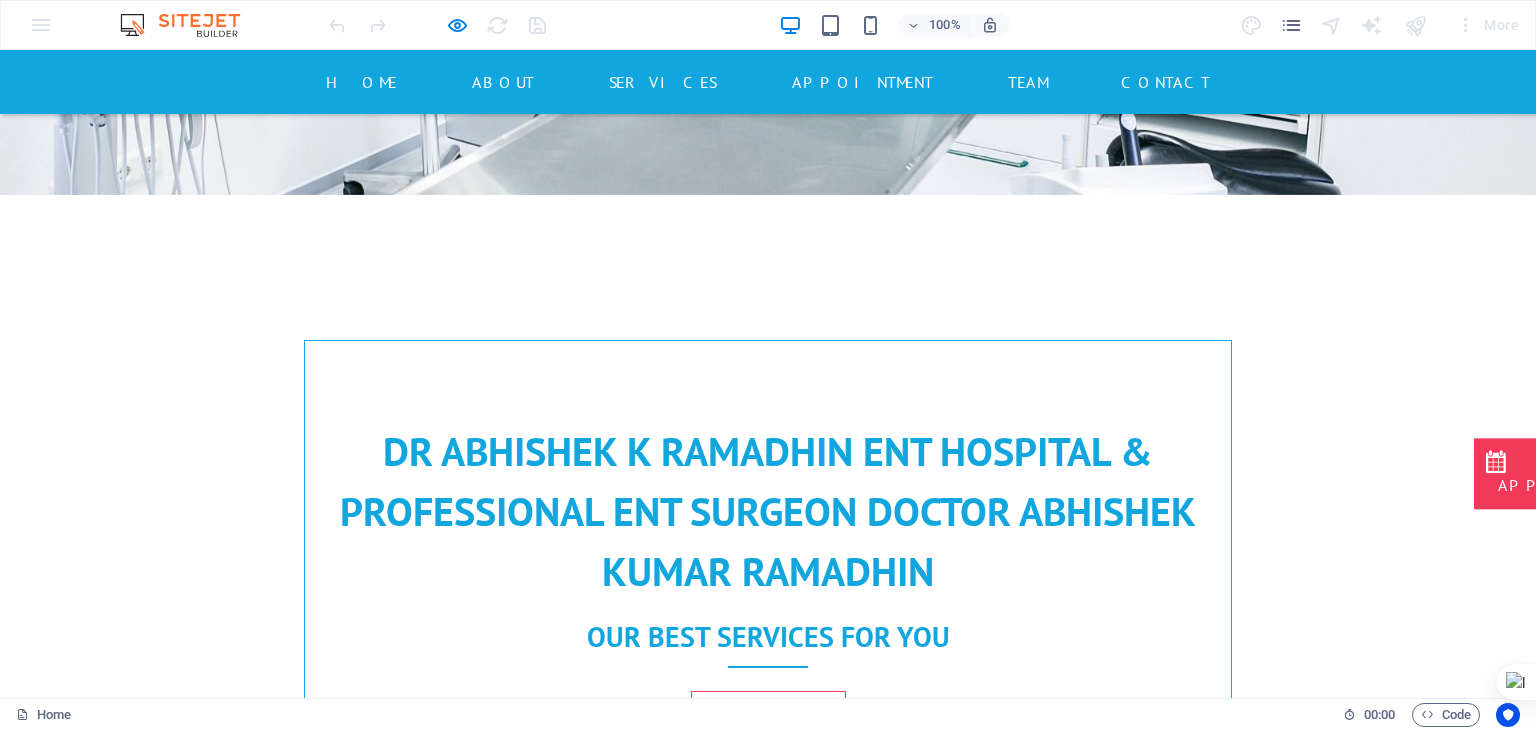 click on "Health insurance" at bounding box center (414, 2447) 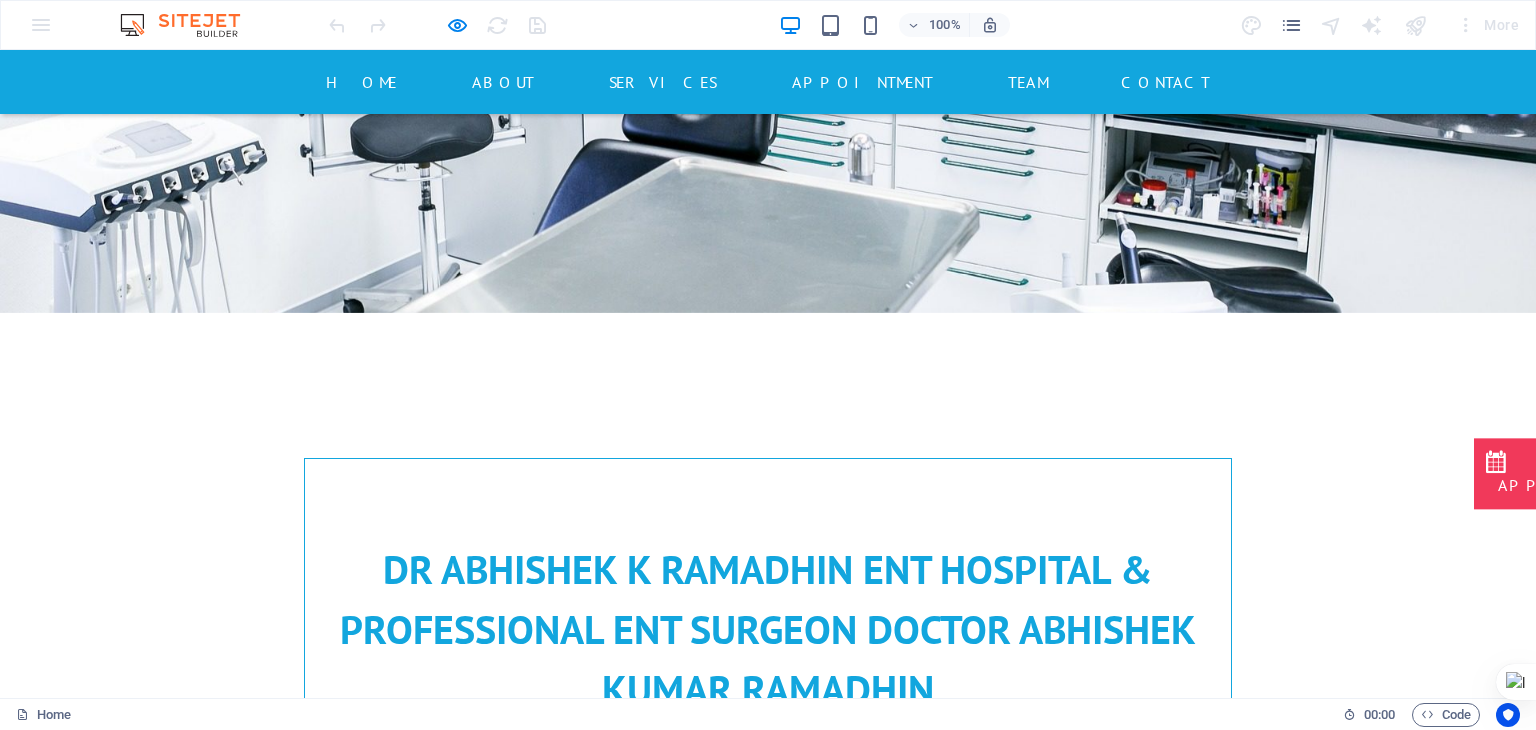 scroll, scrollTop: 1785, scrollLeft: 0, axis: vertical 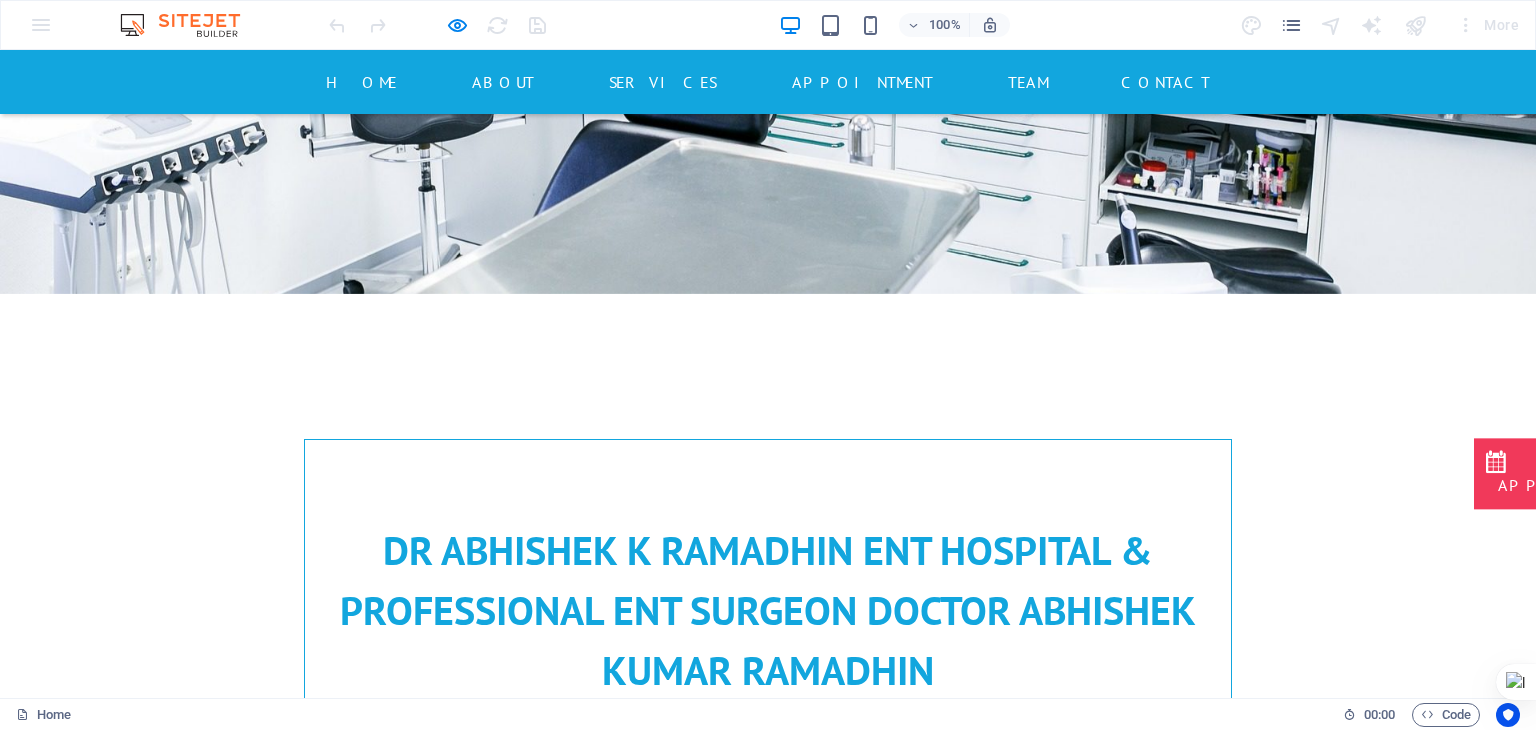 click at bounding box center (437, 25) 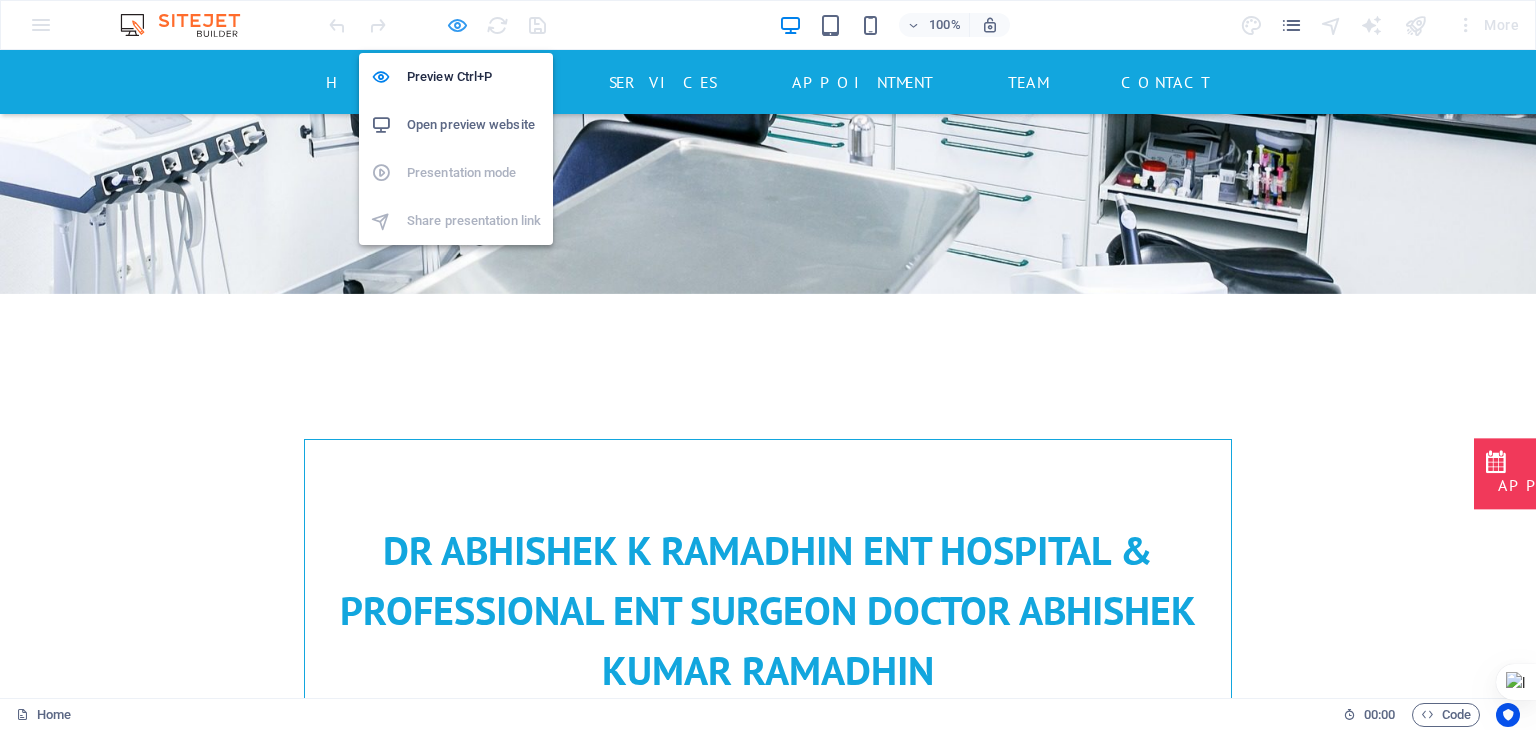 click at bounding box center [457, 25] 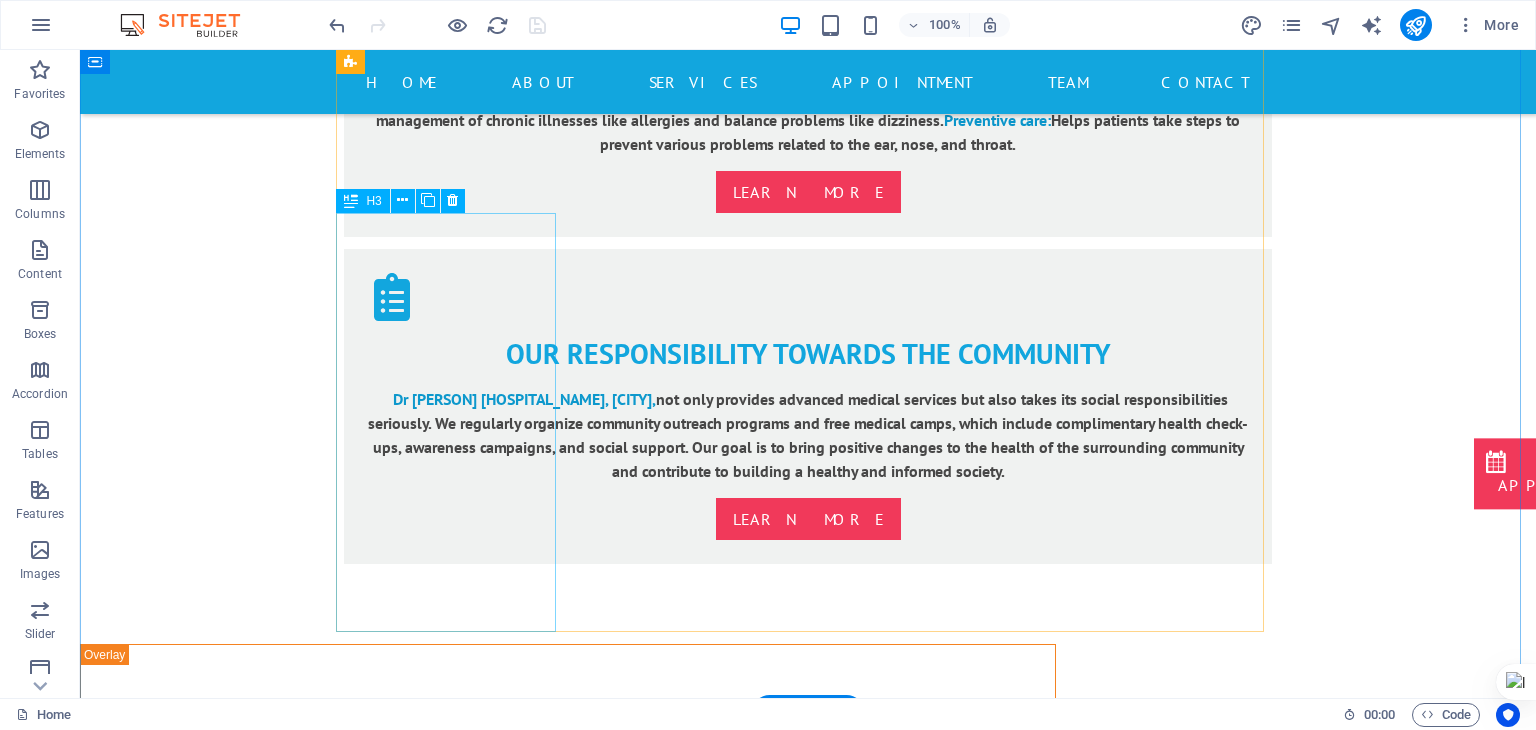 scroll, scrollTop: 3212, scrollLeft: 0, axis: vertical 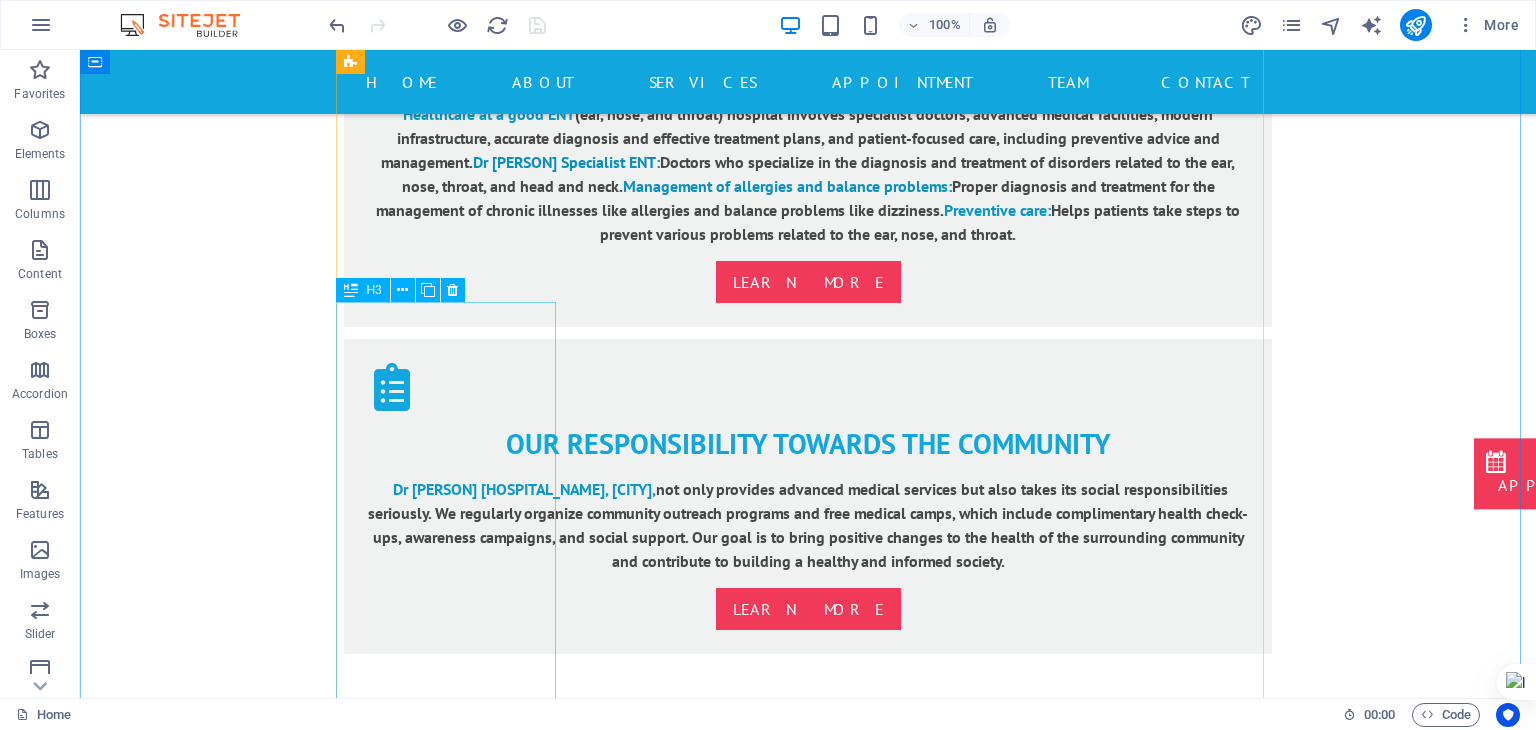 click on "Health insurance" at bounding box center (454, 2540) 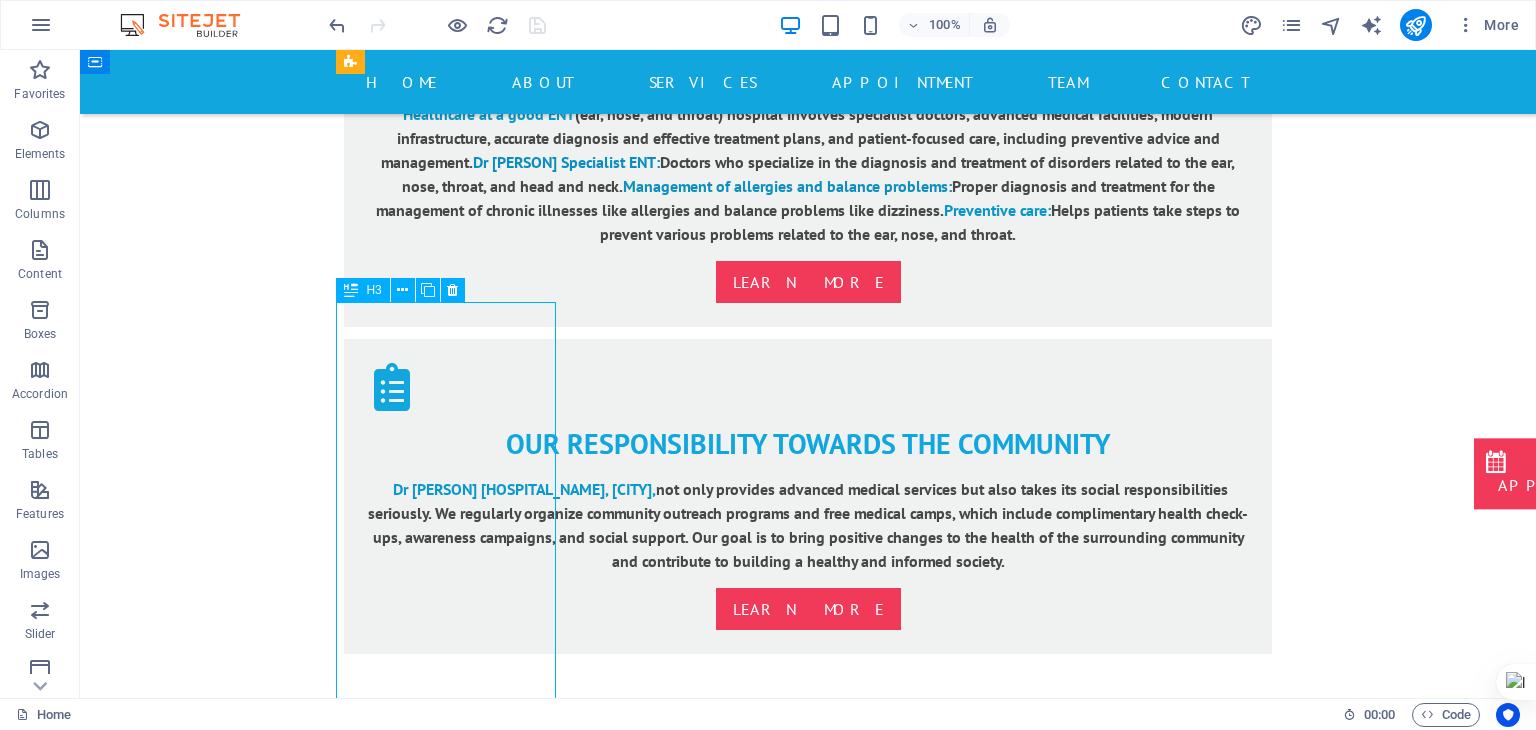 click on "Health insurance" at bounding box center [454, 2540] 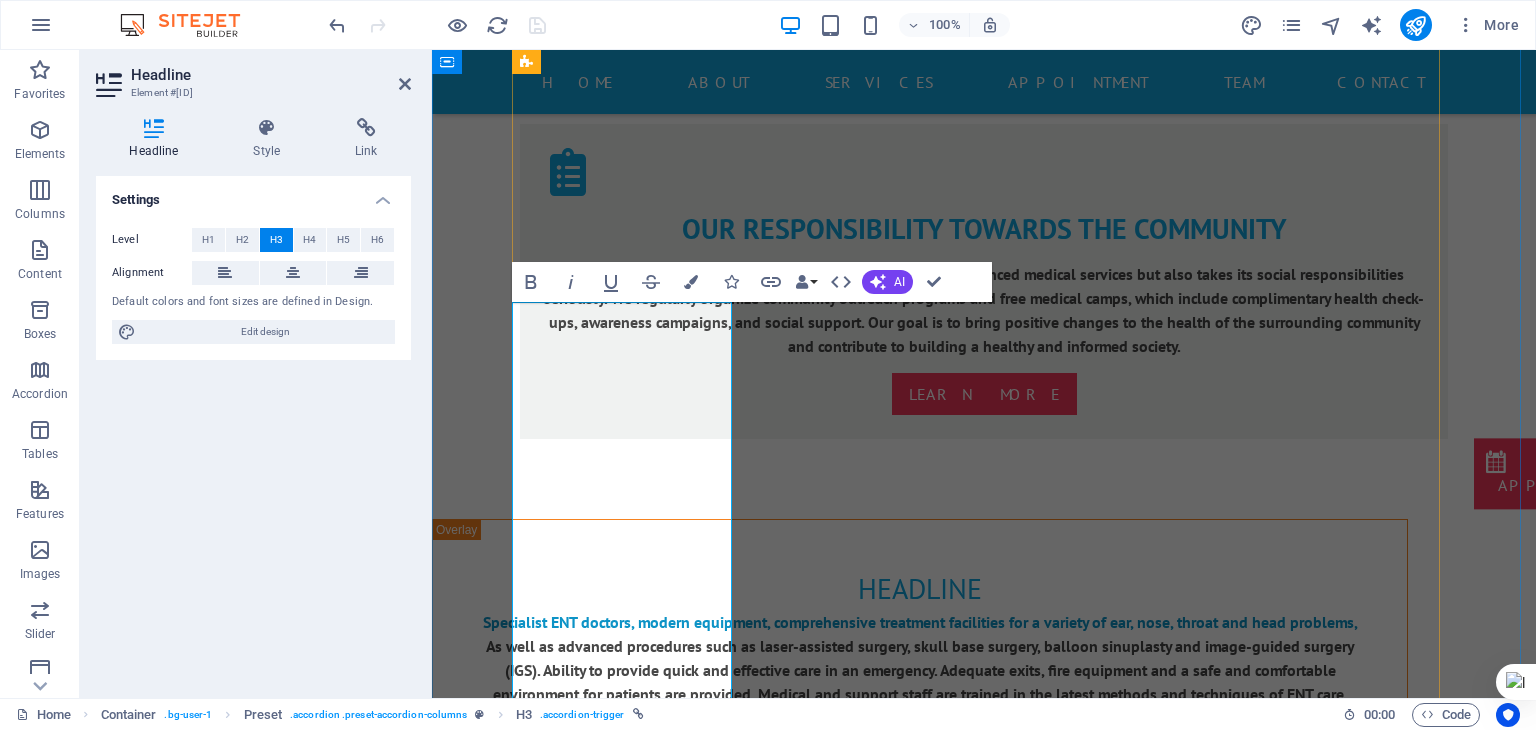 click on "Health insurance" at bounding box center [630, 2156] 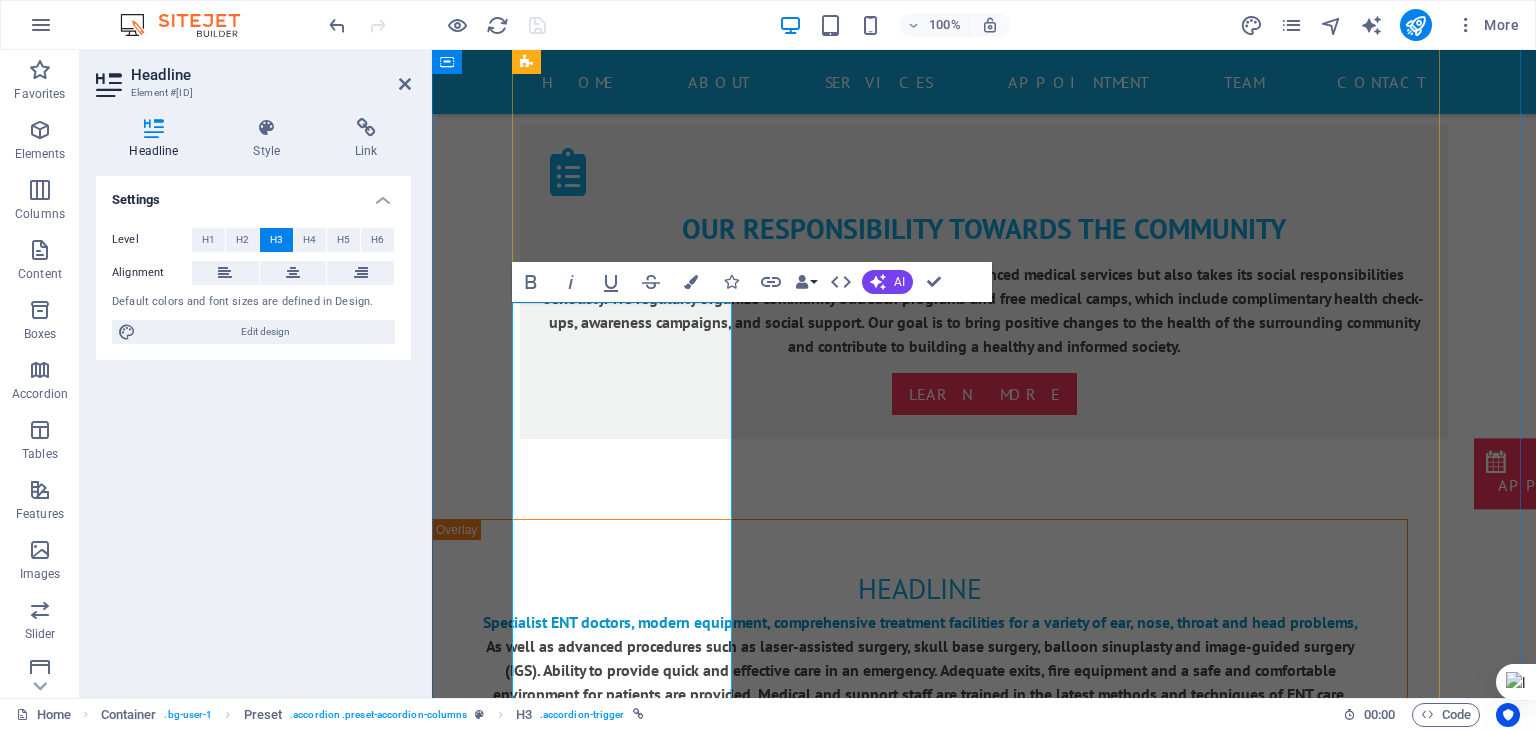 scroll, scrollTop: 180, scrollLeft: 0, axis: vertical 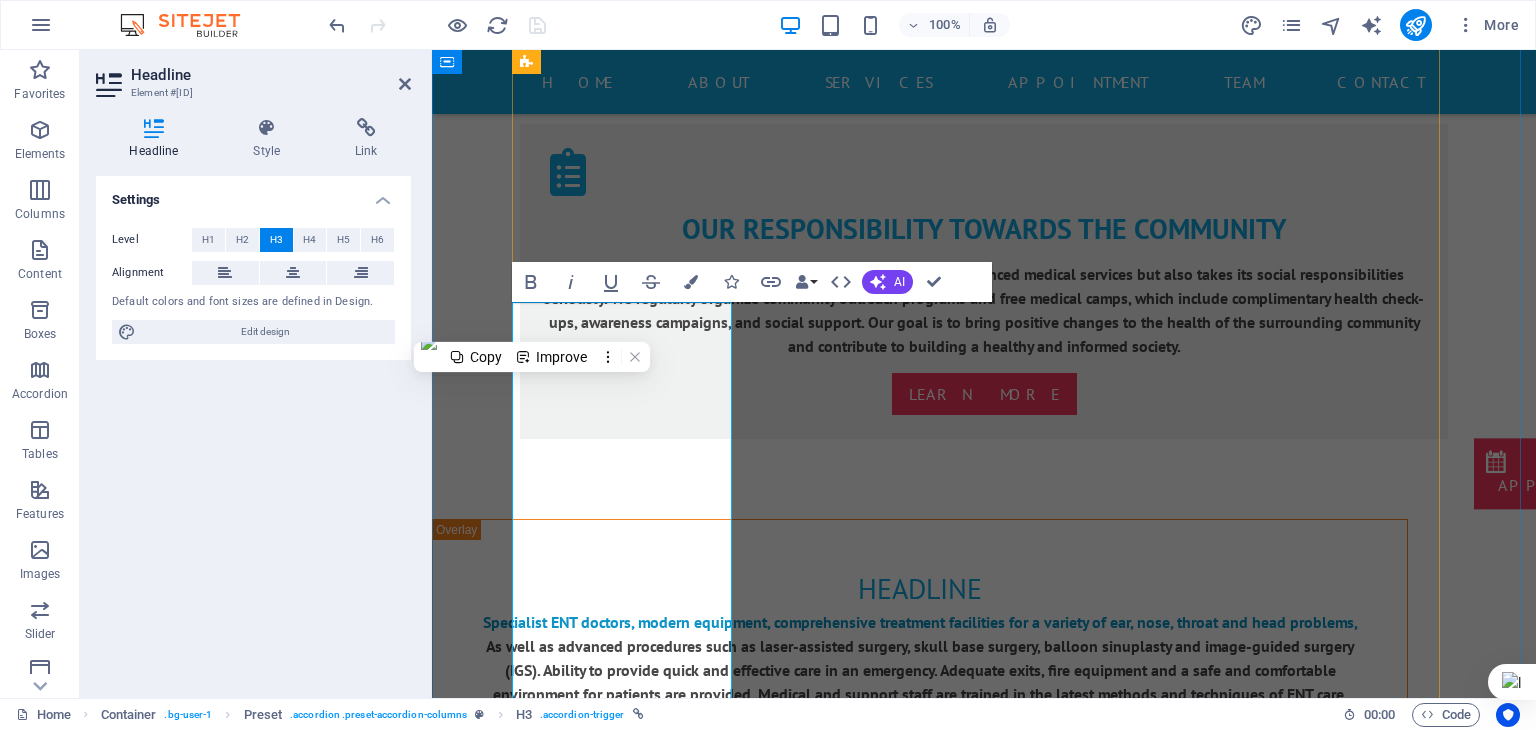 click on "Our Responsibility Towards the Community" at bounding box center (654, 2216) 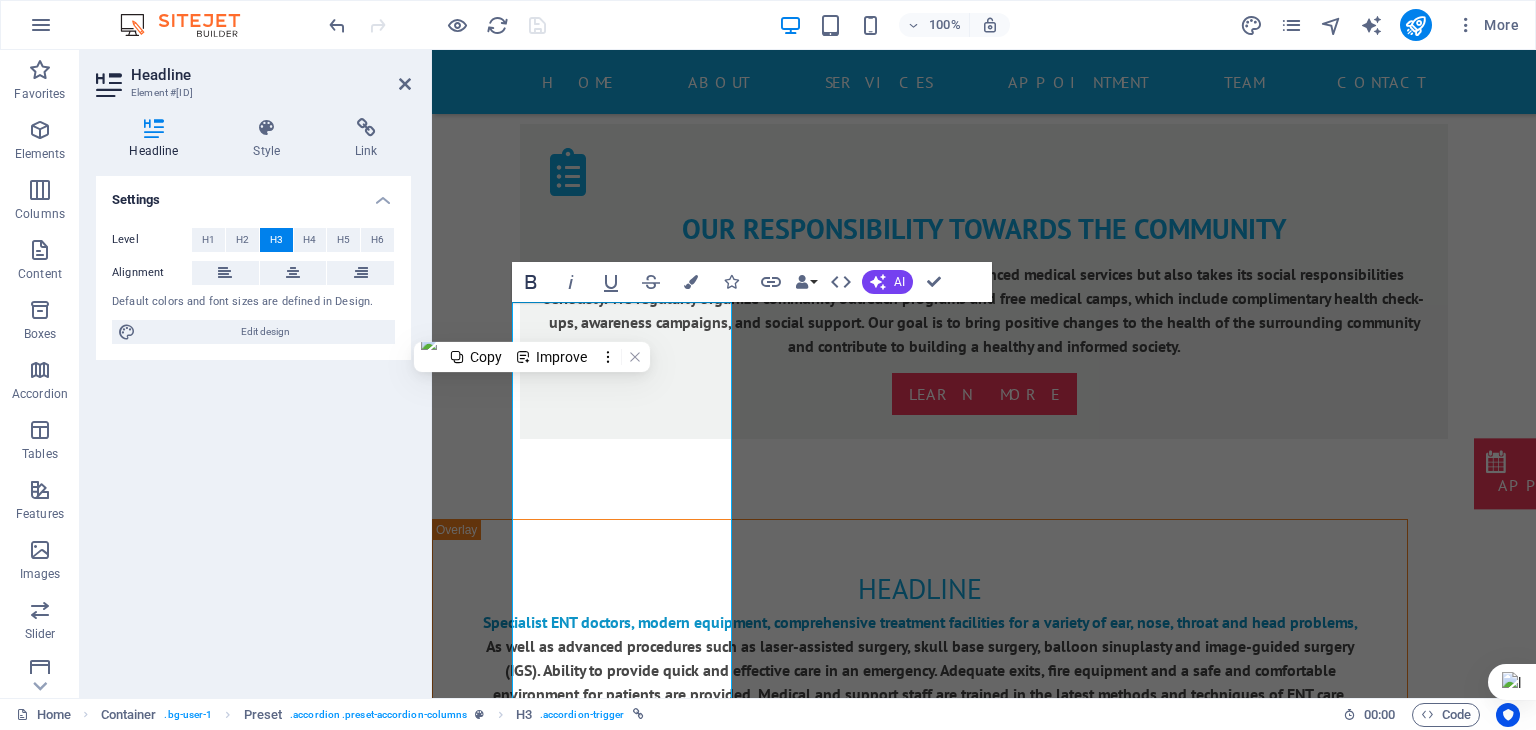 click 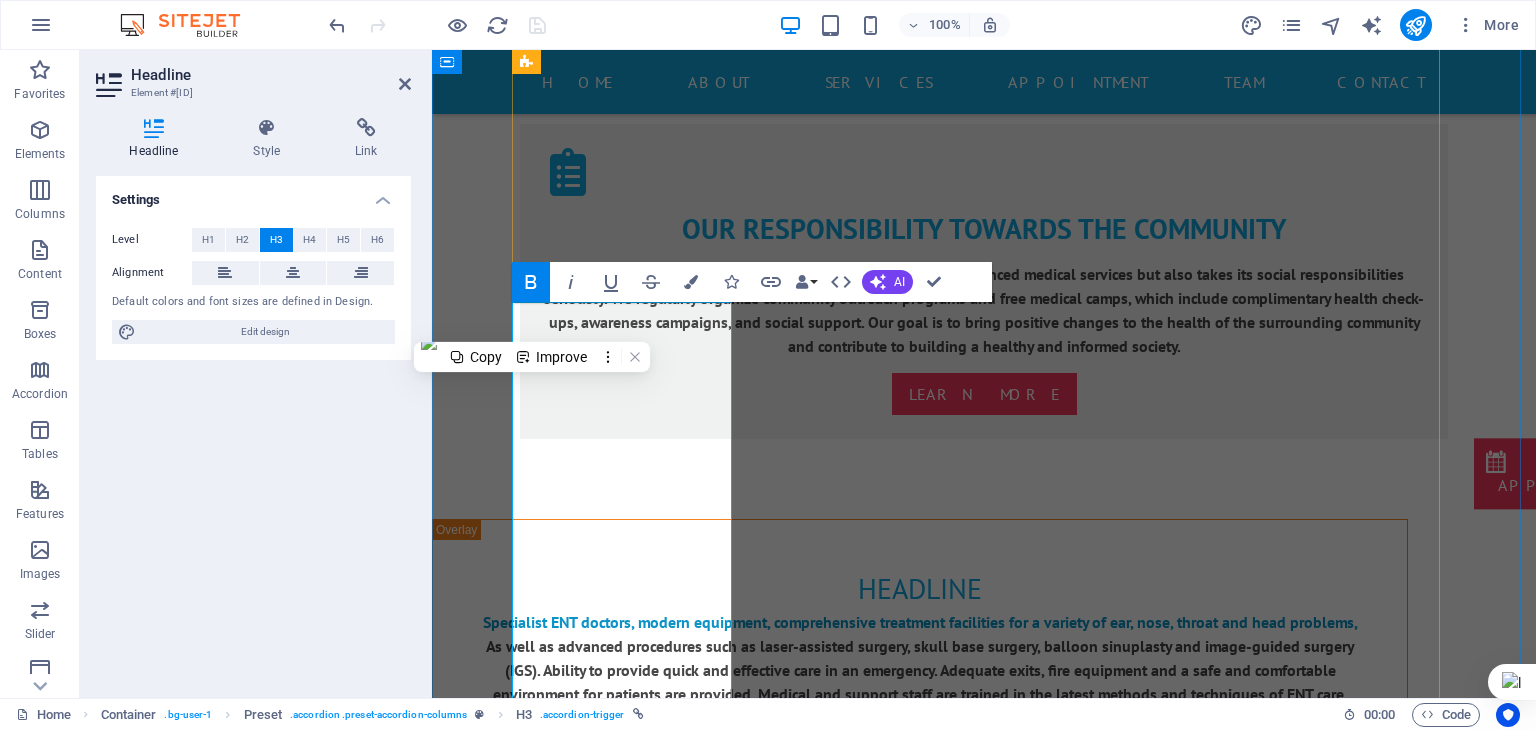 click on "Our Responsibility Towards the Community" at bounding box center [630, 2180] 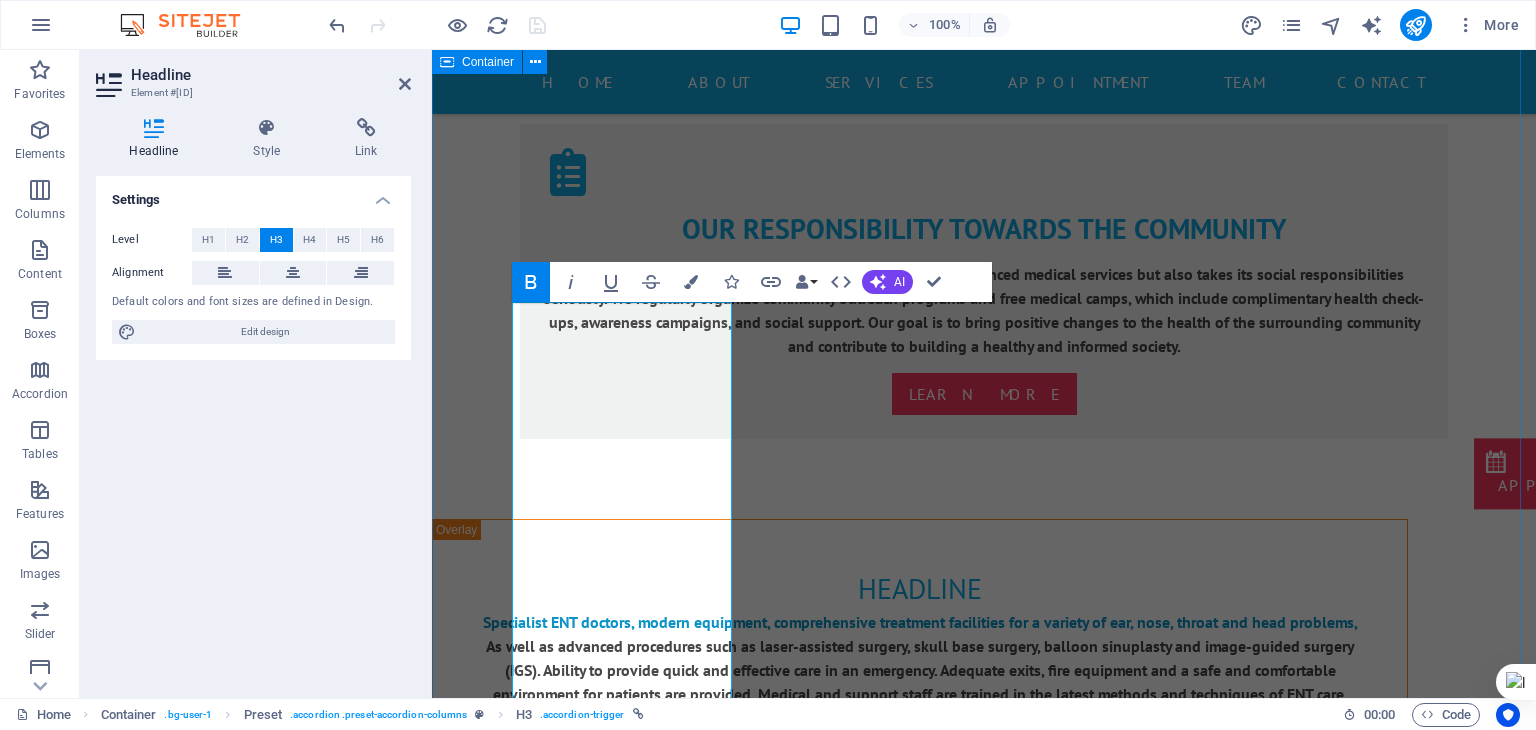 click on "Health Care Drop content here or  Add elements  Paste clipboard Health Care Improving or maintaining health through the prevention, diagnosis, treatment, correction, or cure of disease, injury, and other physical and mental problems. Taking measures to prevent diseases and injuries from occurring. Detecting illness or injury. Improving health, such as managing chronic diseases or providing rehabilitative services. Maintaining health, such as providing preventive care. Emergency Drop content here or  Add elements  Paste clipboard Emergency Unit Emergency services are available round the clock and are staffed by specially trained doctors, nurses and other healthcare professionals who focus on stabilizing patients and providing necessary treatment. Emergency services are available 24×7, staffed by experienced emergency care physicians and other specialists to provide immediate consultation and treatment as needed. Surgery Drop content here or  Add elements  Paste clipboard Surgery . Drop content here or" at bounding box center [984, 1685] 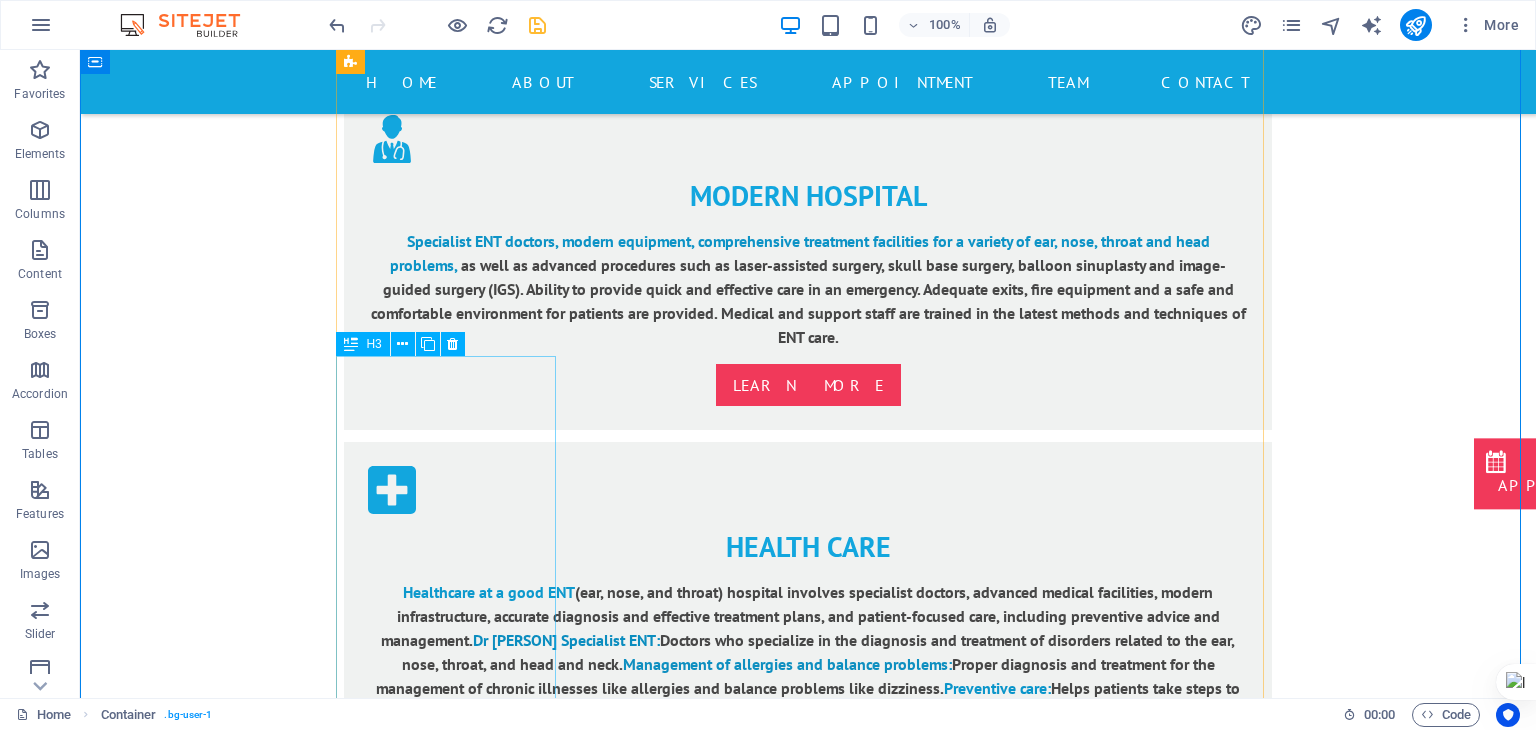 scroll, scrollTop: 2697, scrollLeft: 0, axis: vertical 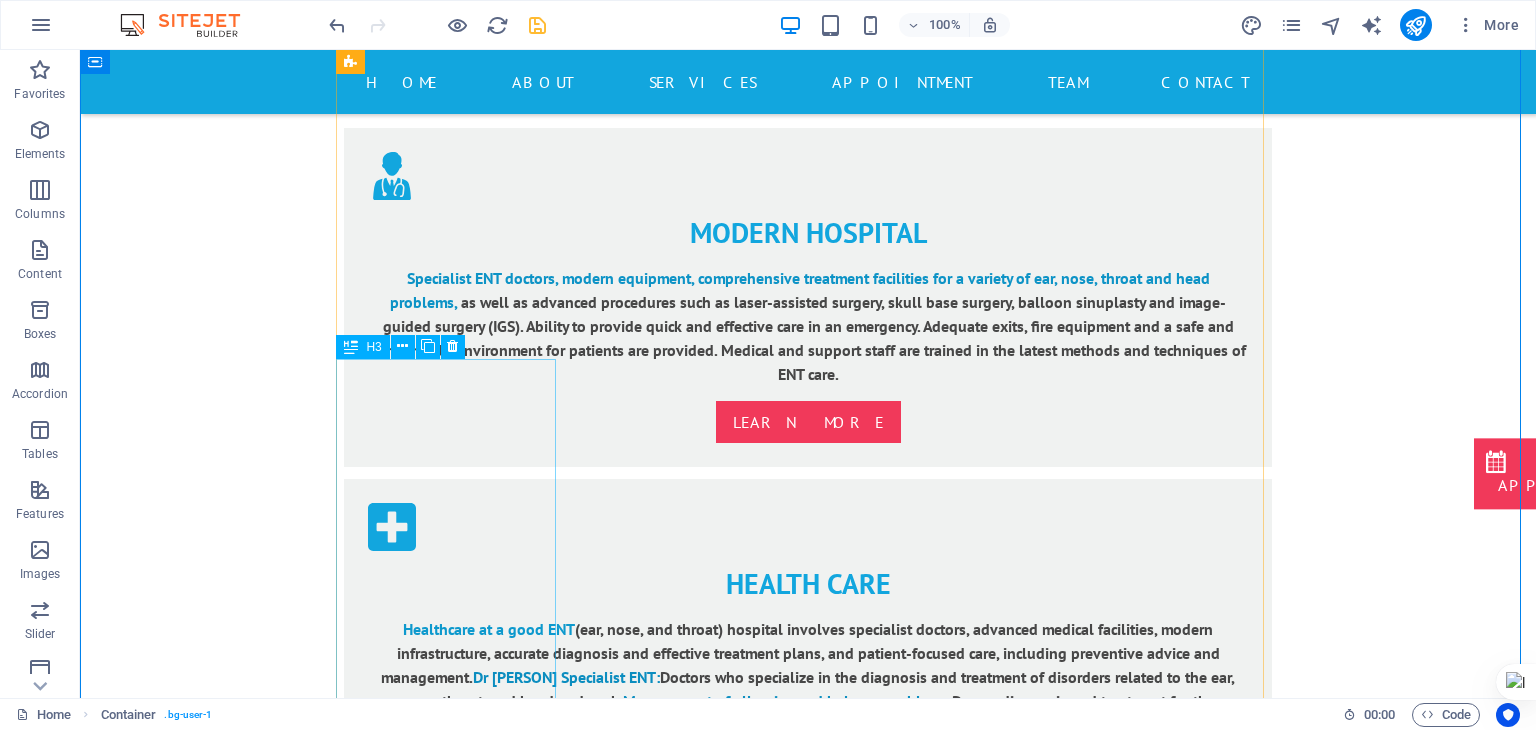 click on "Surgery" at bounding box center [454, 2624] 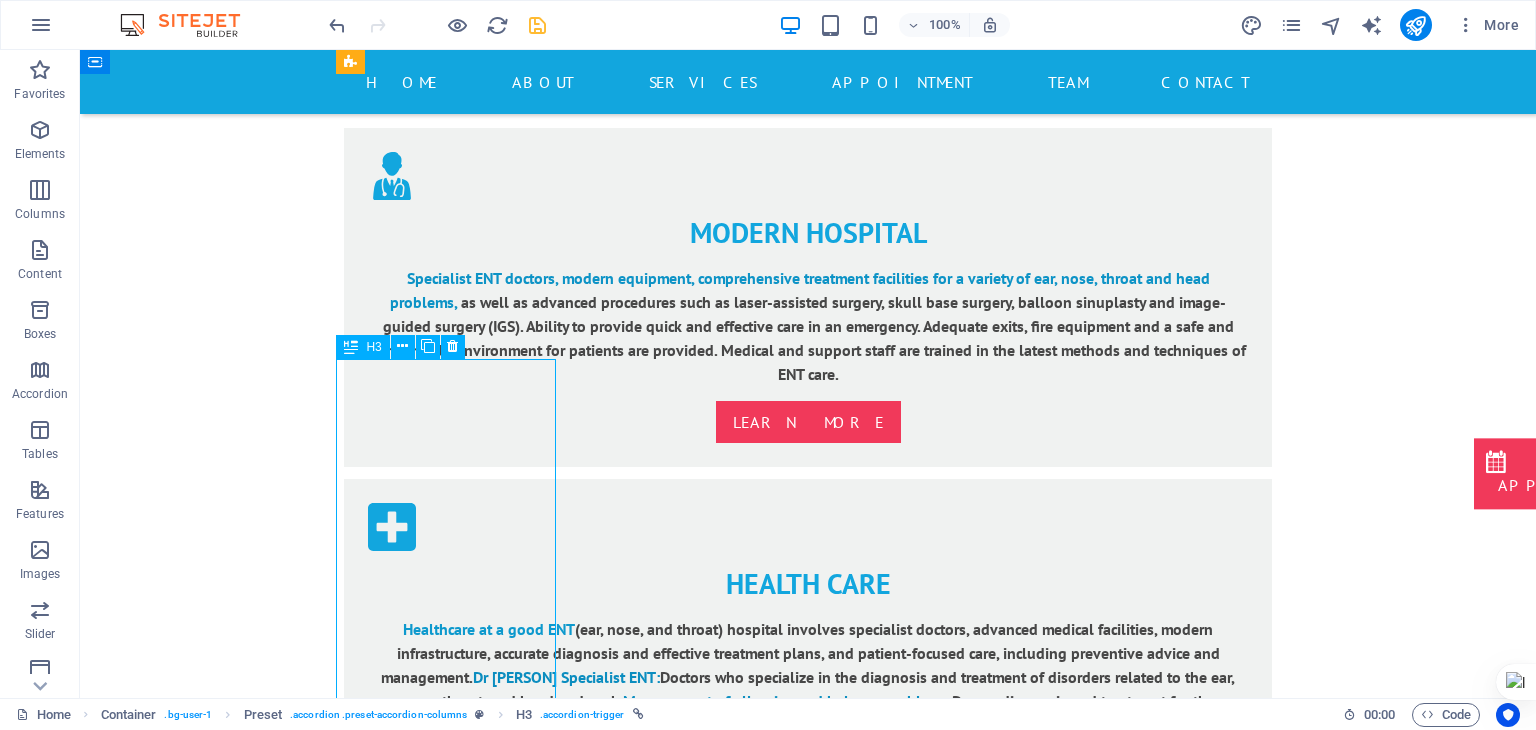click on "Surgery" at bounding box center (454, 2624) 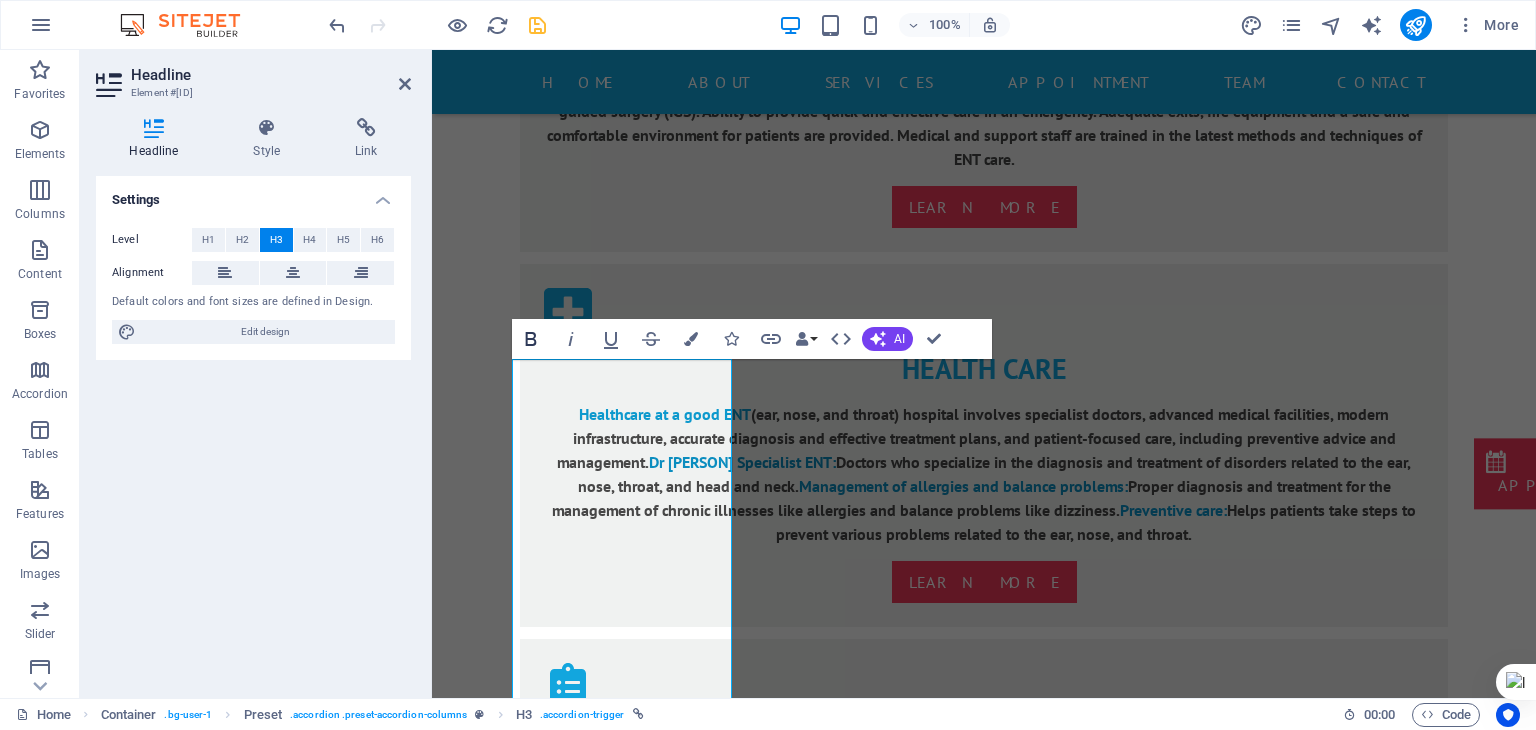 click 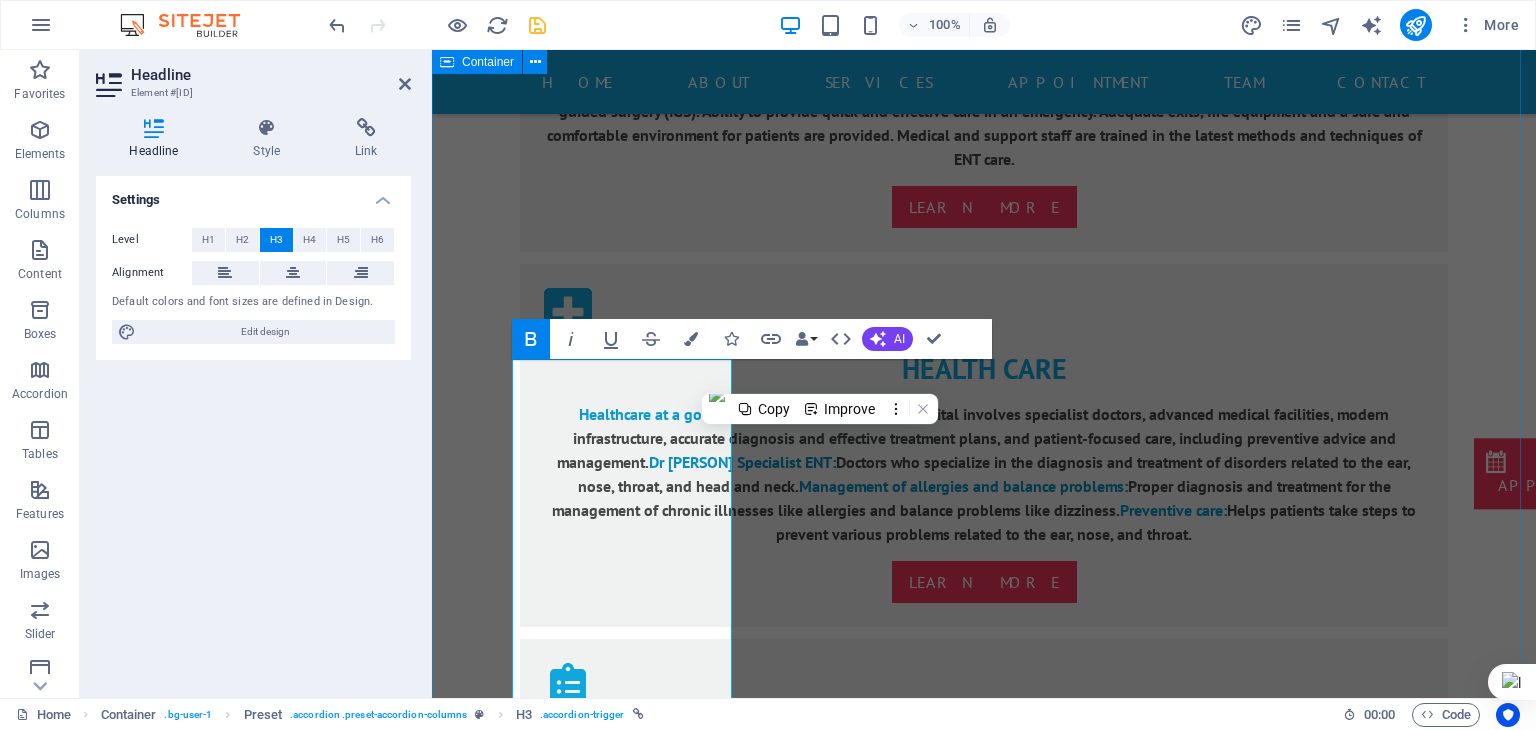 click on "Health Care Drop content here or  Add elements  Paste clipboard Health Care Improving or maintaining health through the prevention, diagnosis, treatment, correction, or cure of disease, injury, and other physical and mental problems. Taking measures to prevent diseases and injuries from occurring. Detecting illness or injury. Improving health, such as managing chronic diseases or providing rehabilitative services. Maintaining health, such as providing preventive care. Emergency Drop content here or  Add elements  Paste clipboard Emergency Unit Emergency services are available round the clock and are staffed by specially trained doctors, nurses and other healthcare professionals who focus on stabilizing patients and providing necessary treatment. Emergency services are available 24×7, staffed by experienced emergency care physicians and other specialists to provide immediate consultation and treatment as needed. Surgery Drop content here or  Add elements  Paste clipboard Surgery . Drop content here or" at bounding box center (984, 2200) 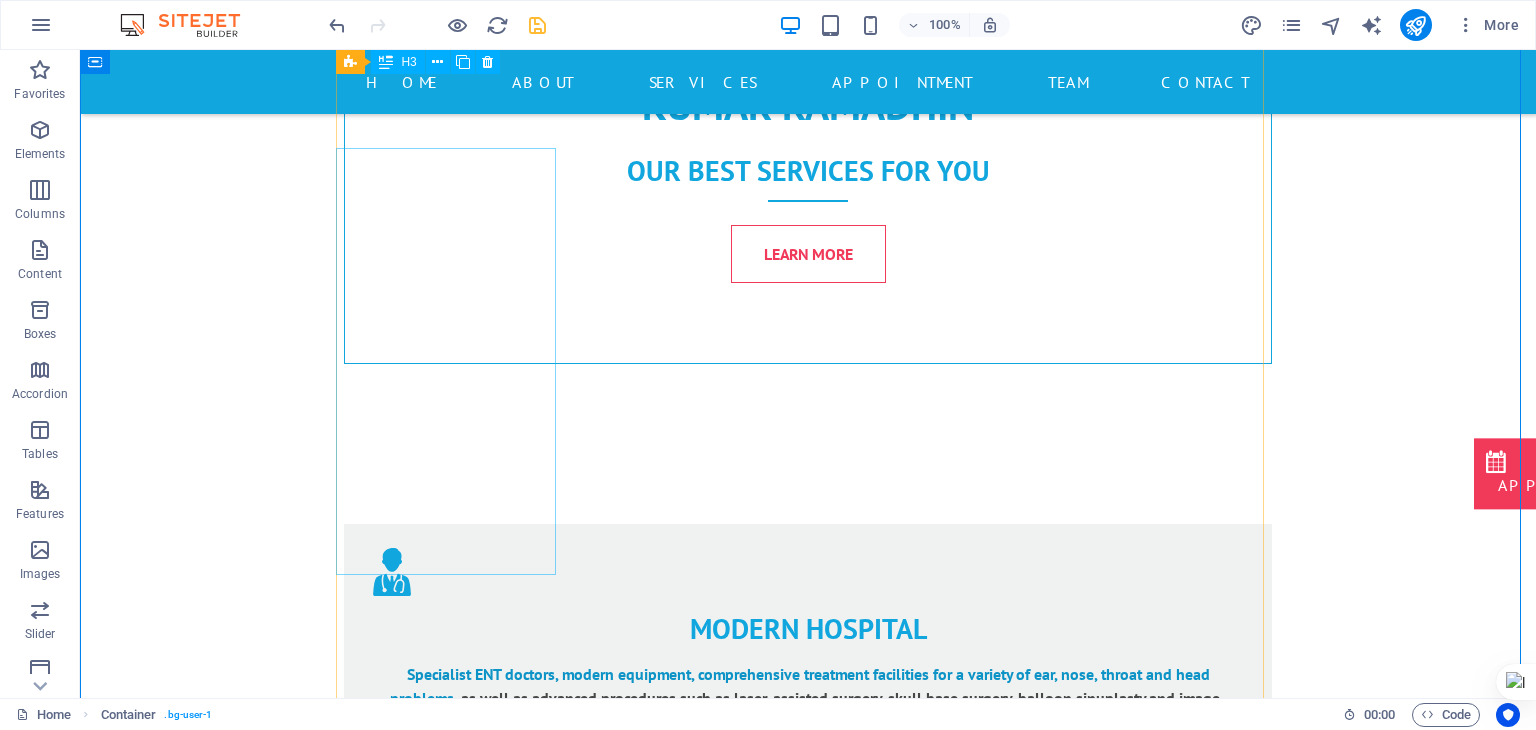 scroll, scrollTop: 2265, scrollLeft: 0, axis: vertical 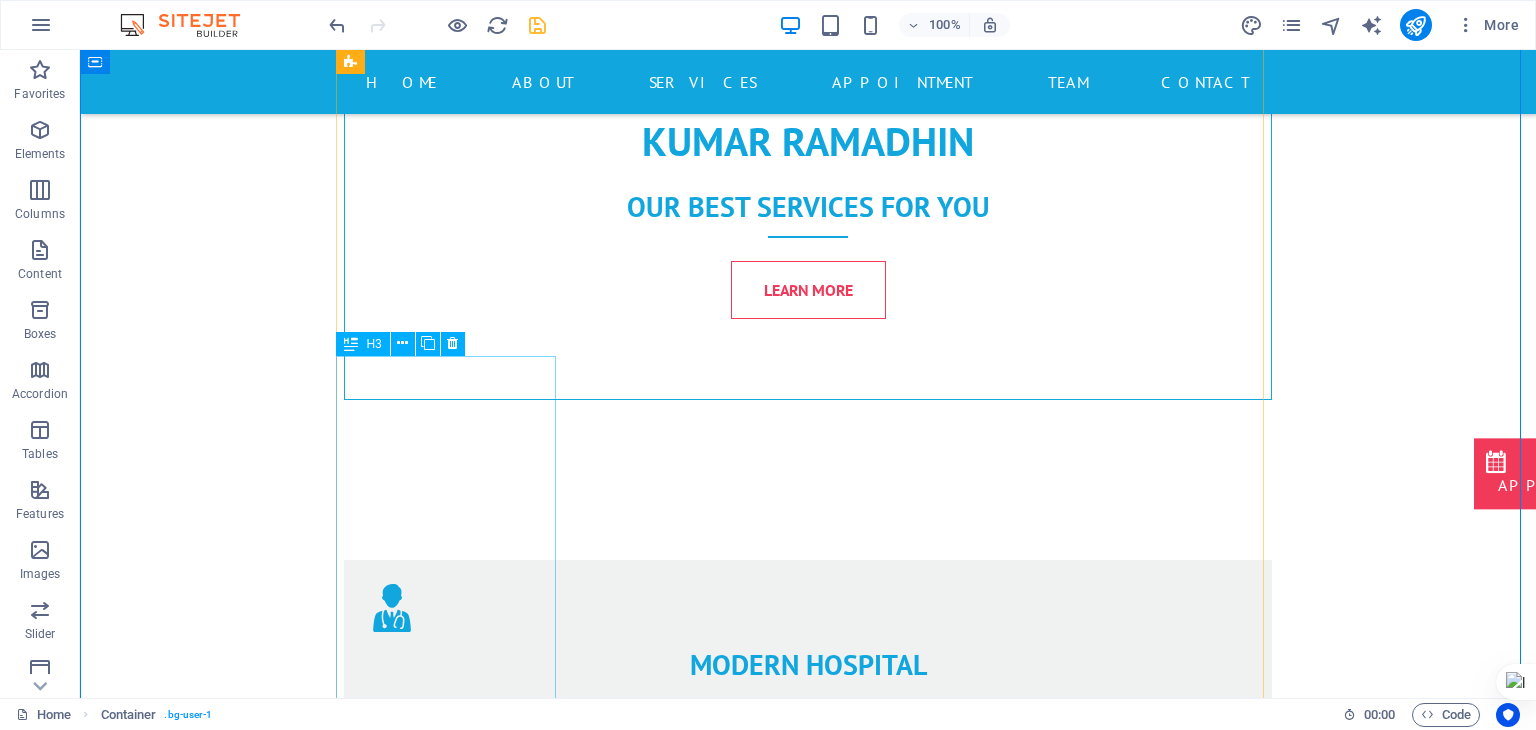 click on "Emergency" at bounding box center (454, 2633) 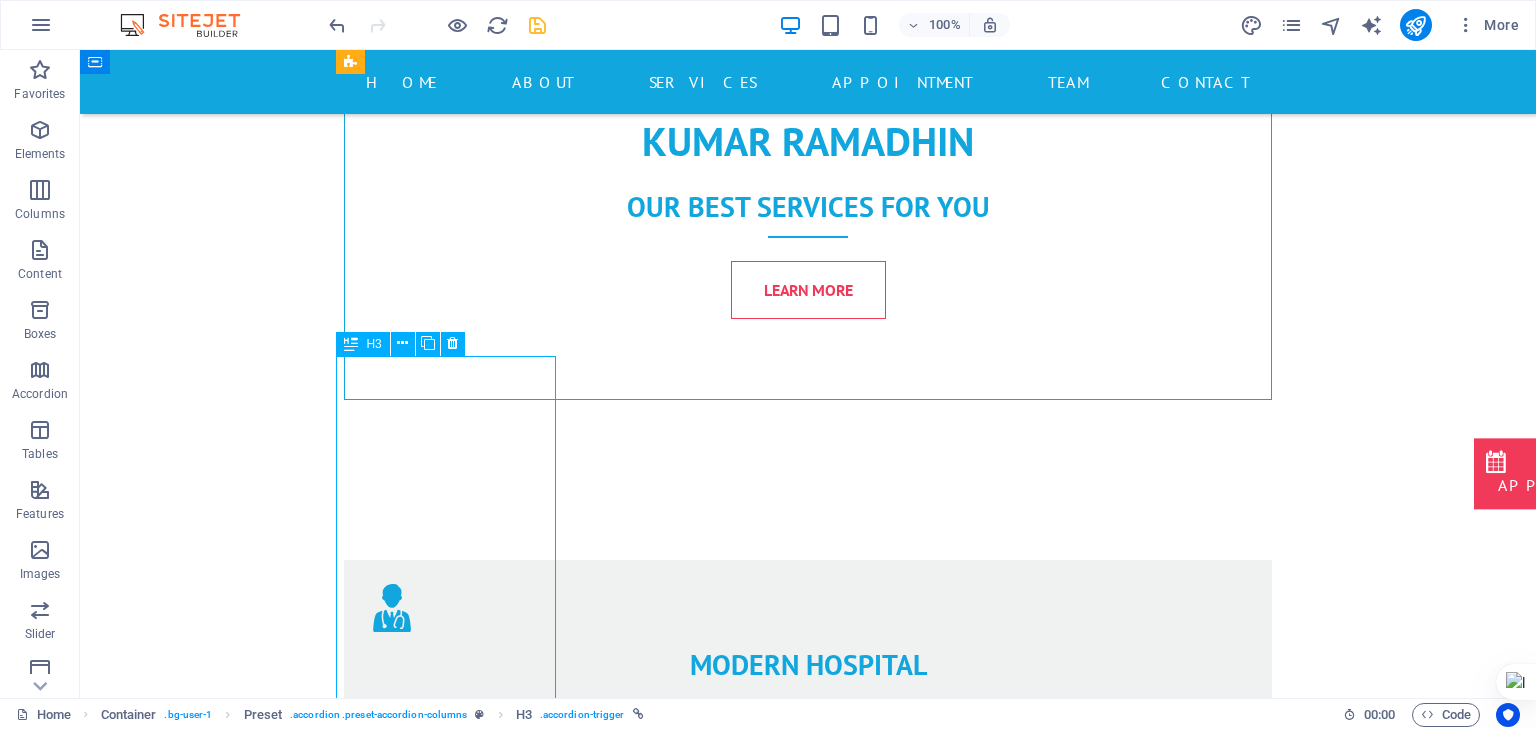 click on "Emergency" at bounding box center (454, 2633) 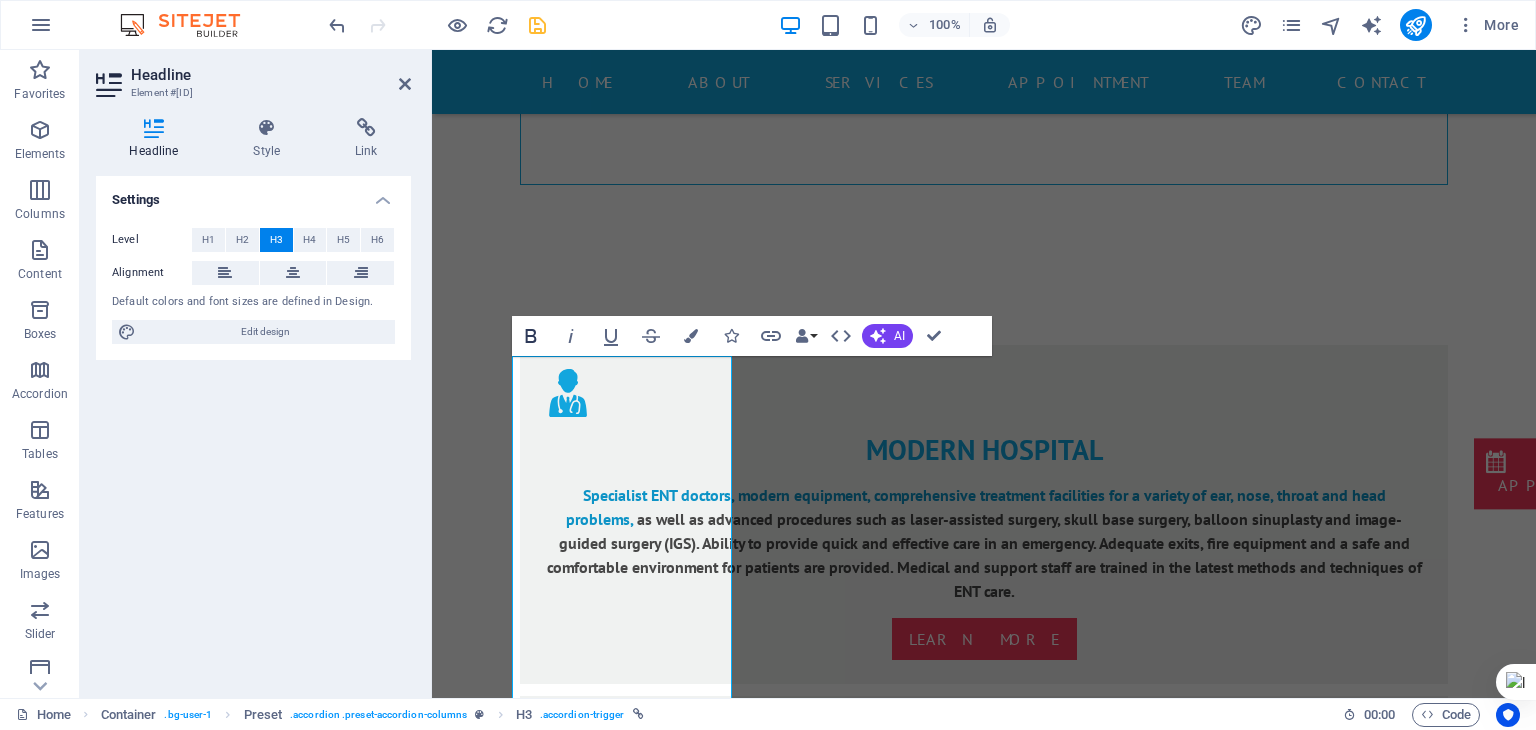click 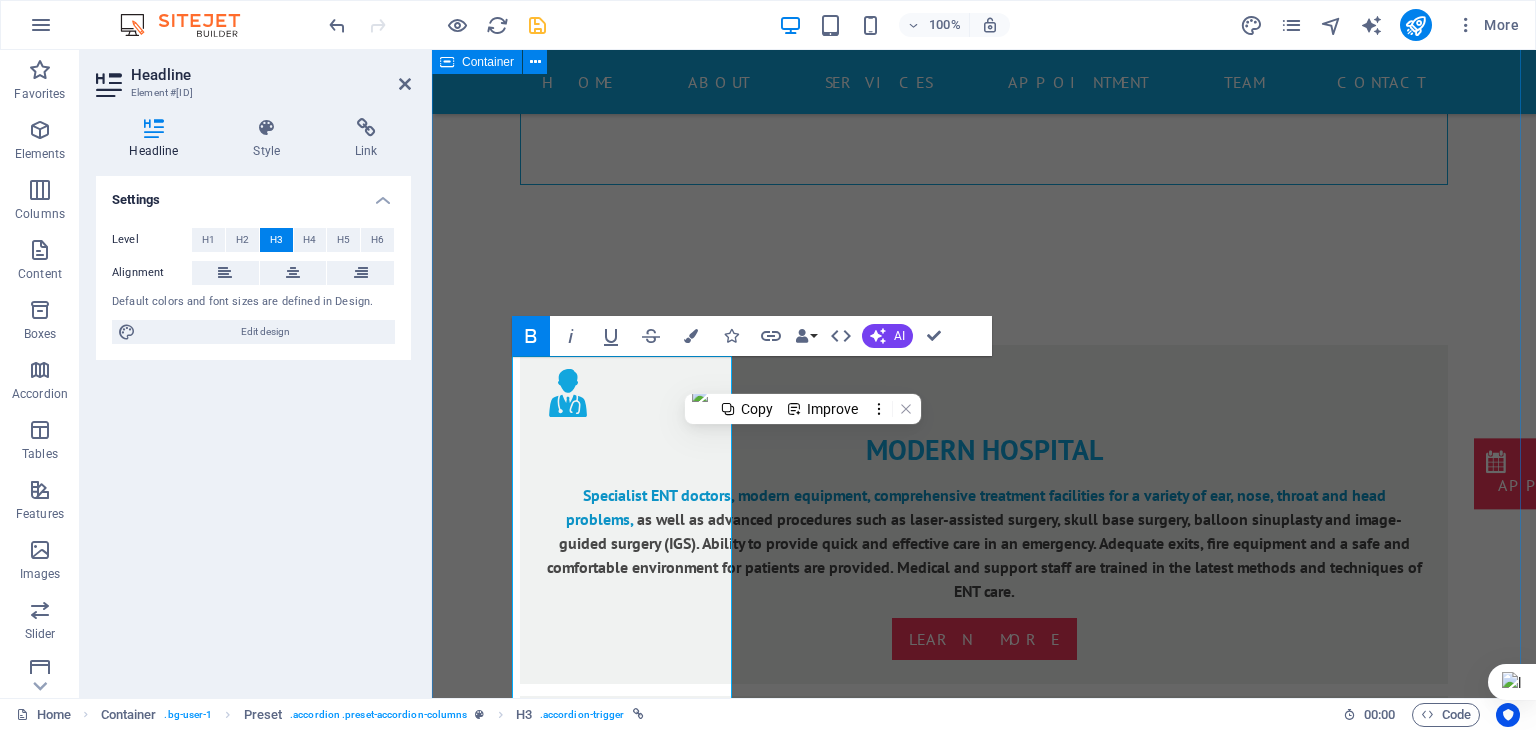click on "Health Care Drop content here or  Add elements  Paste clipboard Health Care Improving or maintaining health through the prevention, diagnosis, treatment, correction, or cure of disease, injury, and other physical and mental problems. Taking measures to prevent diseases and injuries from occurring. Detecting illness or injury. Improving health, such as managing chronic diseases or providing rehabilitative services. Maintaining health, such as providing preventive care. Emergency Drop content here or  Add elements  Paste clipboard Emergency Unit Emergency services are available round the clock and are staffed by specially trained doctors, nurses and other healthcare professionals who focus on stabilizing patients and providing necessary treatment. Emergency services are available 24×7, staffed by experienced emergency care physicians and other specialists to provide immediate consultation and treatment as needed. Surgery Drop content here or  Add elements  Paste clipboard Surgery . Drop content here or" at bounding box center [984, 2632] 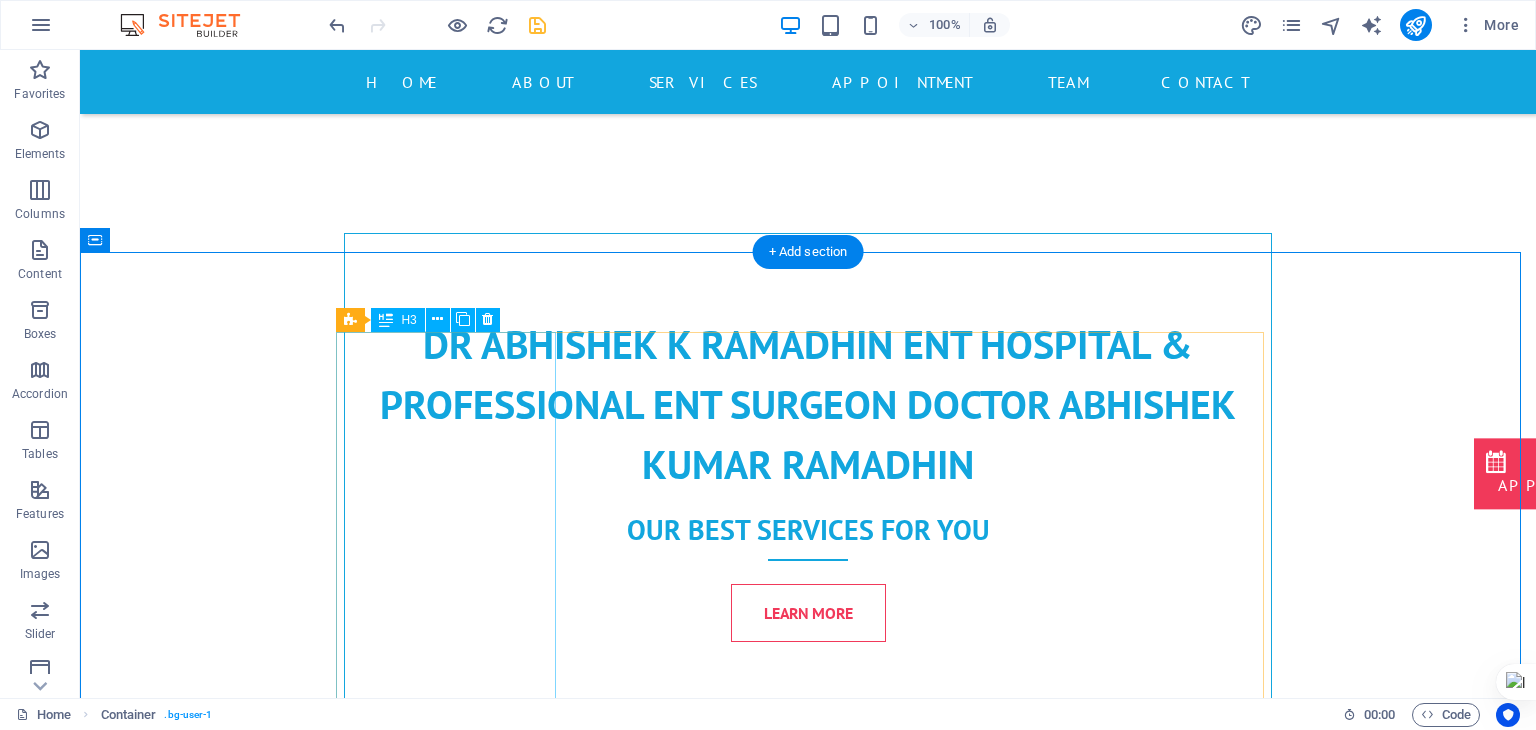 scroll, scrollTop: 1852, scrollLeft: 0, axis: vertical 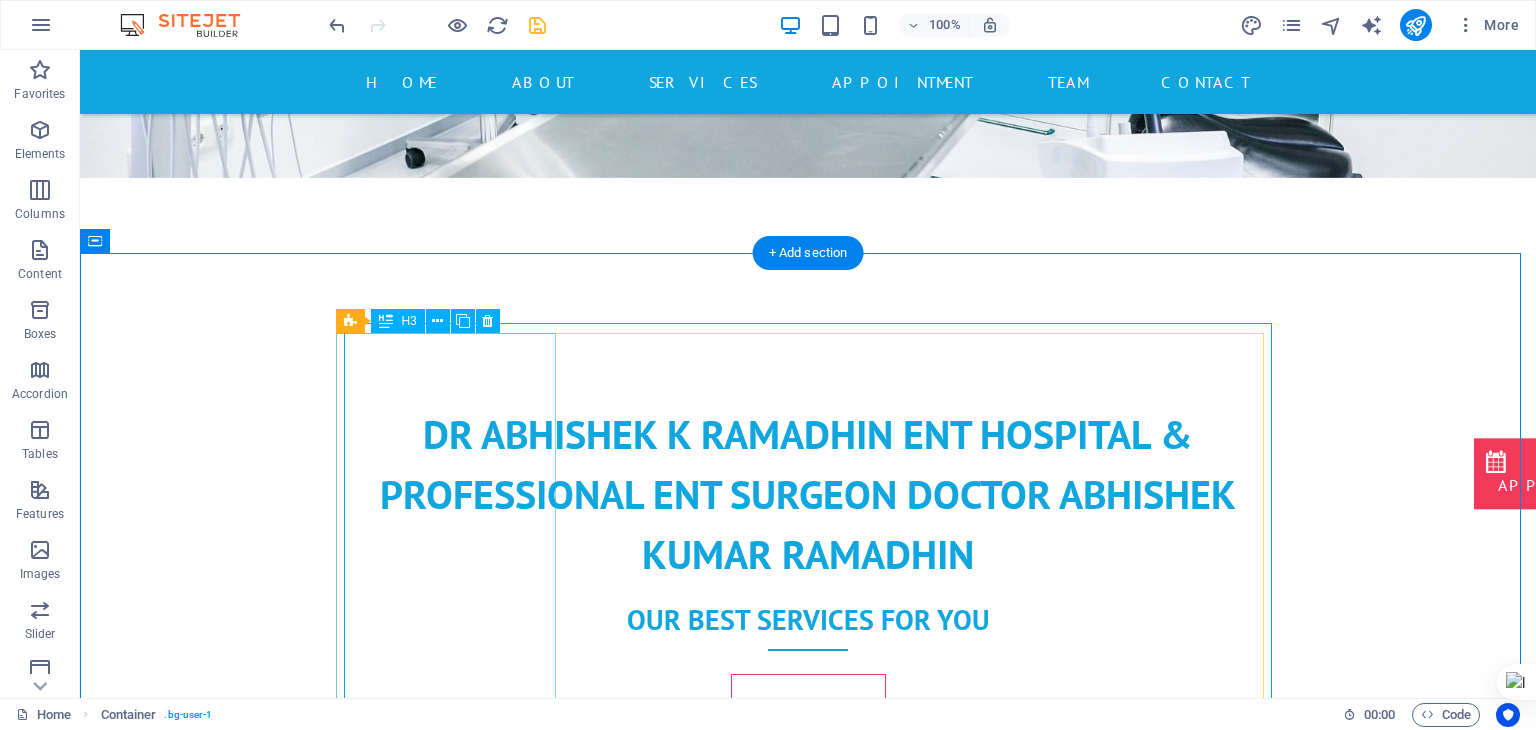 click on "Health Care" at bounding box center [454, 2623] 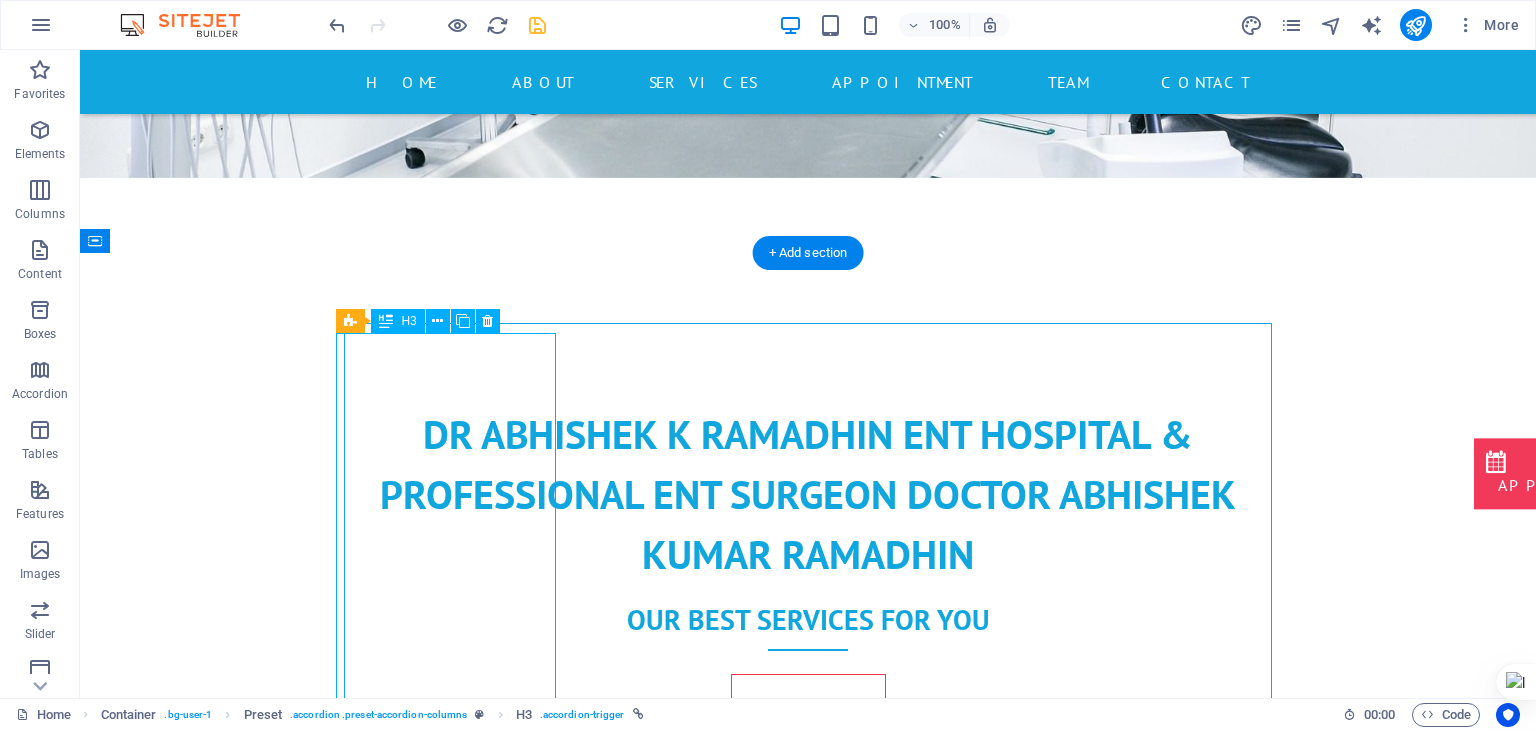 click on "Health Care" at bounding box center (454, 2623) 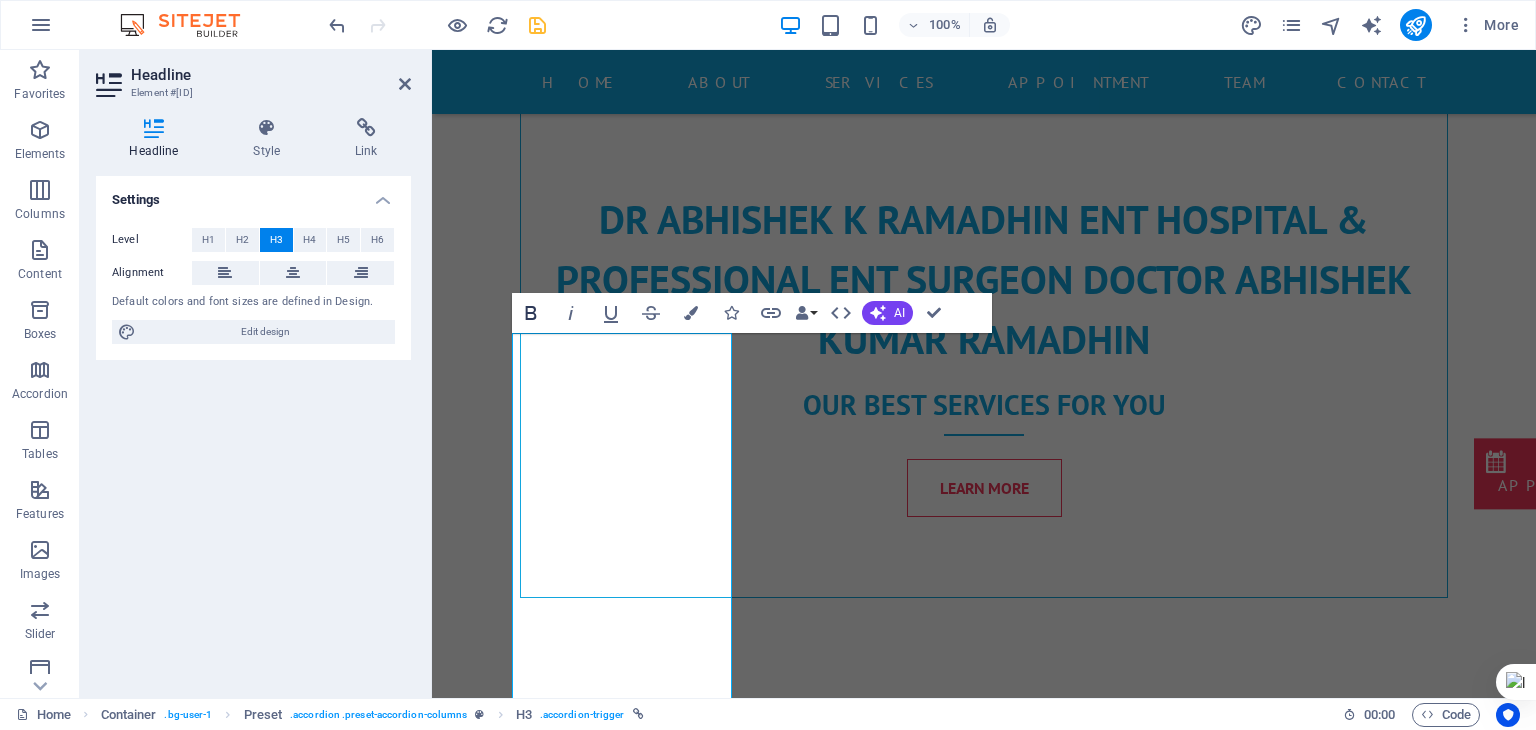 click 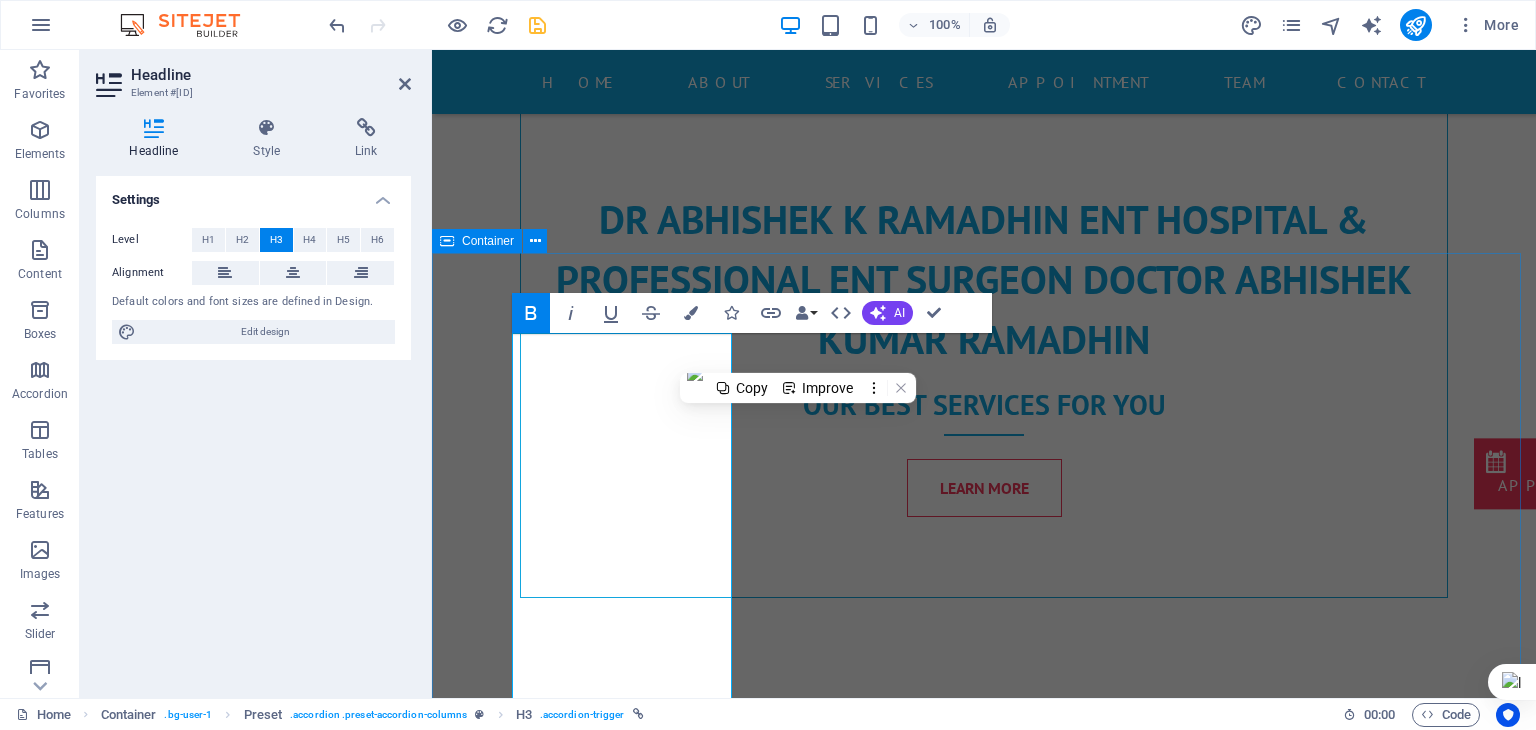 click on "Health Care Drop content here or  Add elements  Paste clipboard Health Care Improving or maintaining health through the prevention, diagnosis, treatment, correction, or cure of disease, injury, and other physical and mental problems. Taking measures to prevent diseases and injuries from occurring. Detecting illness or injury. Improving health, such as managing chronic diseases or providing rehabilitative services. Maintaining health, such as providing preventive care. Emergency Drop content here or  Add elements  Paste clipboard Emergency Unit Emergency services are available round the clock and are staffed by specially trained doctors, nurses and other healthcare professionals who focus on stabilizing patients and providing necessary treatment. Emergency services are available 24×7, staffed by experienced emergency care physicians and other specialists to provide immediate consultation and treatment as needed. Surgery Drop content here or  Add elements  Paste clipboard Surgery . Drop content here or" at bounding box center [984, 3045] 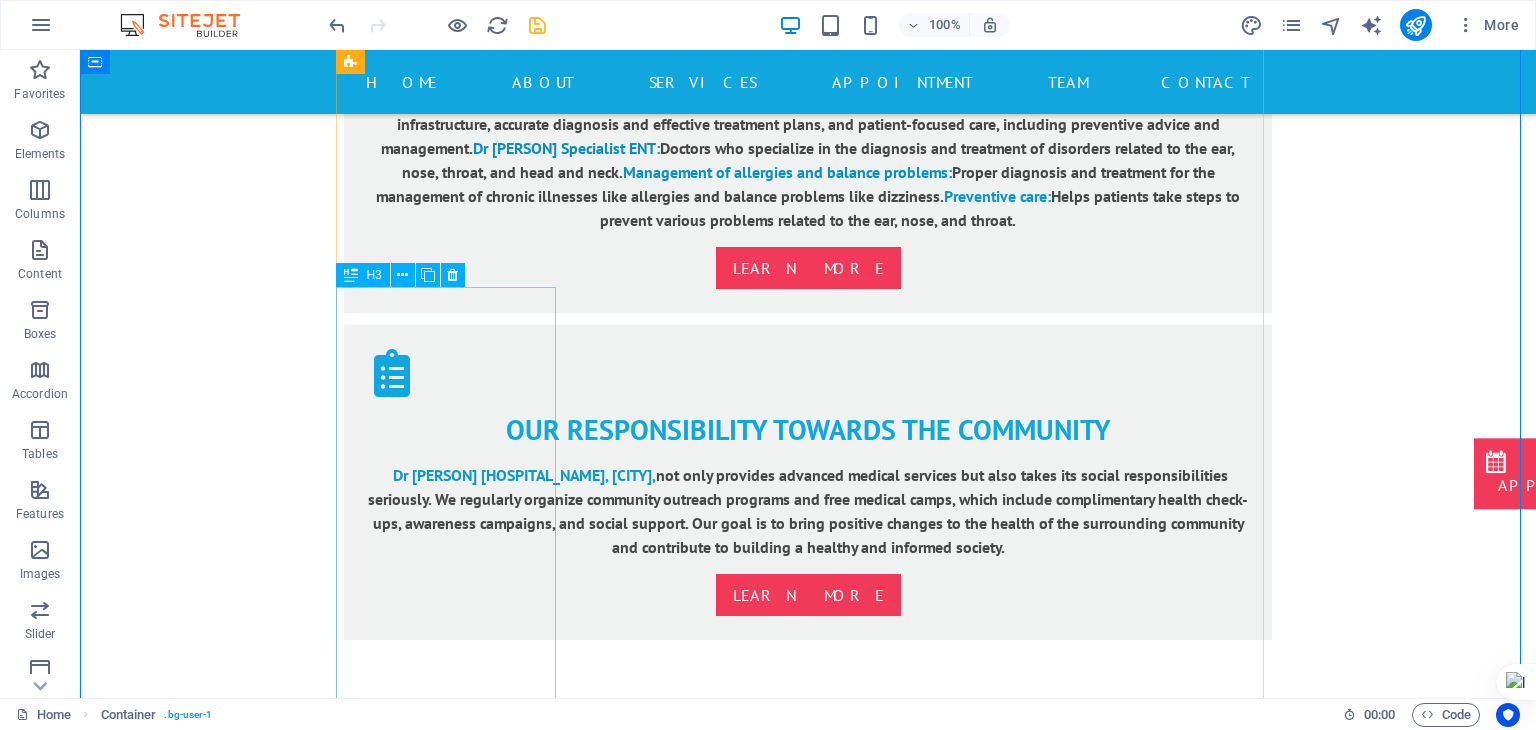 scroll, scrollTop: 3228, scrollLeft: 0, axis: vertical 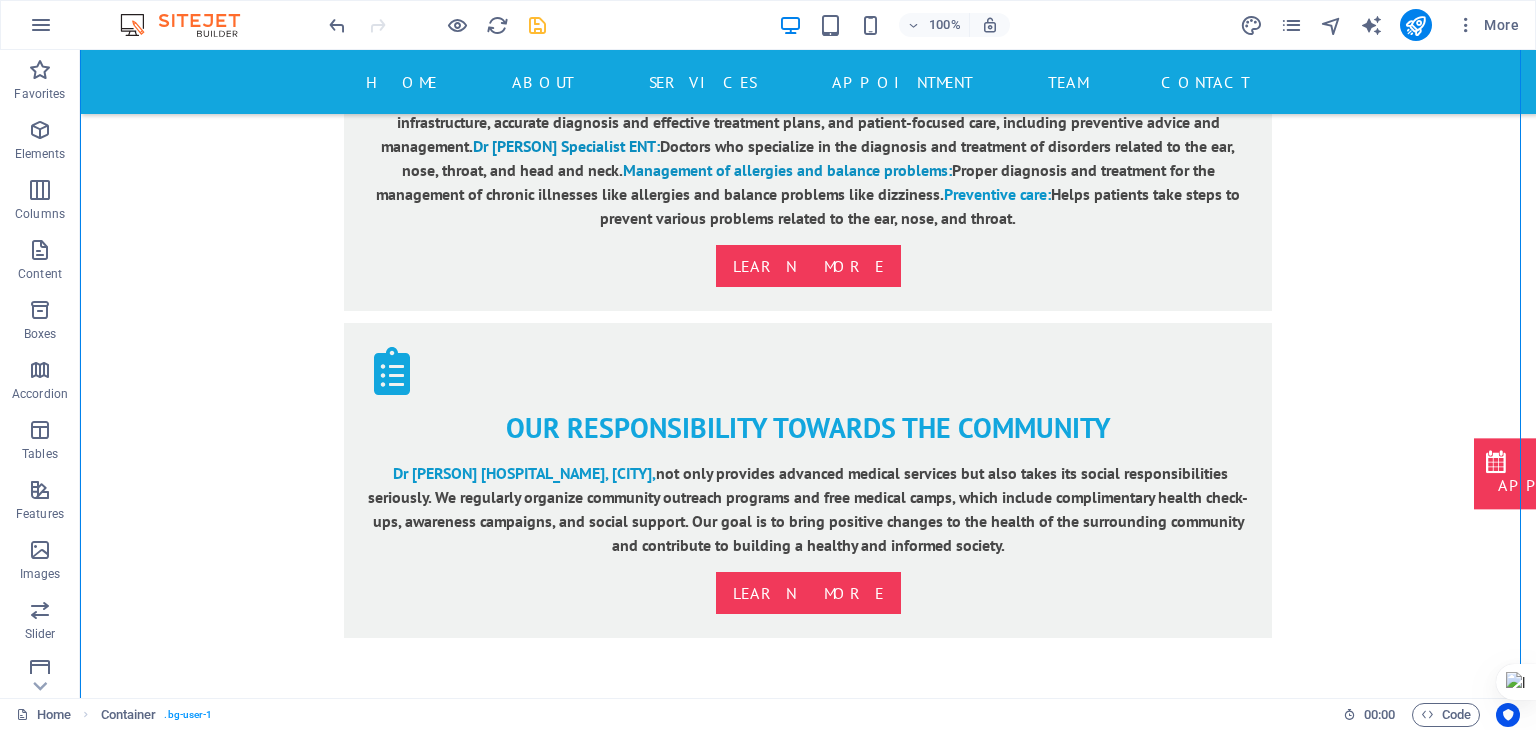 click at bounding box center [437, 25] 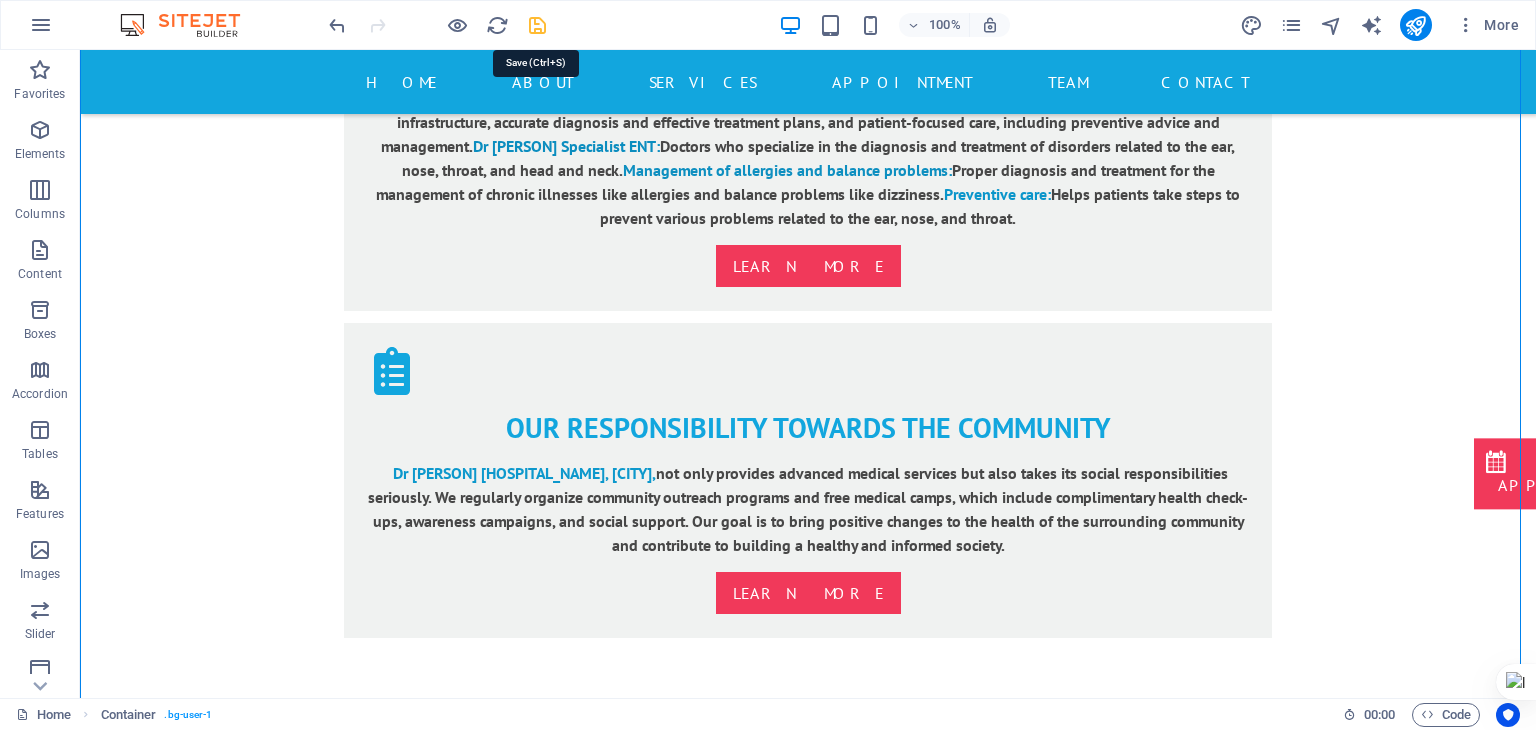 click at bounding box center [537, 25] 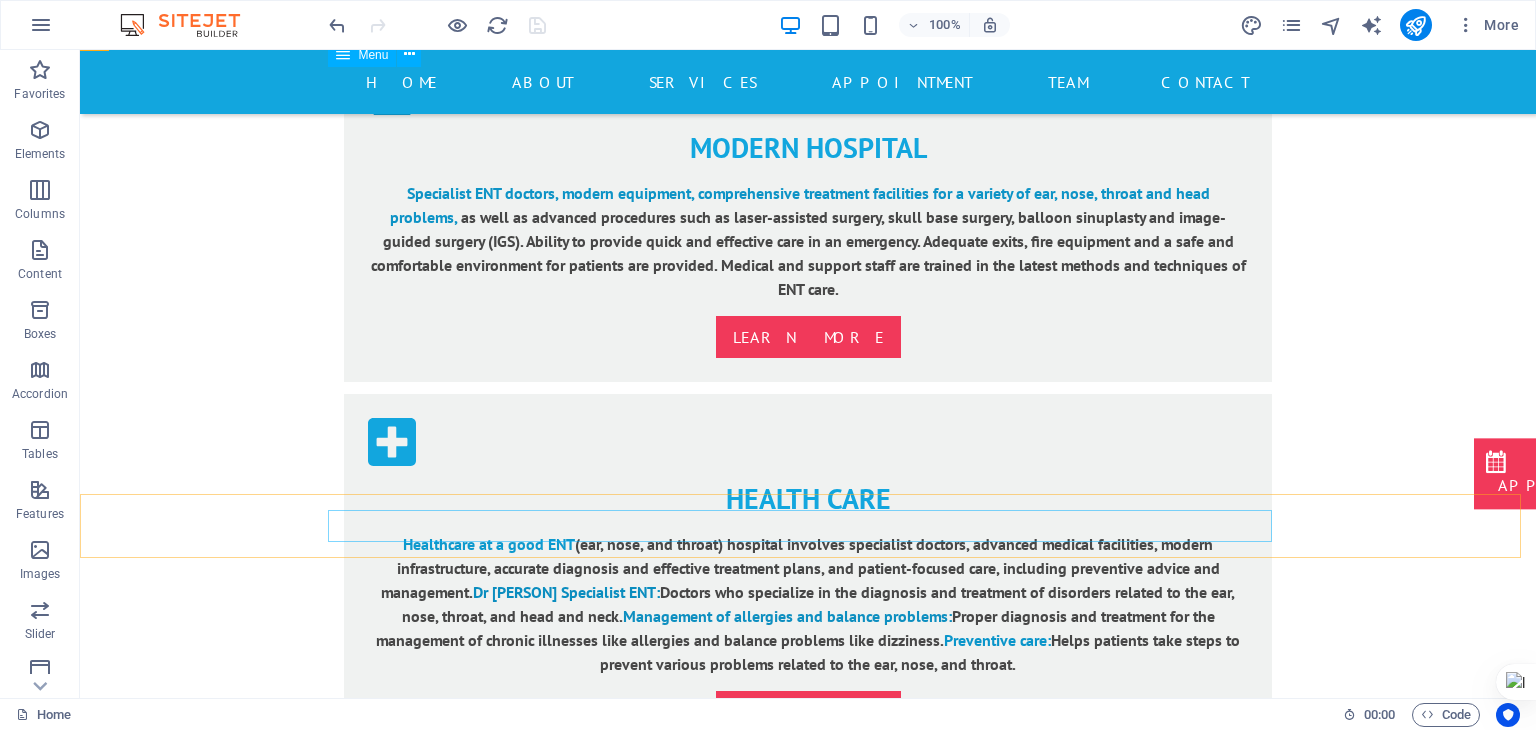 scroll, scrollTop: 2789, scrollLeft: 0, axis: vertical 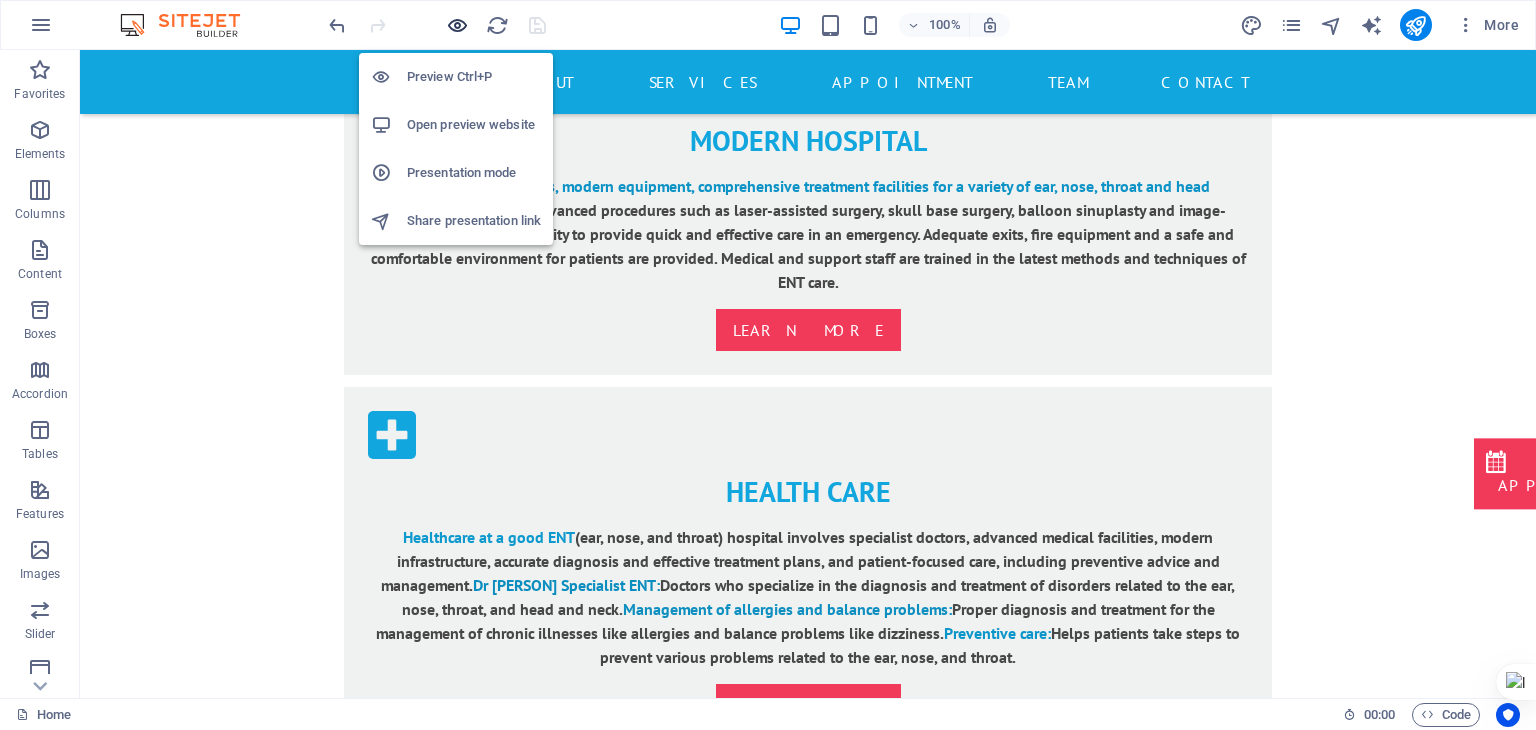 click at bounding box center (457, 25) 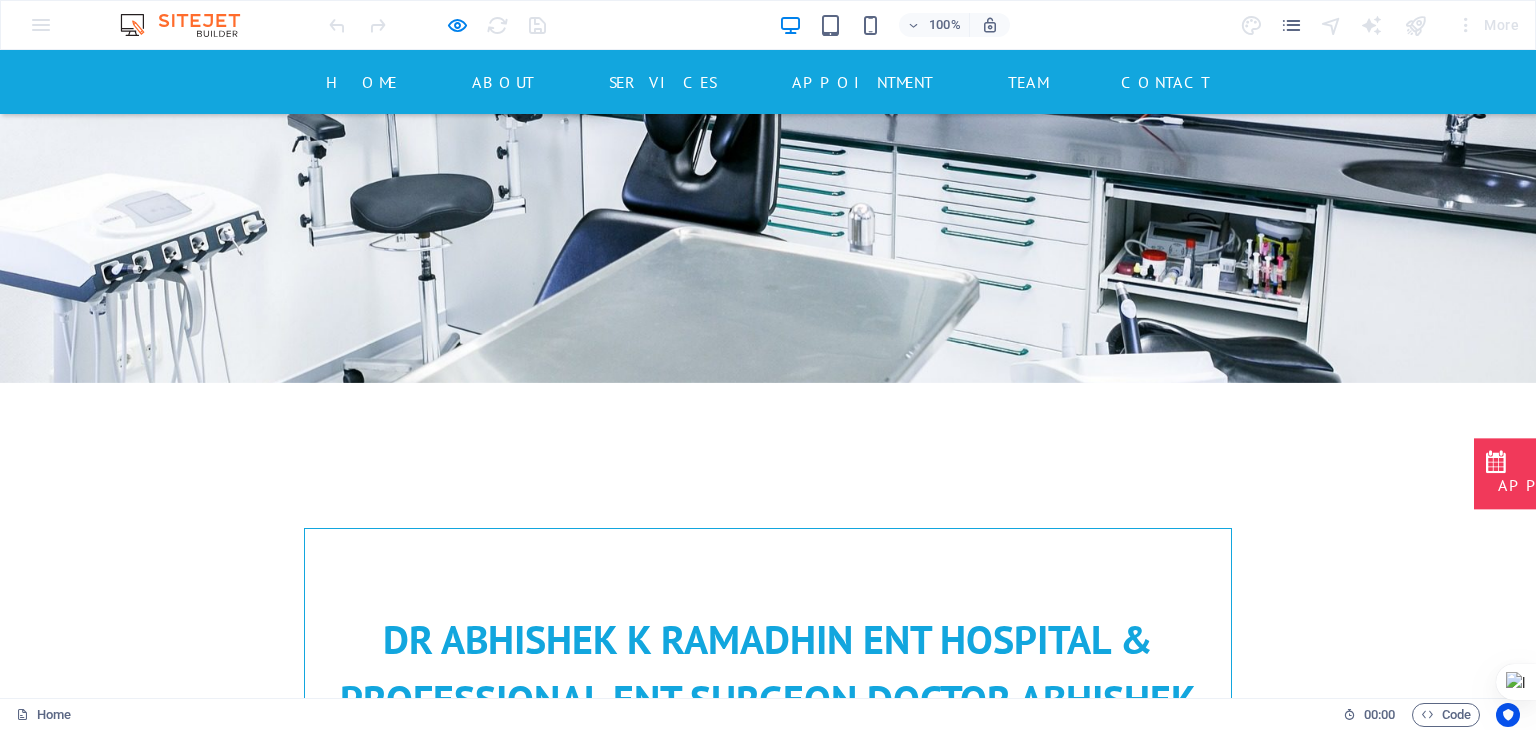 scroll, scrollTop: 1700, scrollLeft: 0, axis: vertical 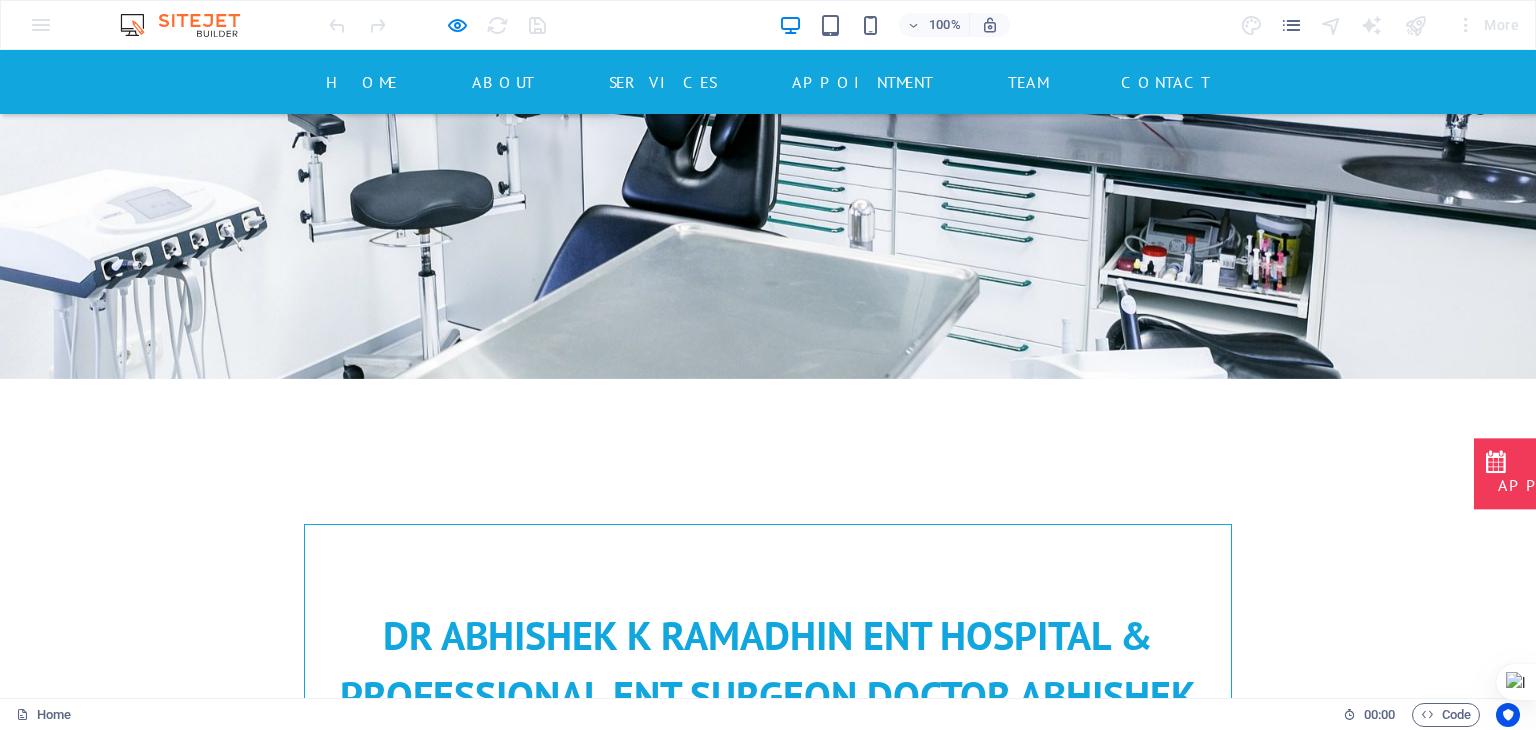 click on "Services" at bounding box center (662, 82) 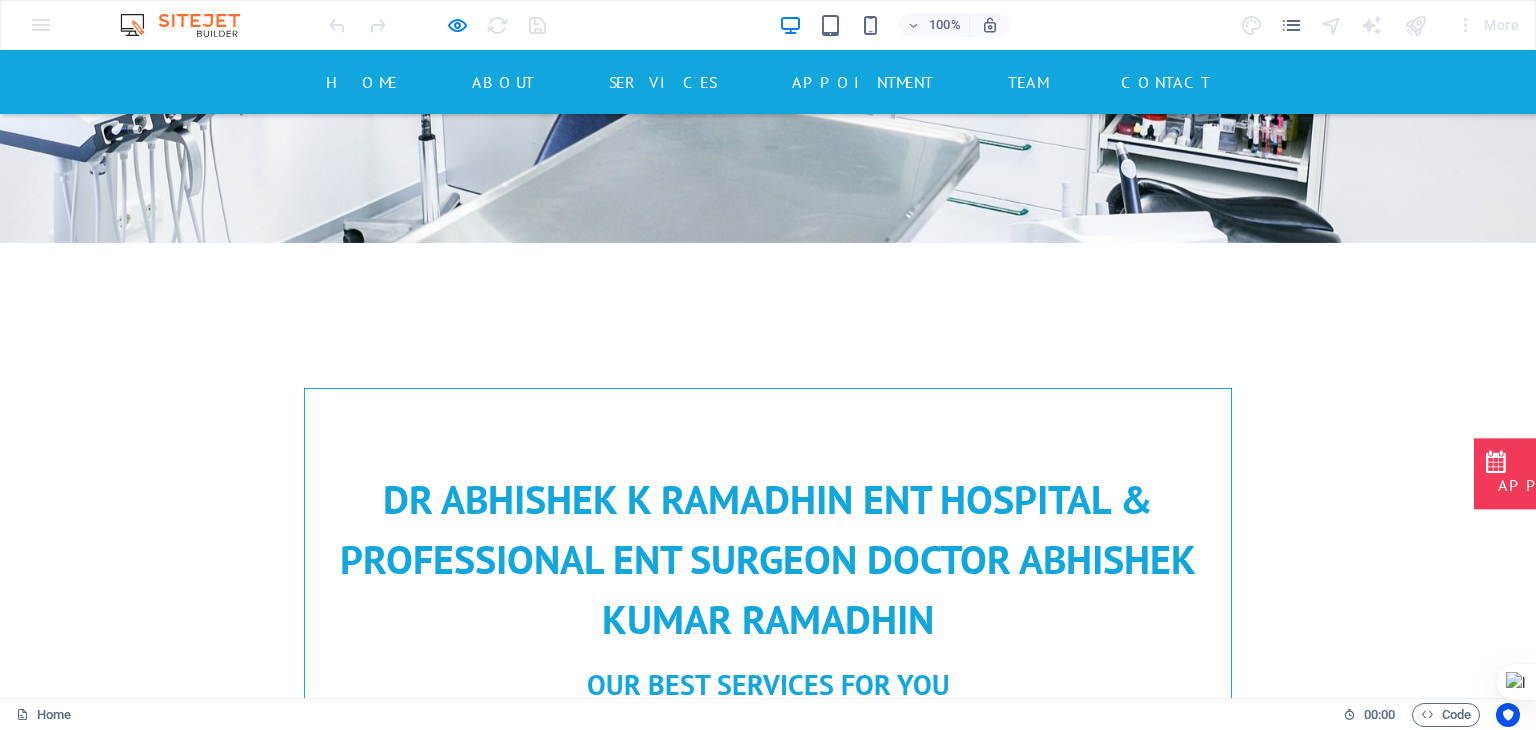 scroll, scrollTop: 1768, scrollLeft: 0, axis: vertical 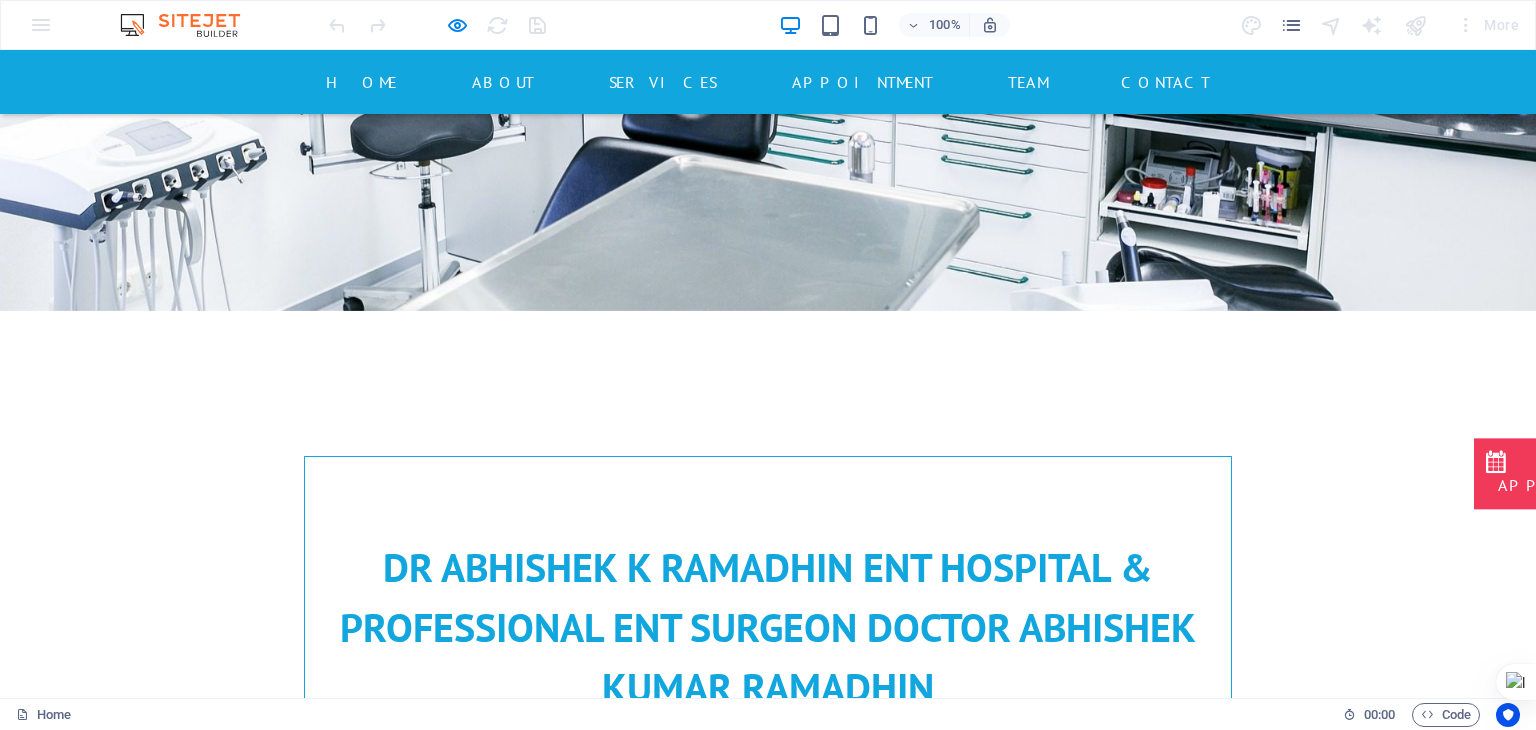 click on "About" at bounding box center (503, 82) 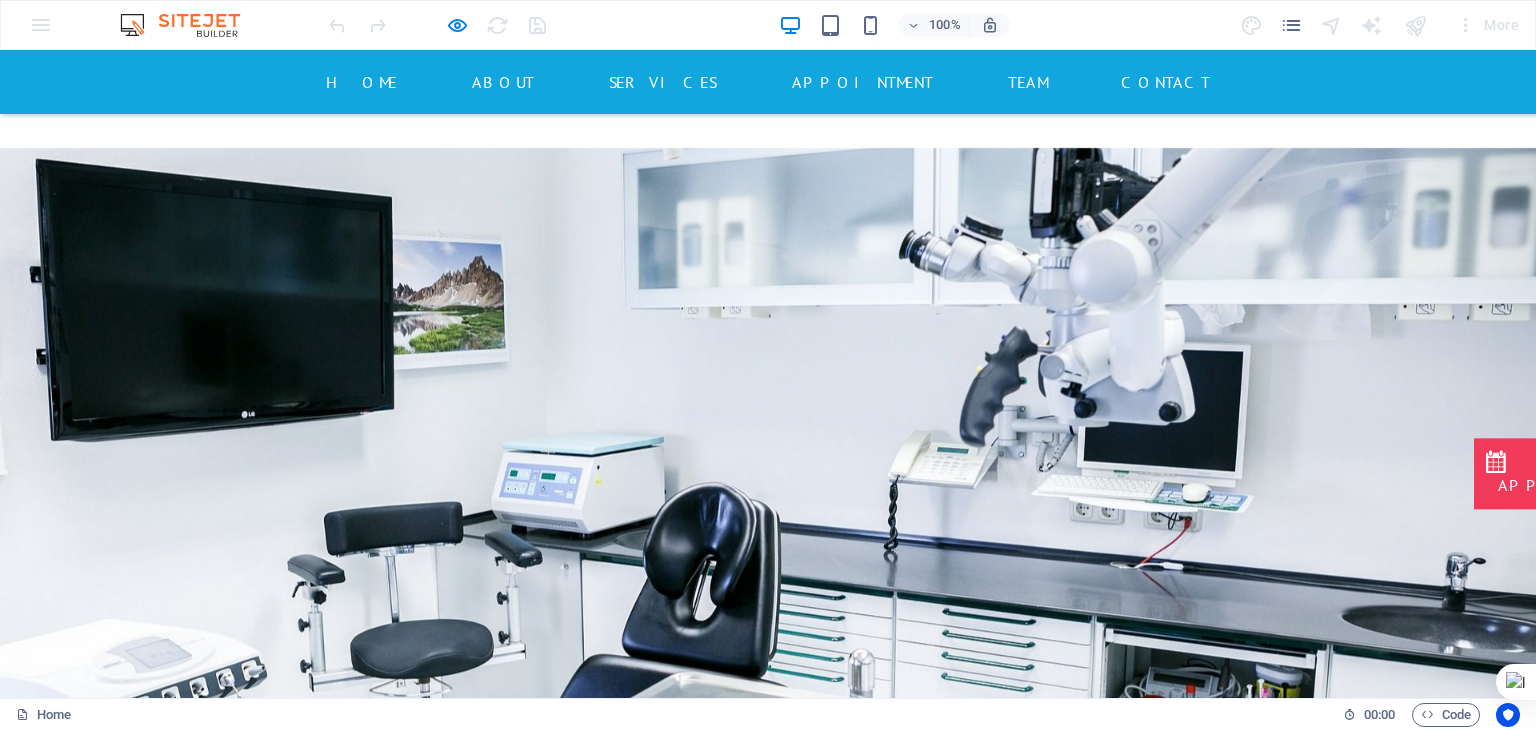 scroll, scrollTop: 1284, scrollLeft: 0, axis: vertical 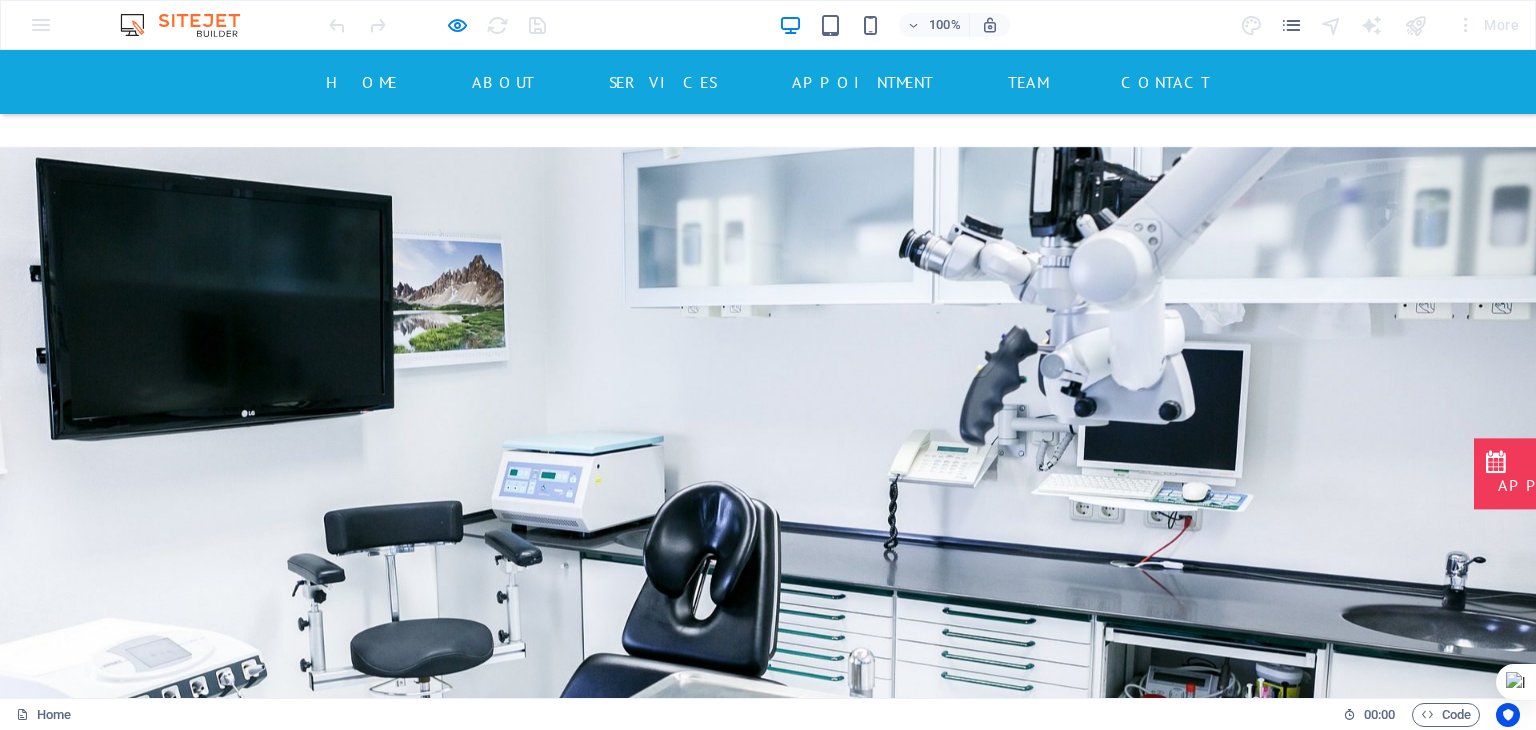 click on "Learn more" at bounding box center [768, 2259] 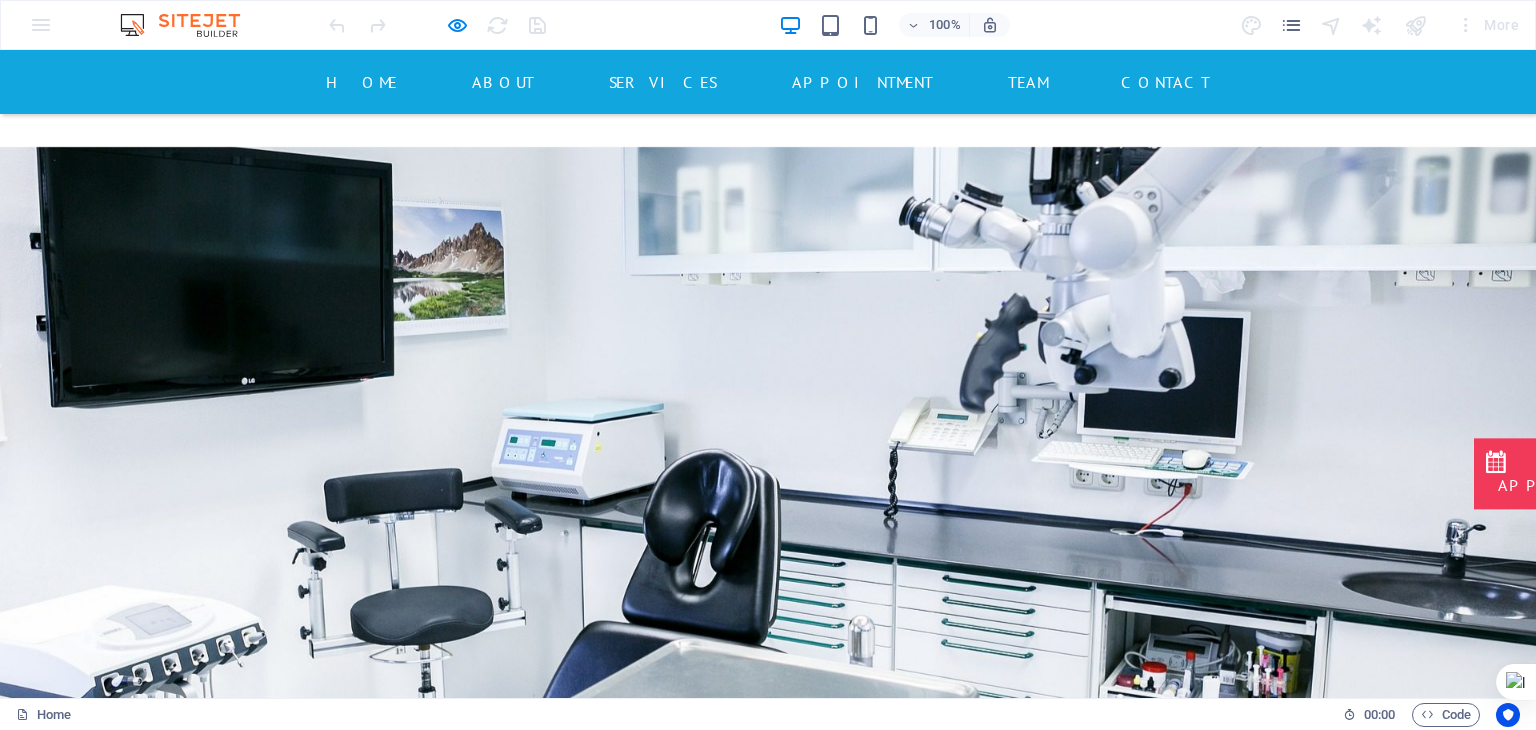 click on "Learn more" at bounding box center [768, 2259] 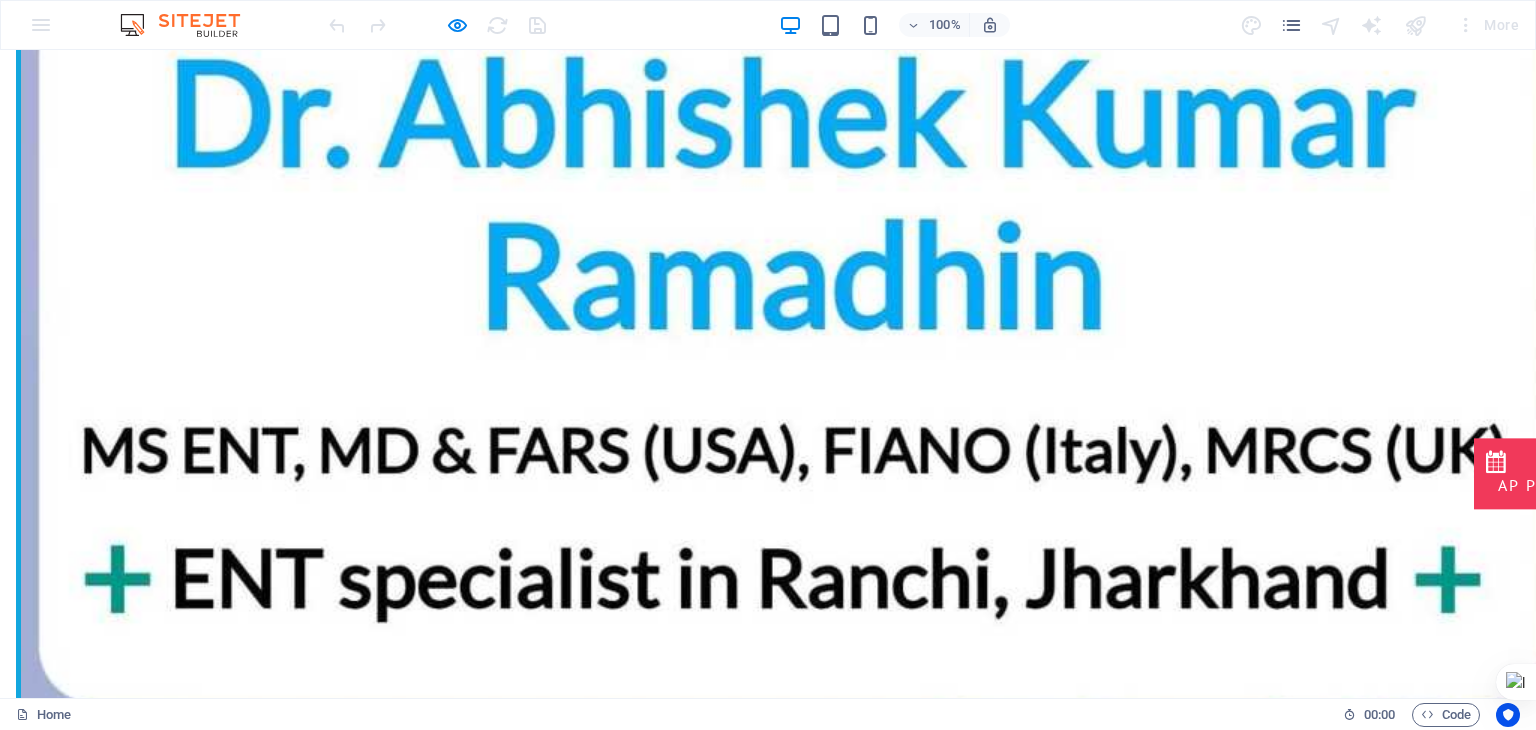 scroll, scrollTop: 0, scrollLeft: 0, axis: both 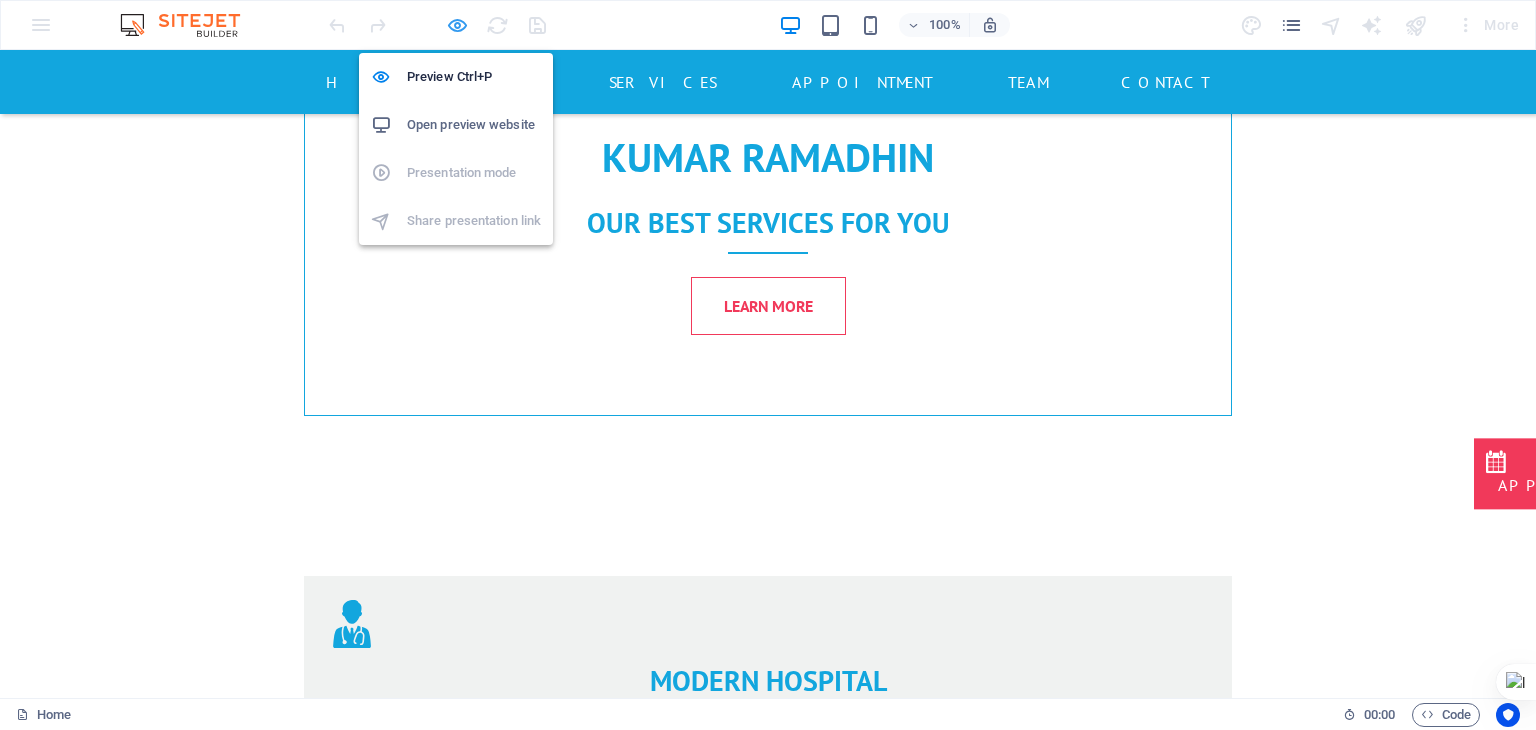 click at bounding box center (457, 25) 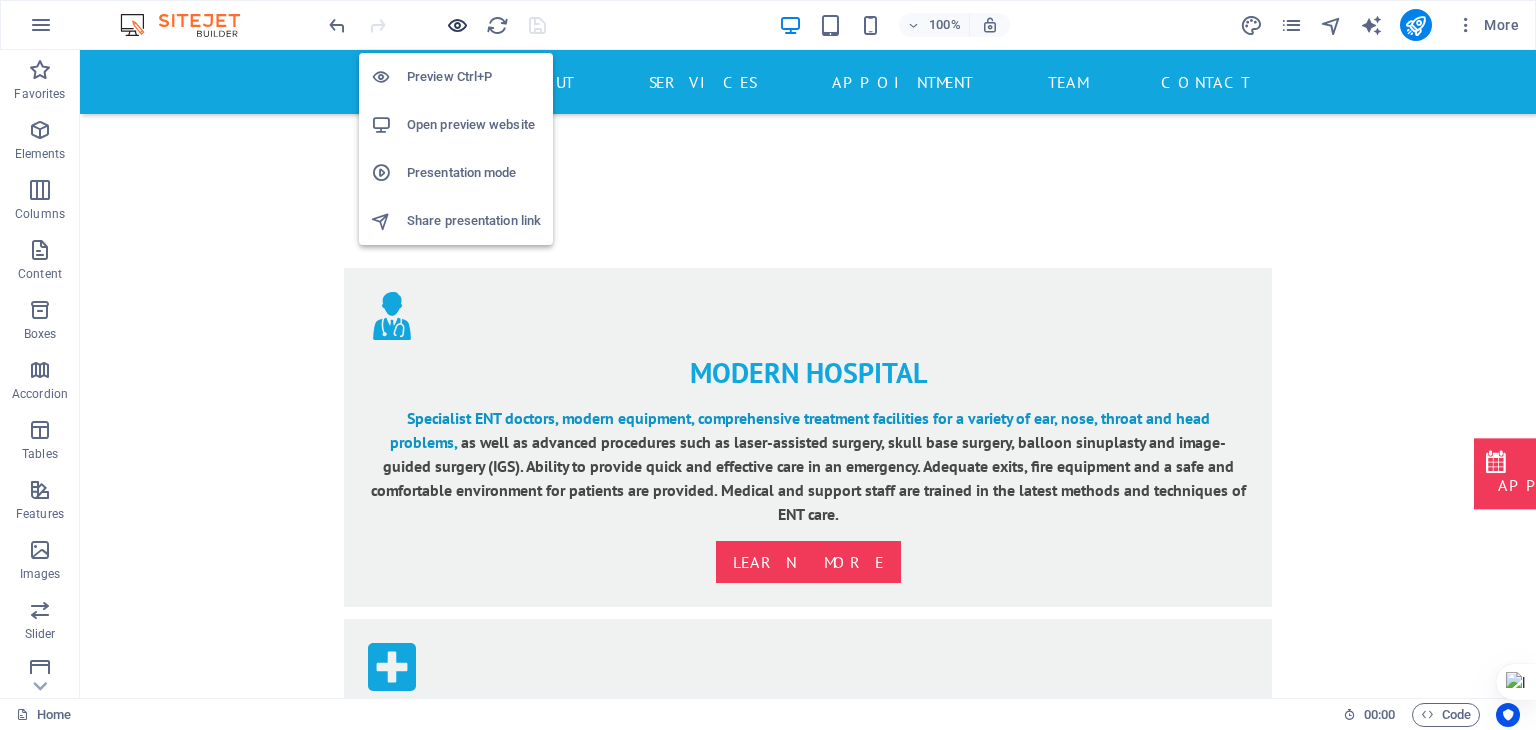 click at bounding box center (457, 25) 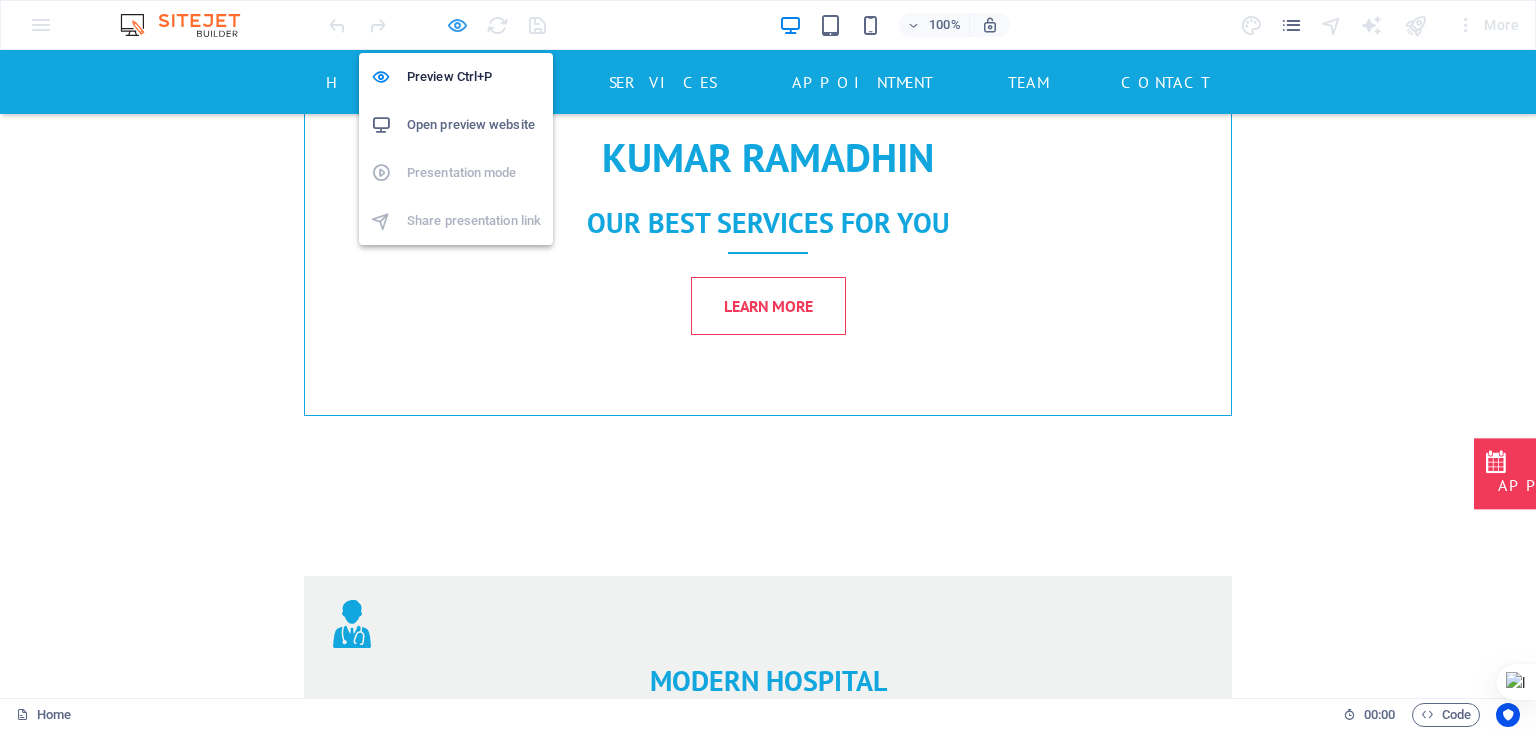 click at bounding box center [457, 25] 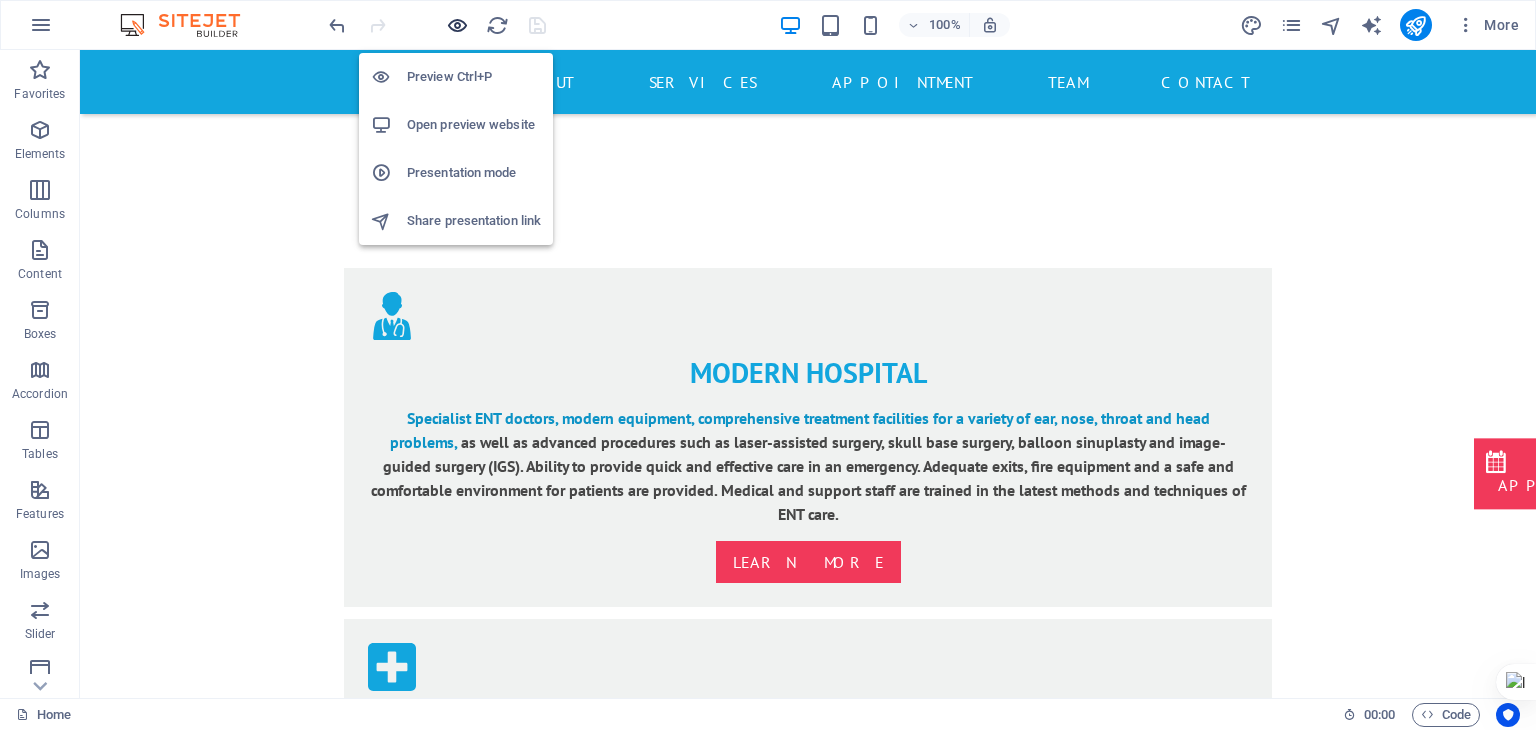 click at bounding box center [457, 25] 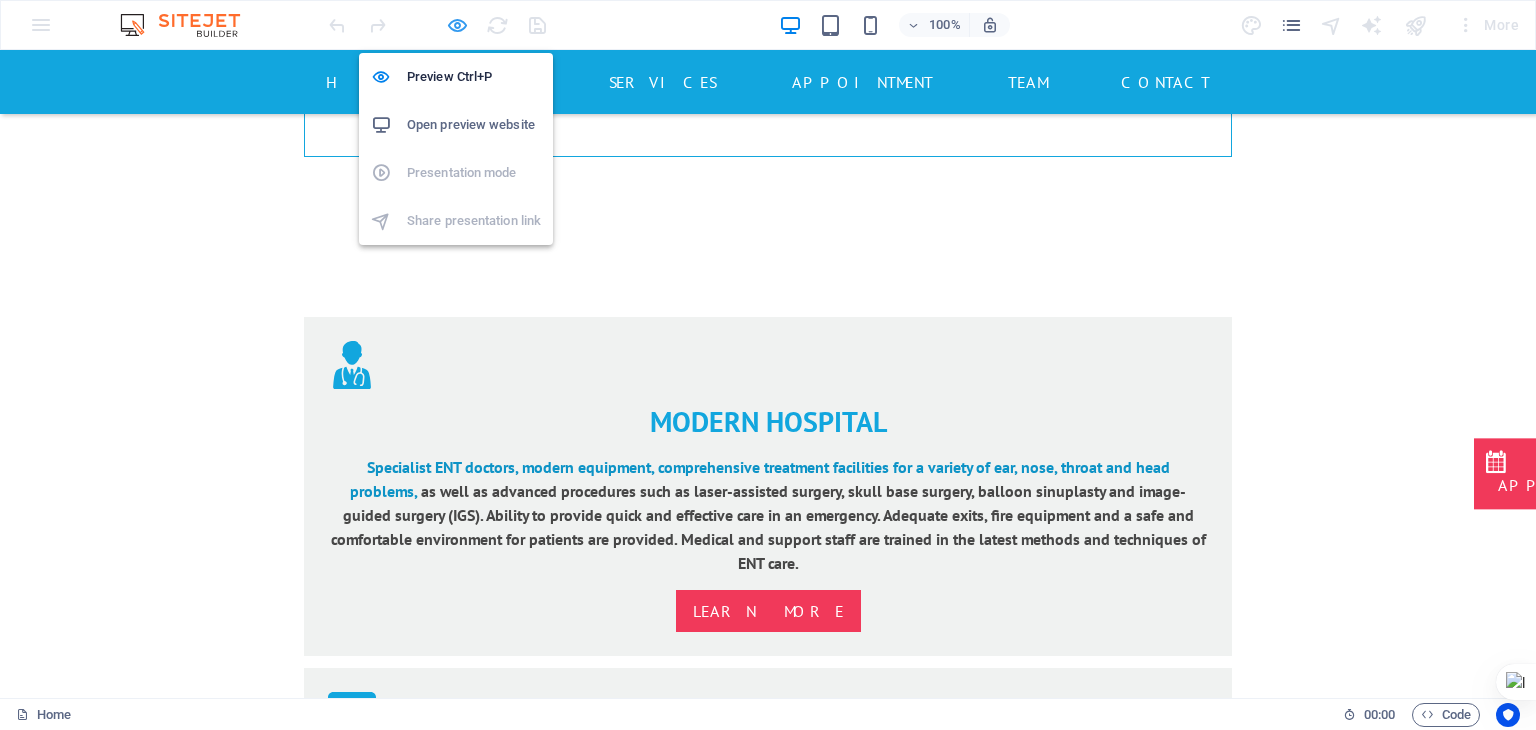 scroll, scrollTop: 2298, scrollLeft: 0, axis: vertical 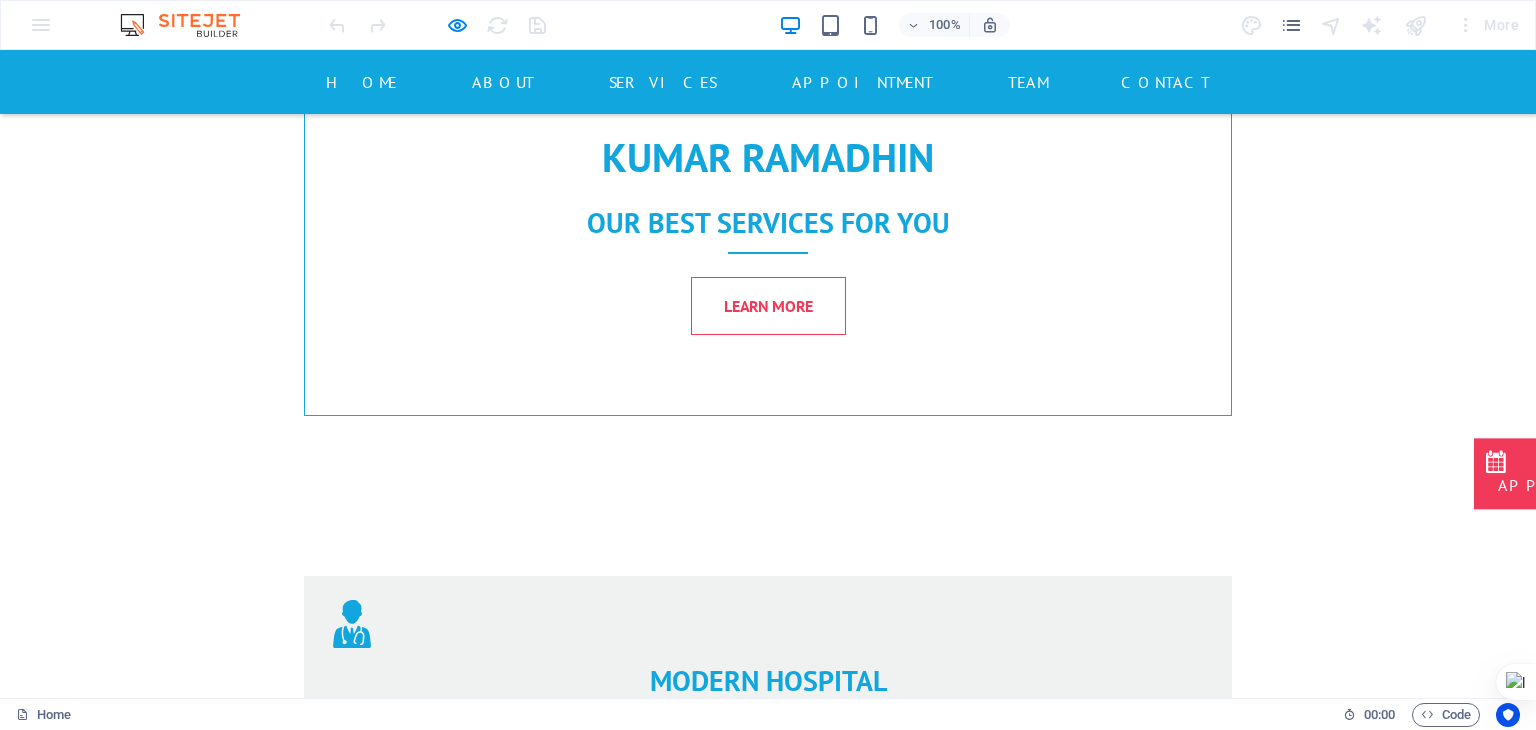 click on "Select department
vertigo ear nose throat emergency" 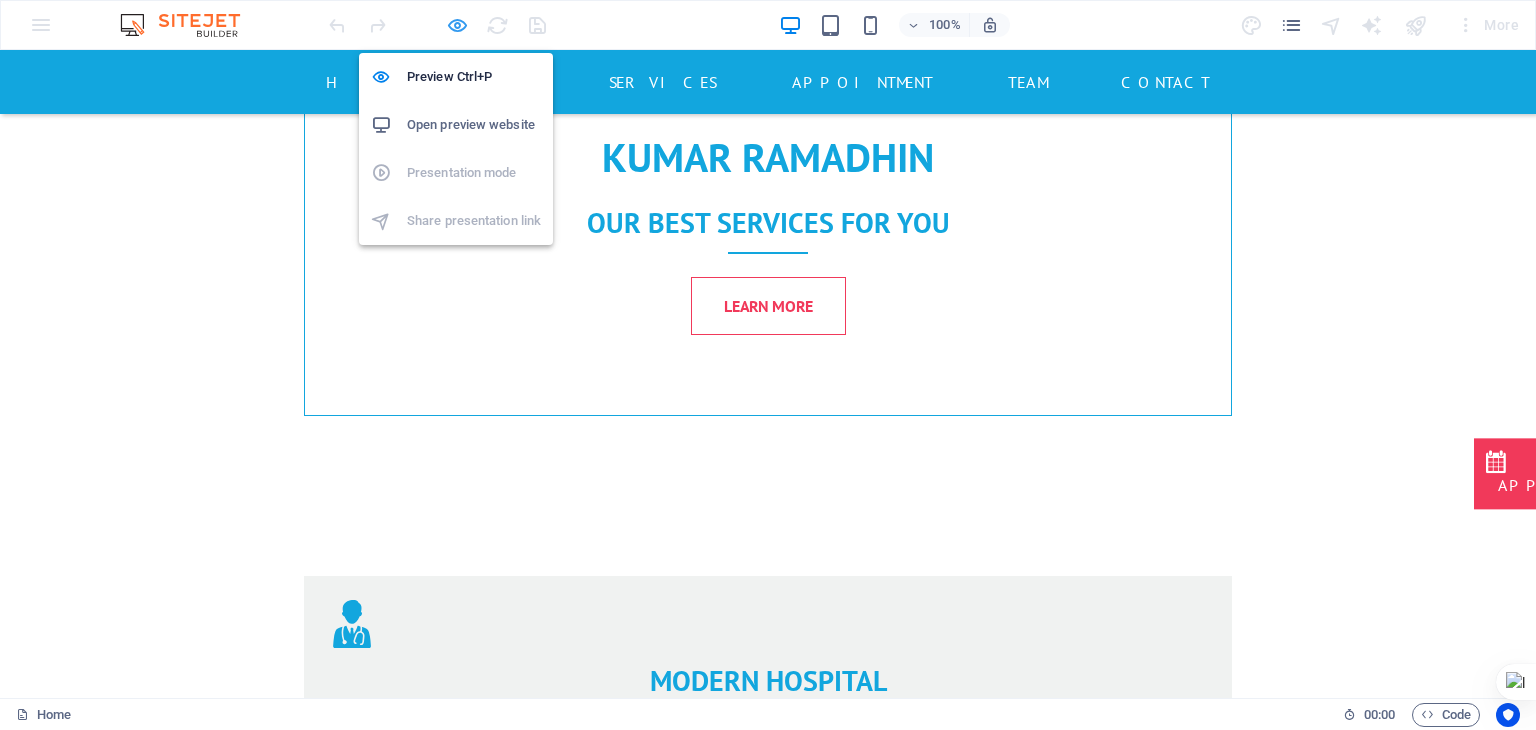 click at bounding box center (457, 25) 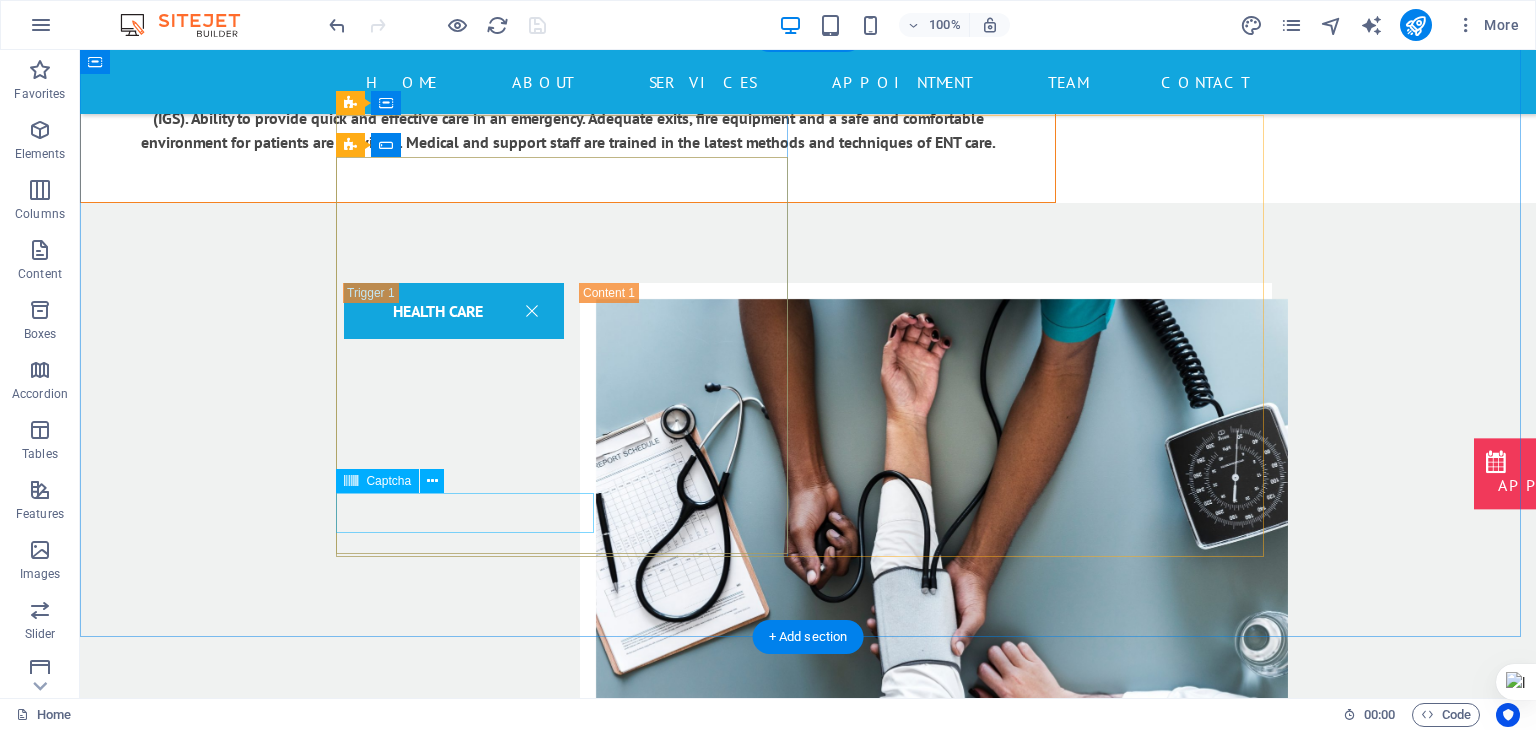 scroll, scrollTop: 3978, scrollLeft: 0, axis: vertical 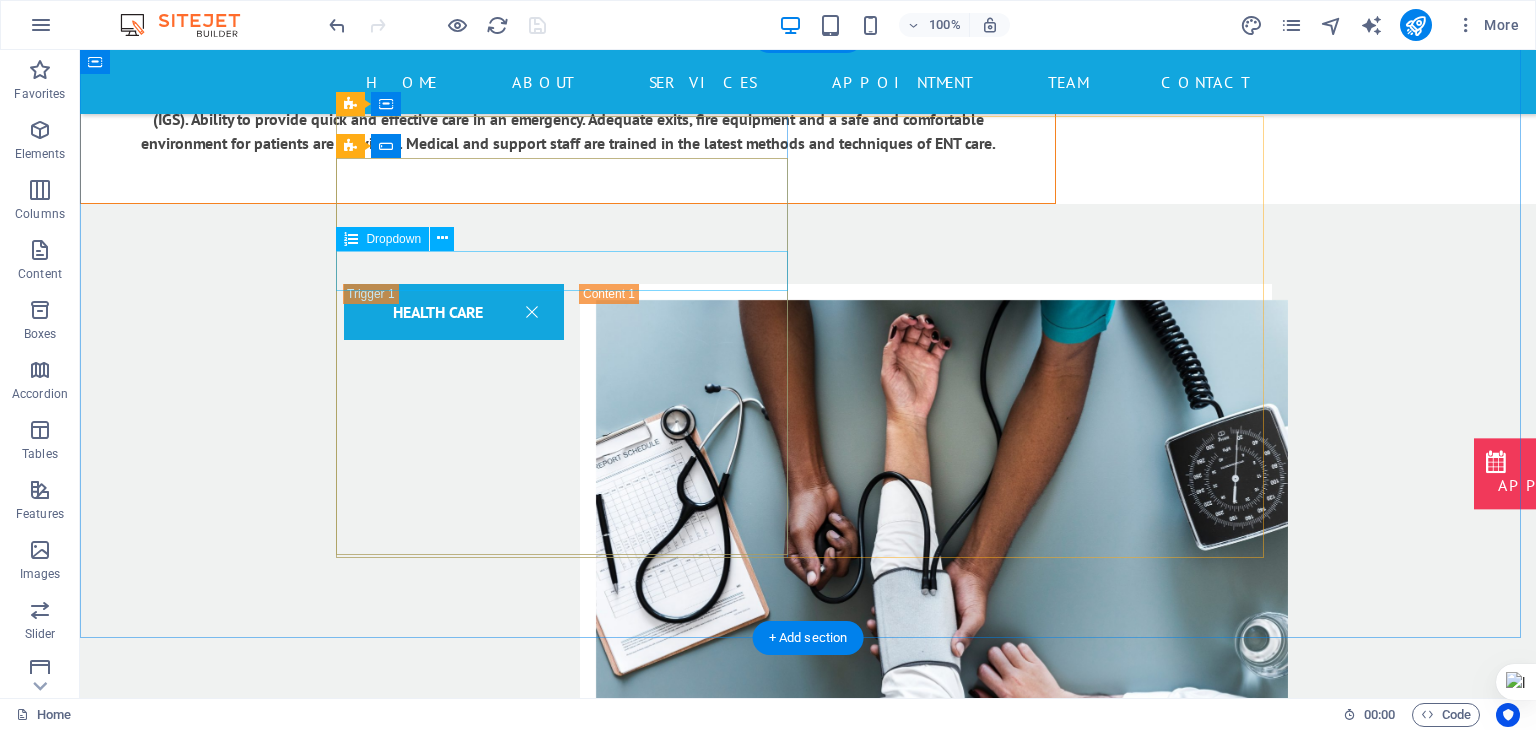 click on "Select department
vertigo ear nose throat emergency" 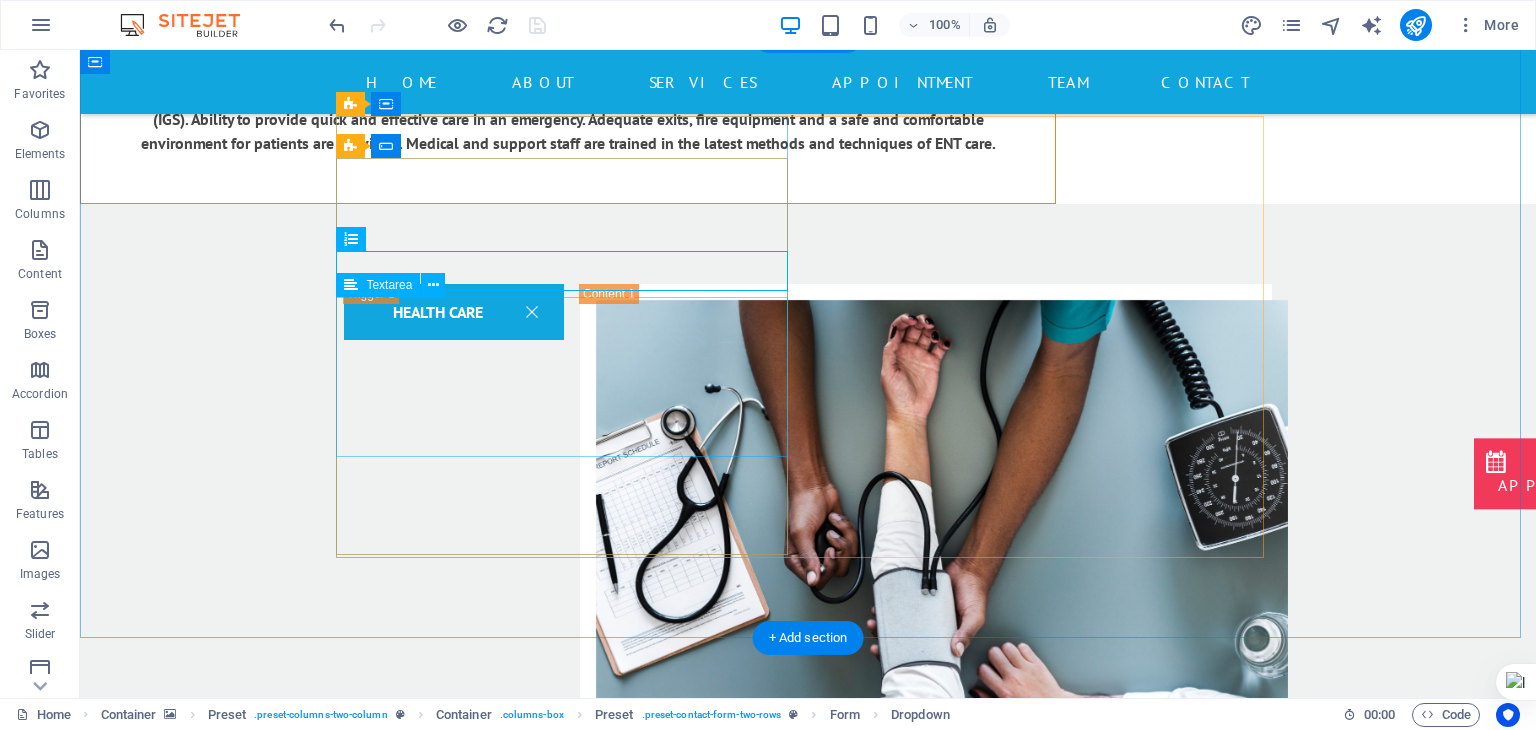 click 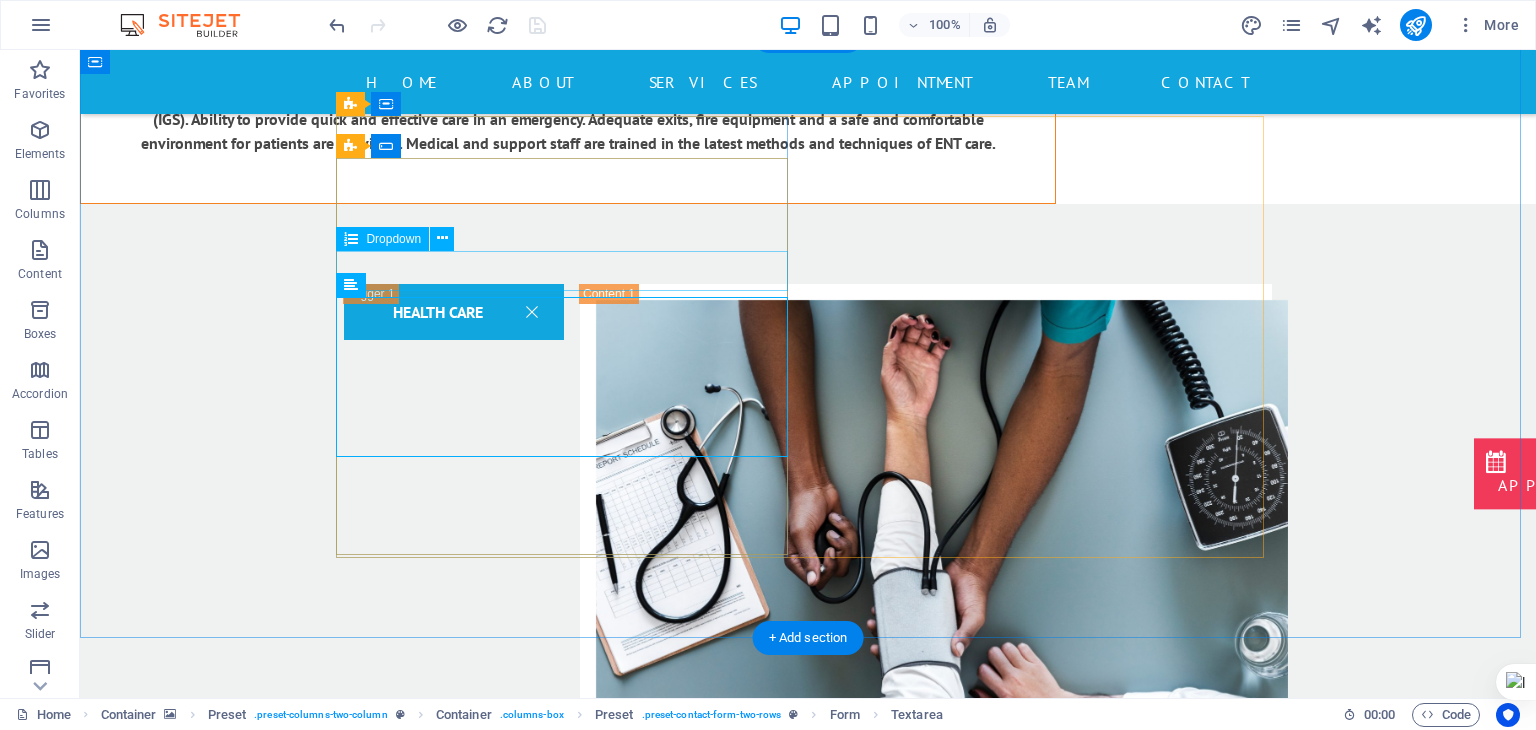 click on "Select department
vertigo ear nose throat emergency" 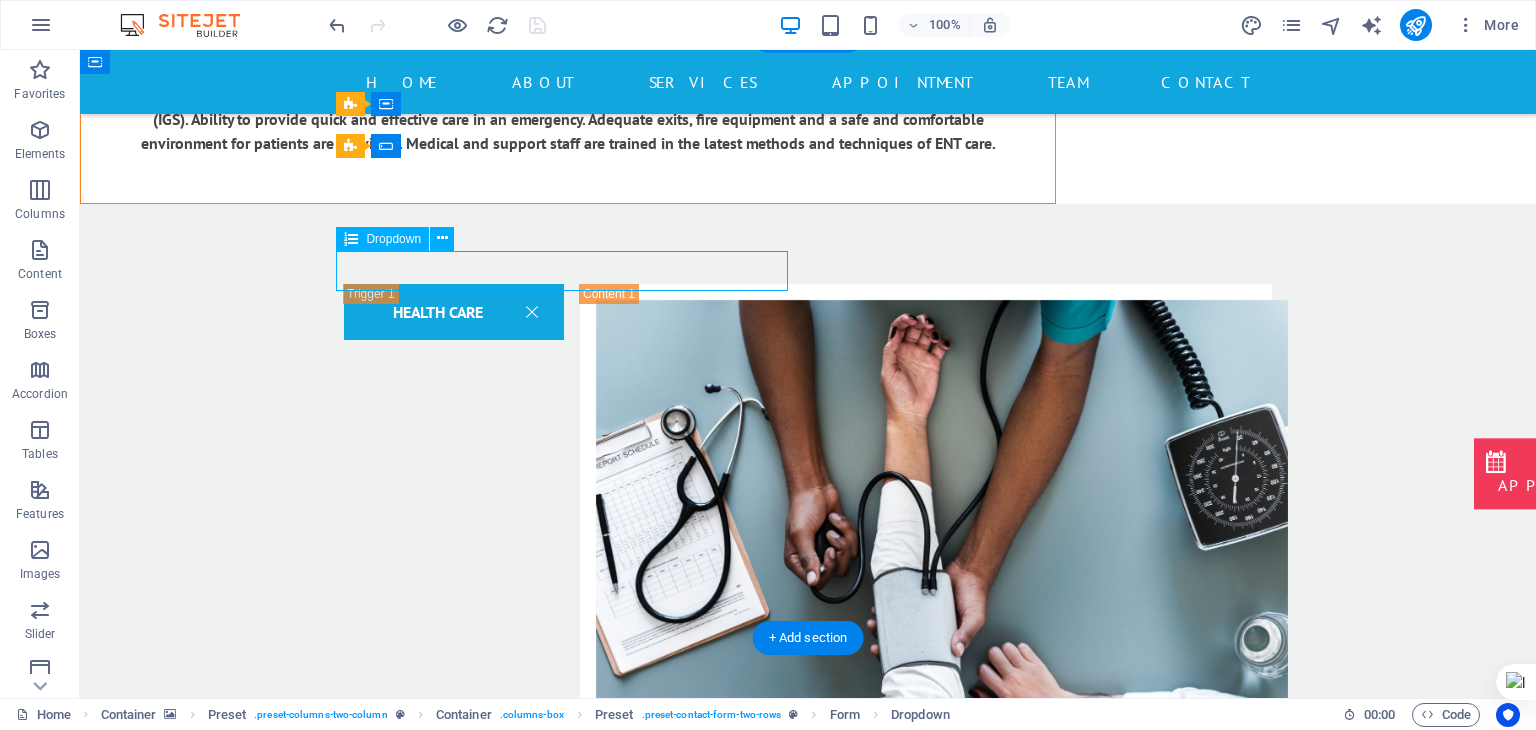 click on "Select department
vertigo ear nose throat emergency" 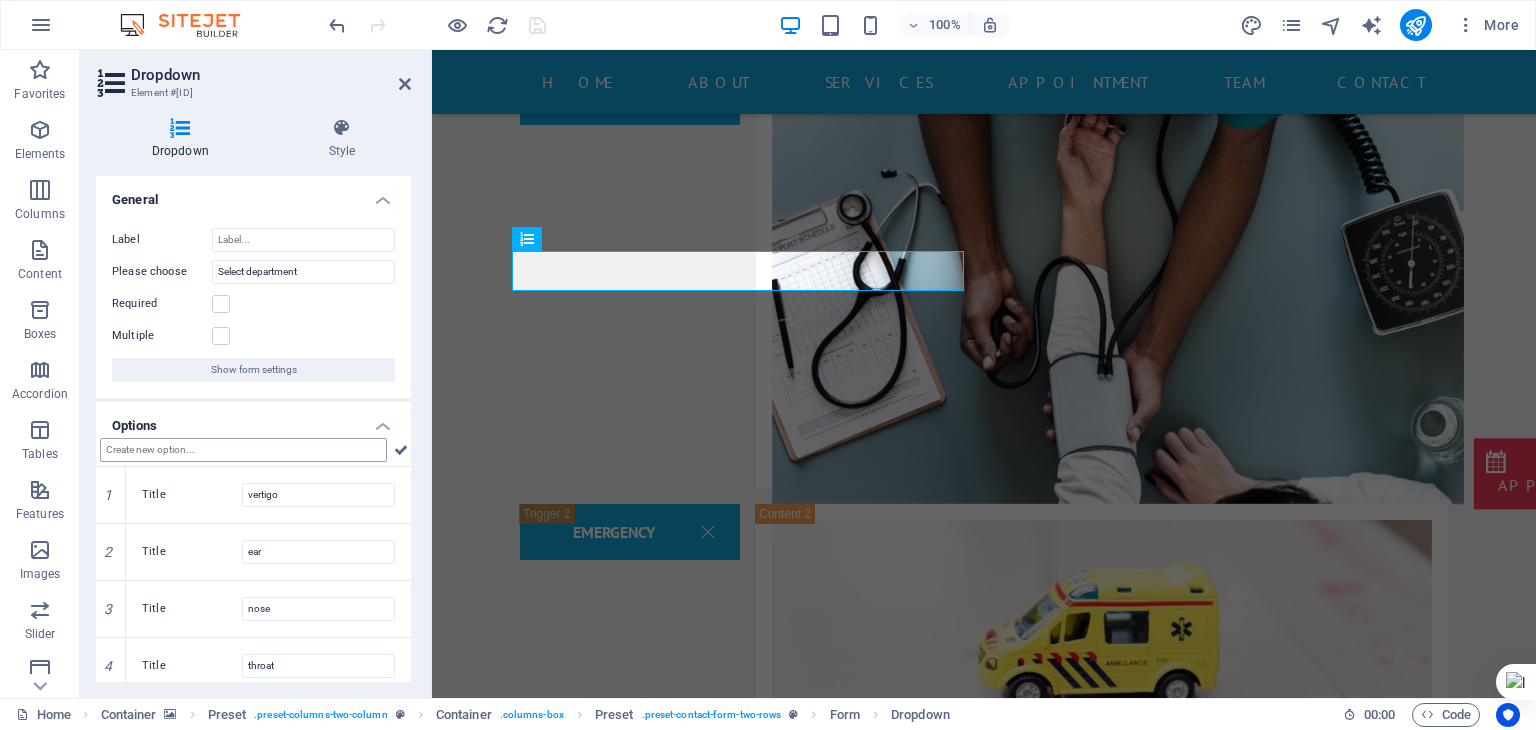 scroll, scrollTop: 124, scrollLeft: 0, axis: vertical 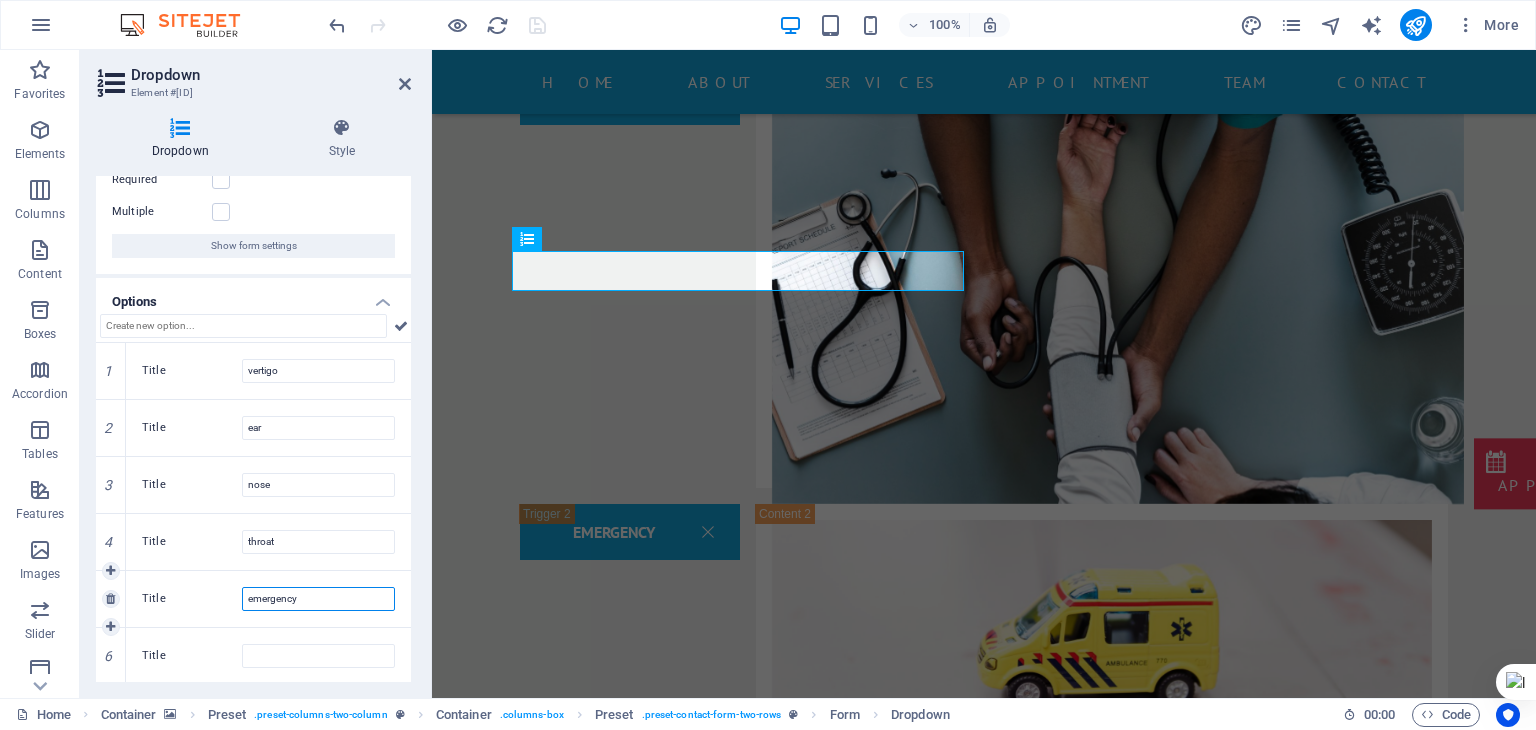 click on "emergency" at bounding box center [318, 599] 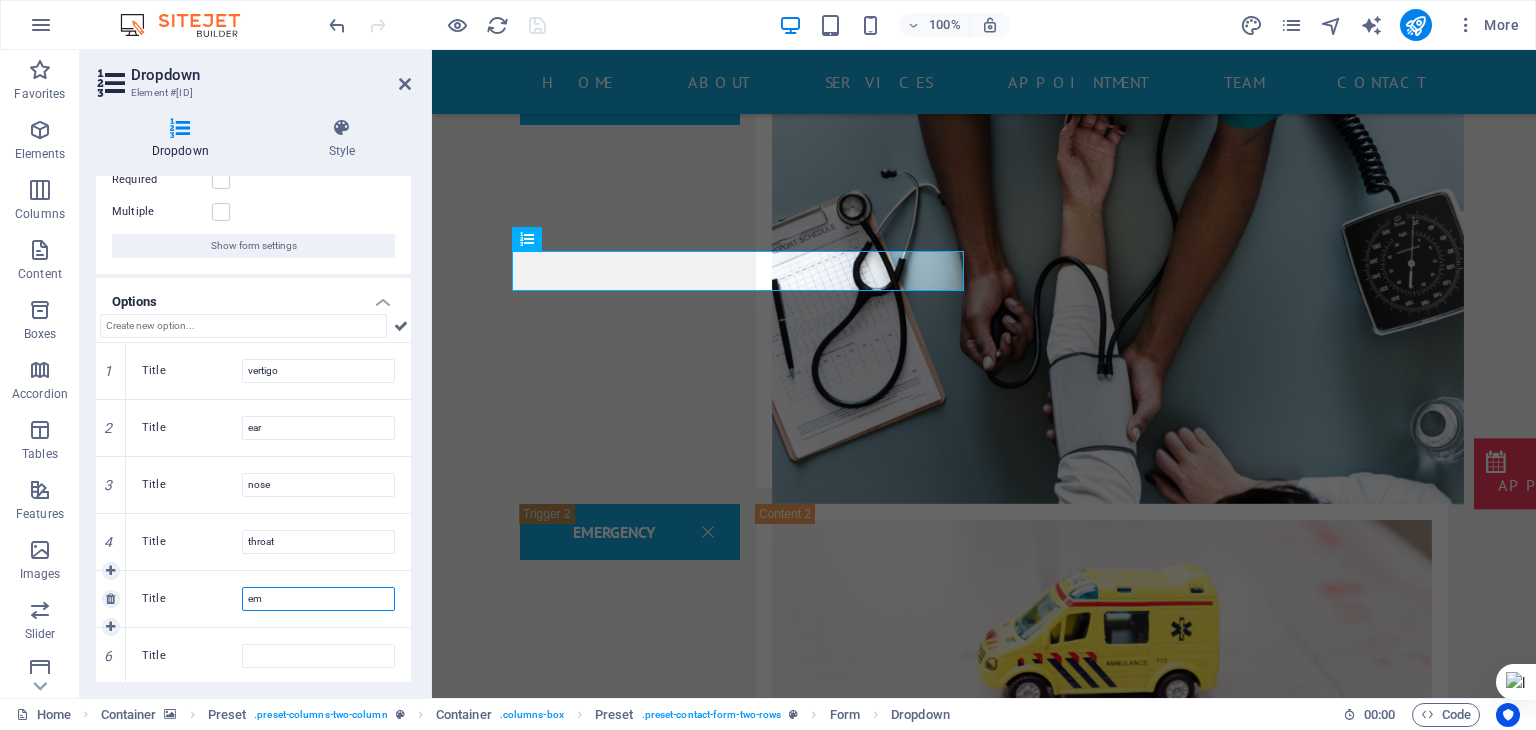 type on "e" 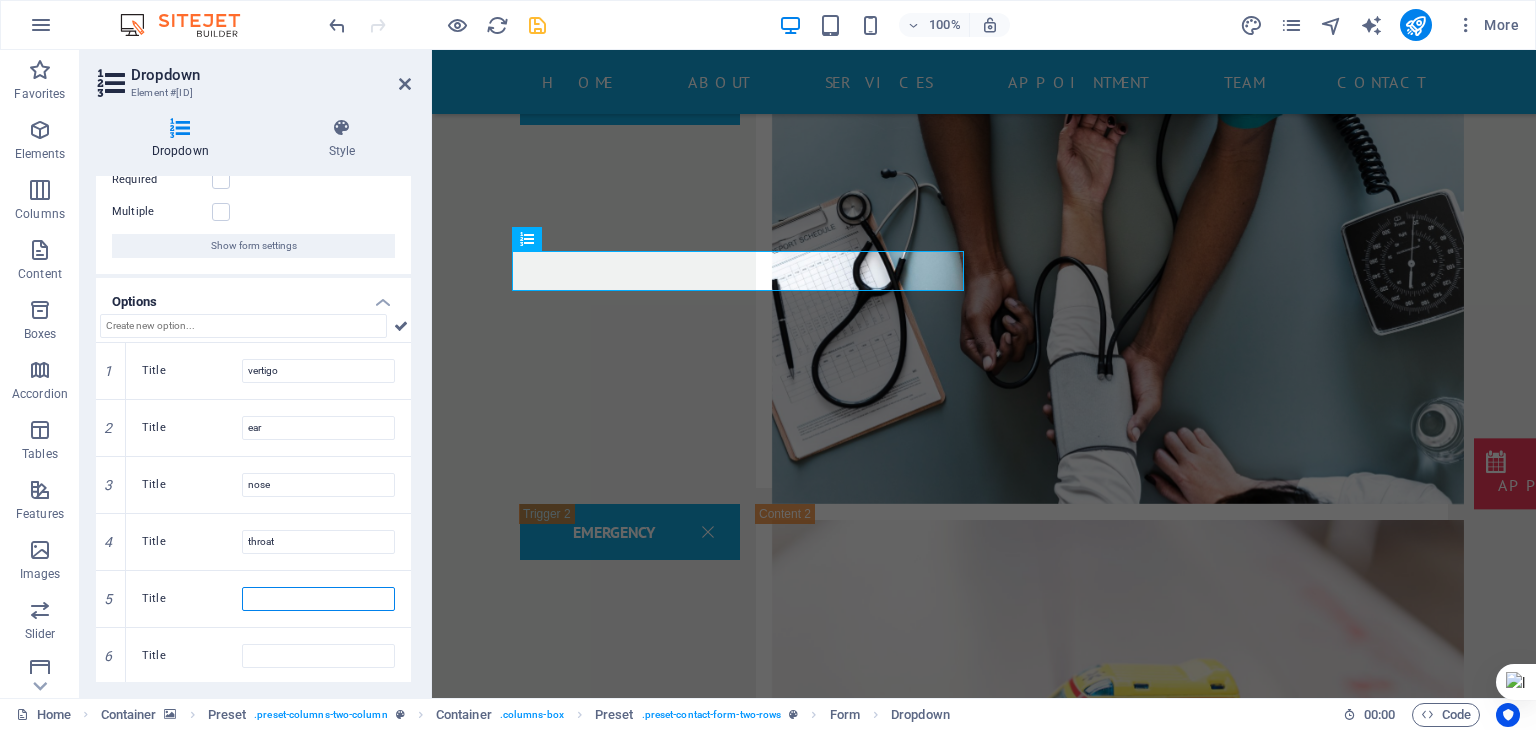 type 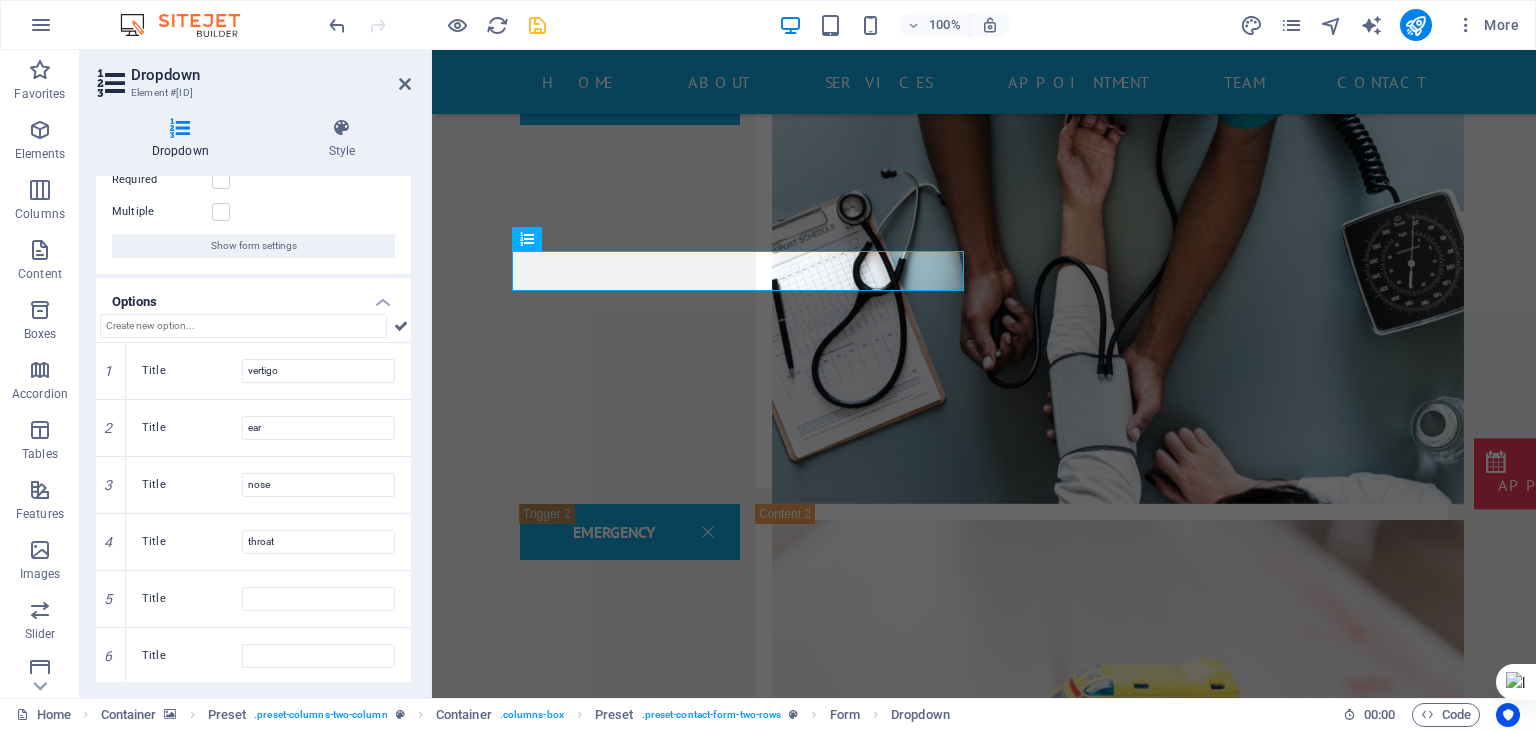 click at bounding box center (984, 2168) 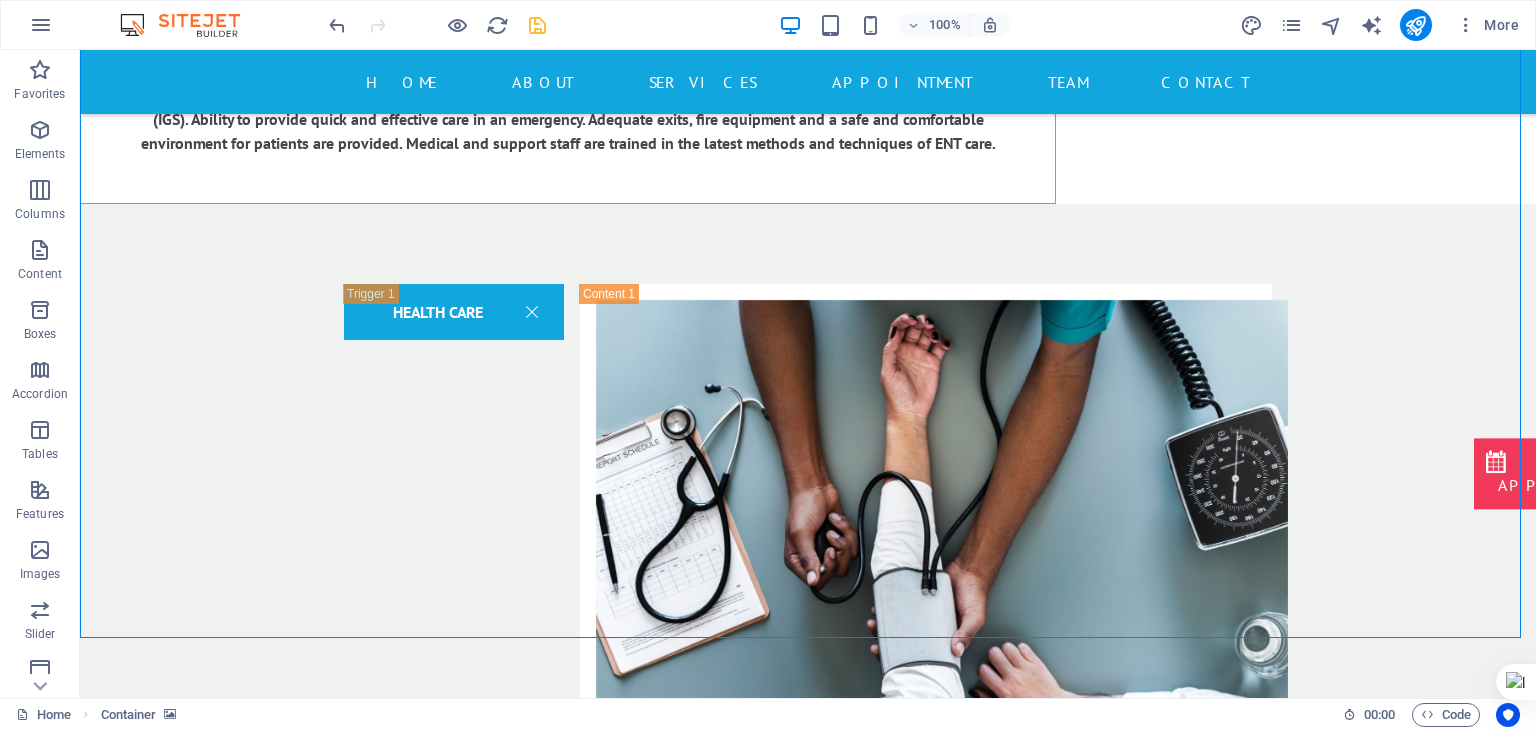 click at bounding box center [437, 25] 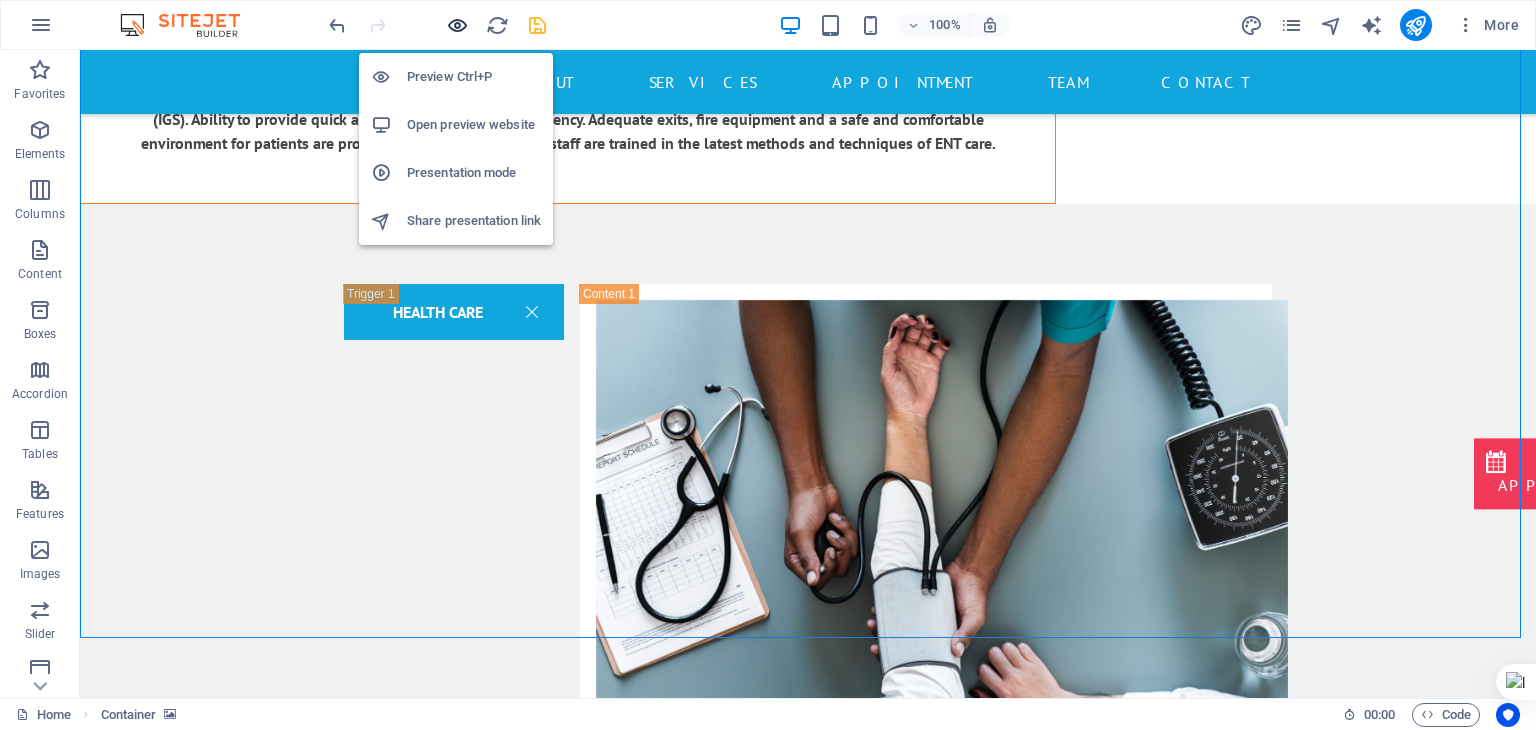 click at bounding box center [457, 25] 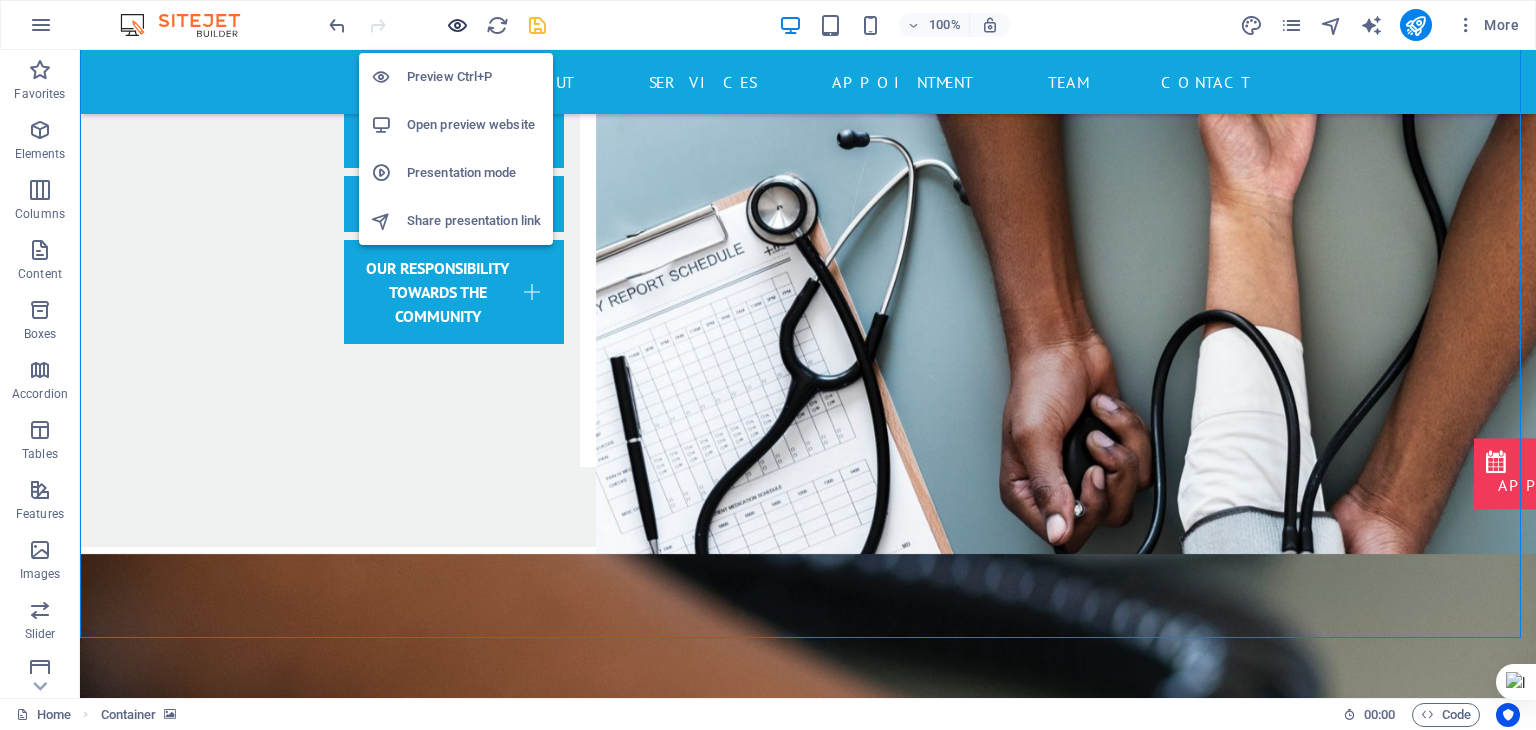 scroll, scrollTop: 2389, scrollLeft: 0, axis: vertical 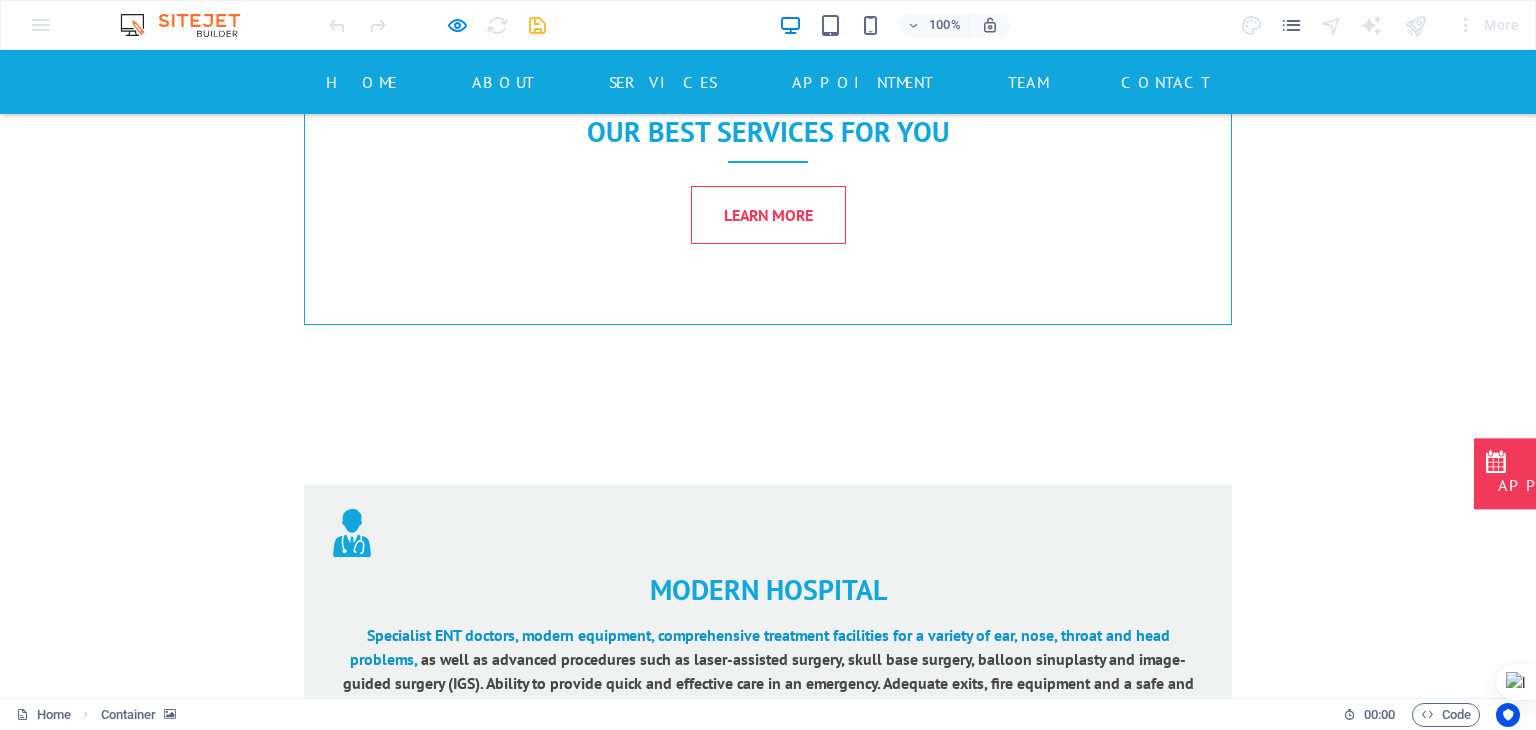 click on "Select department
vertigo ear nose throat" 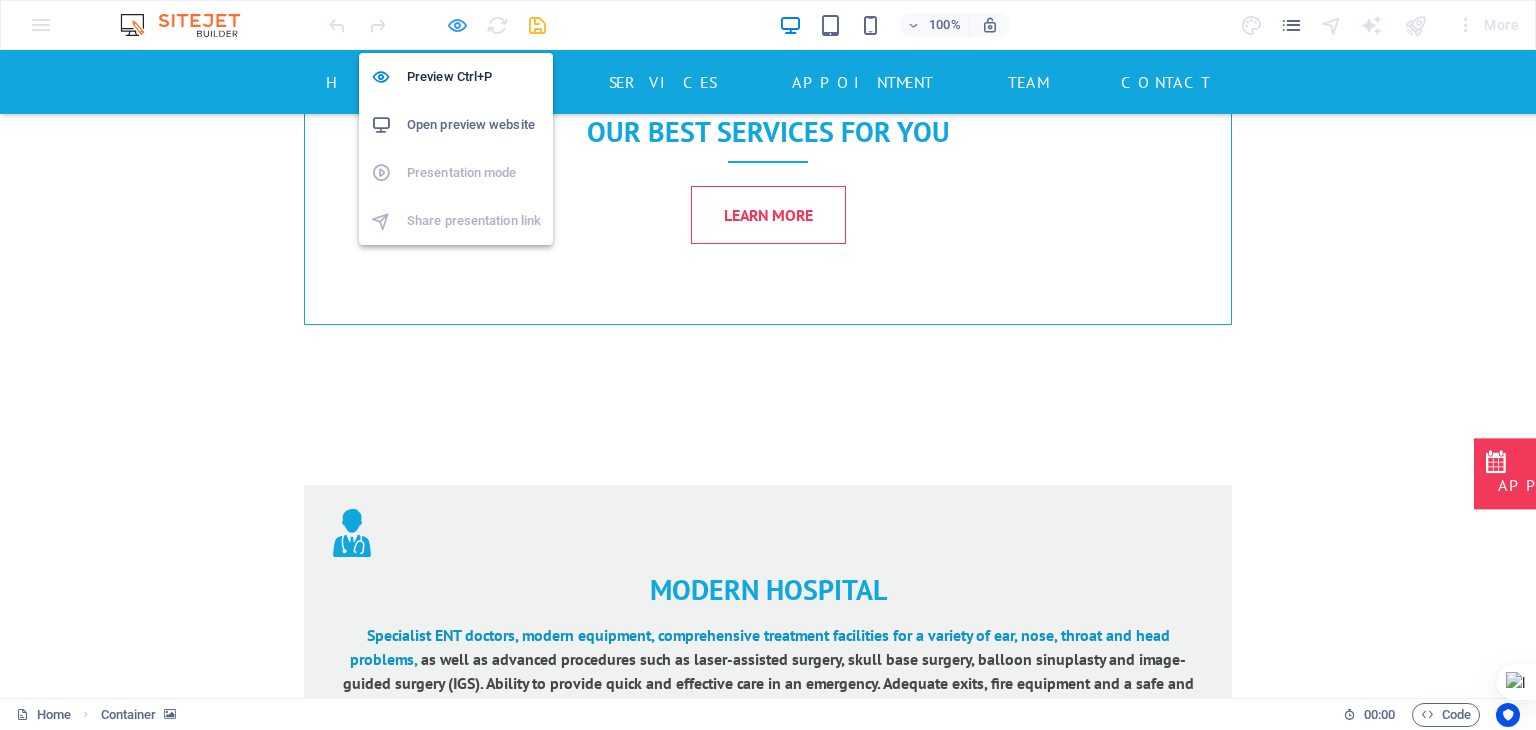 click at bounding box center (457, 25) 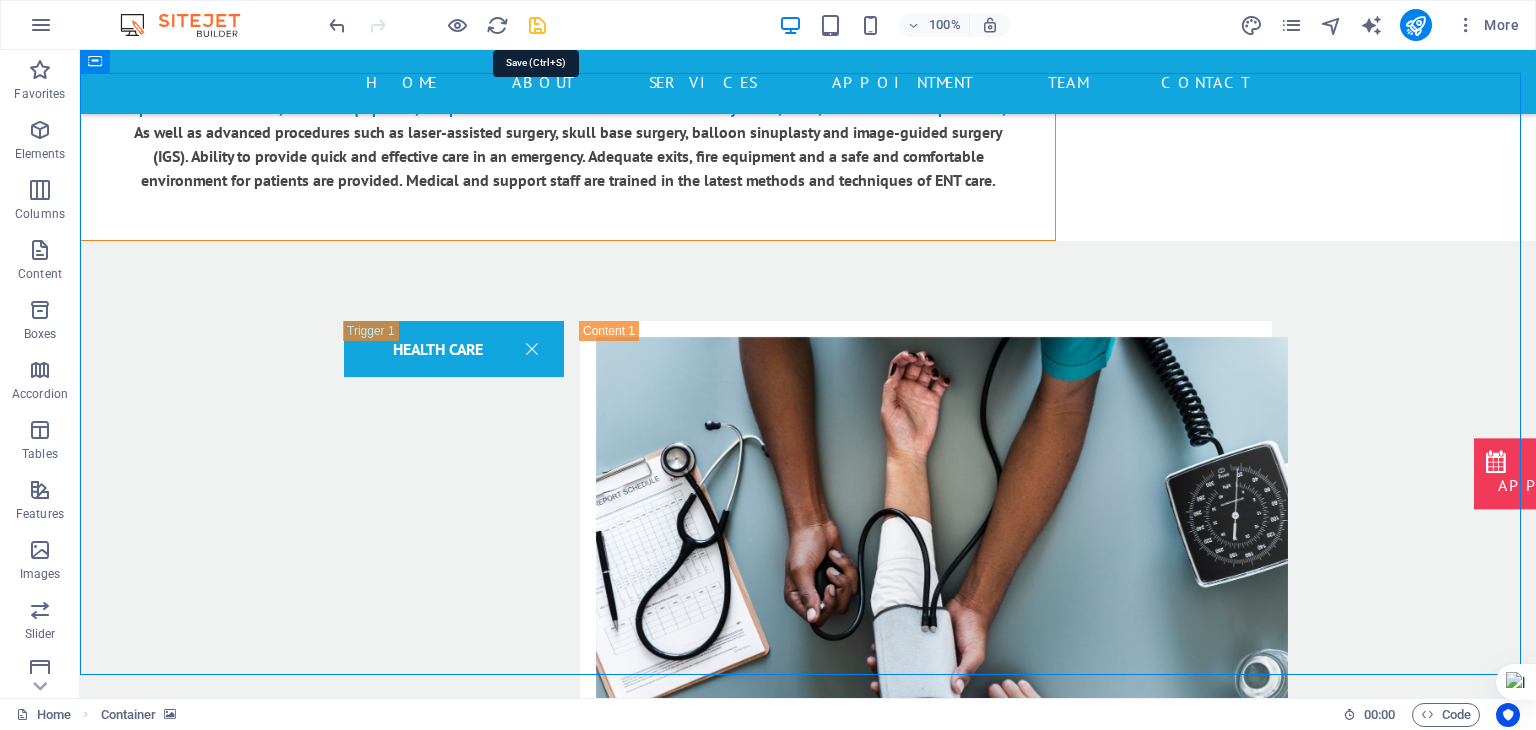 click at bounding box center (537, 25) 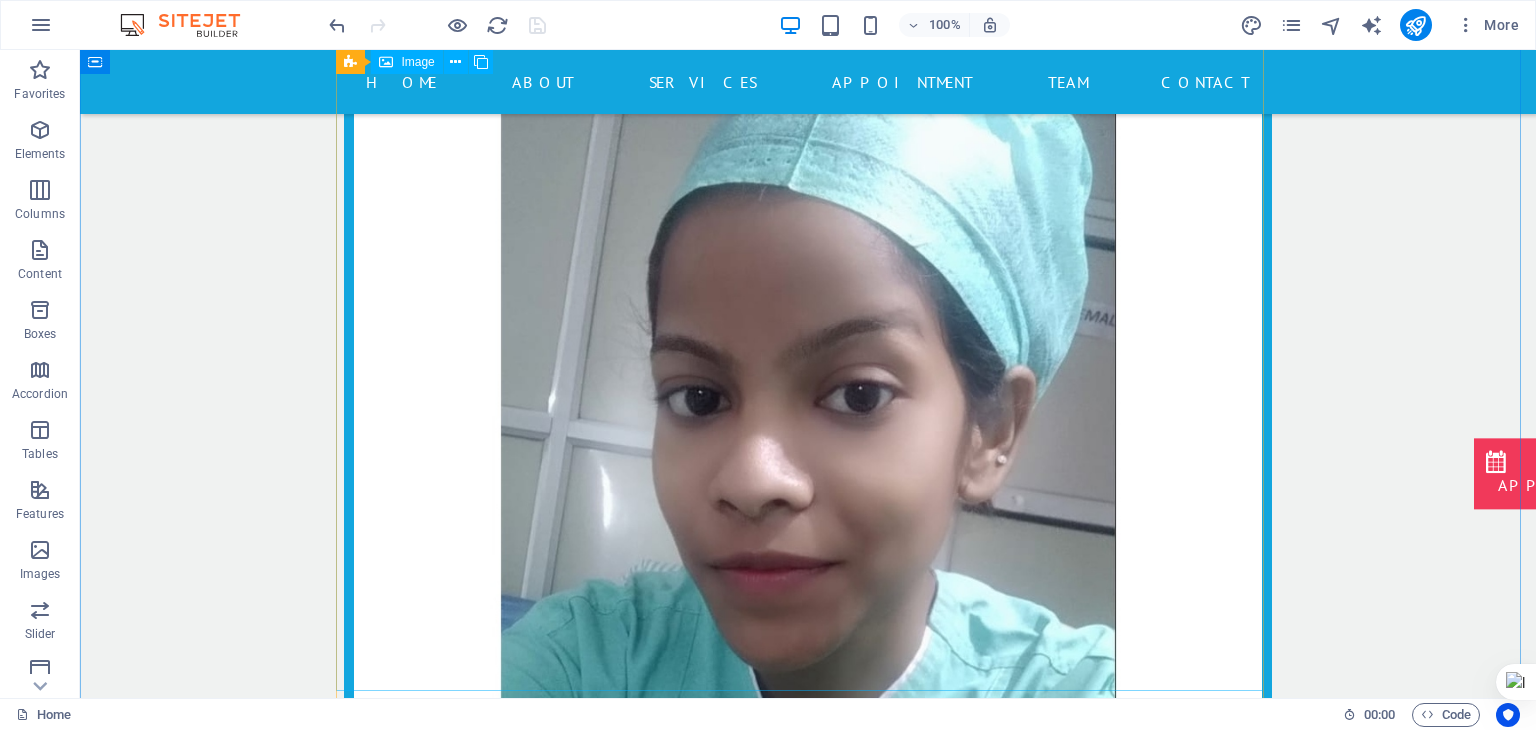 scroll, scrollTop: 19802, scrollLeft: 0, axis: vertical 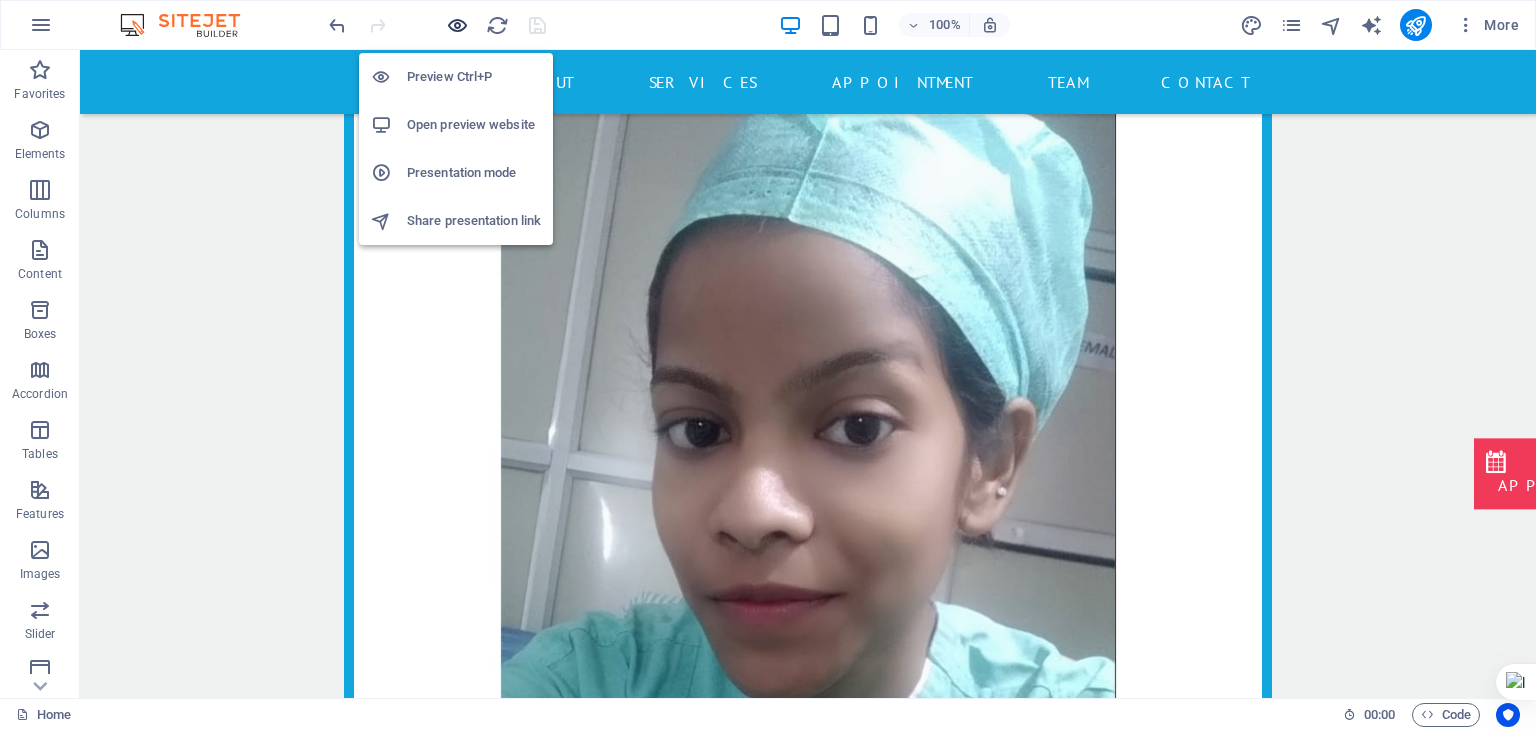 click at bounding box center [457, 25] 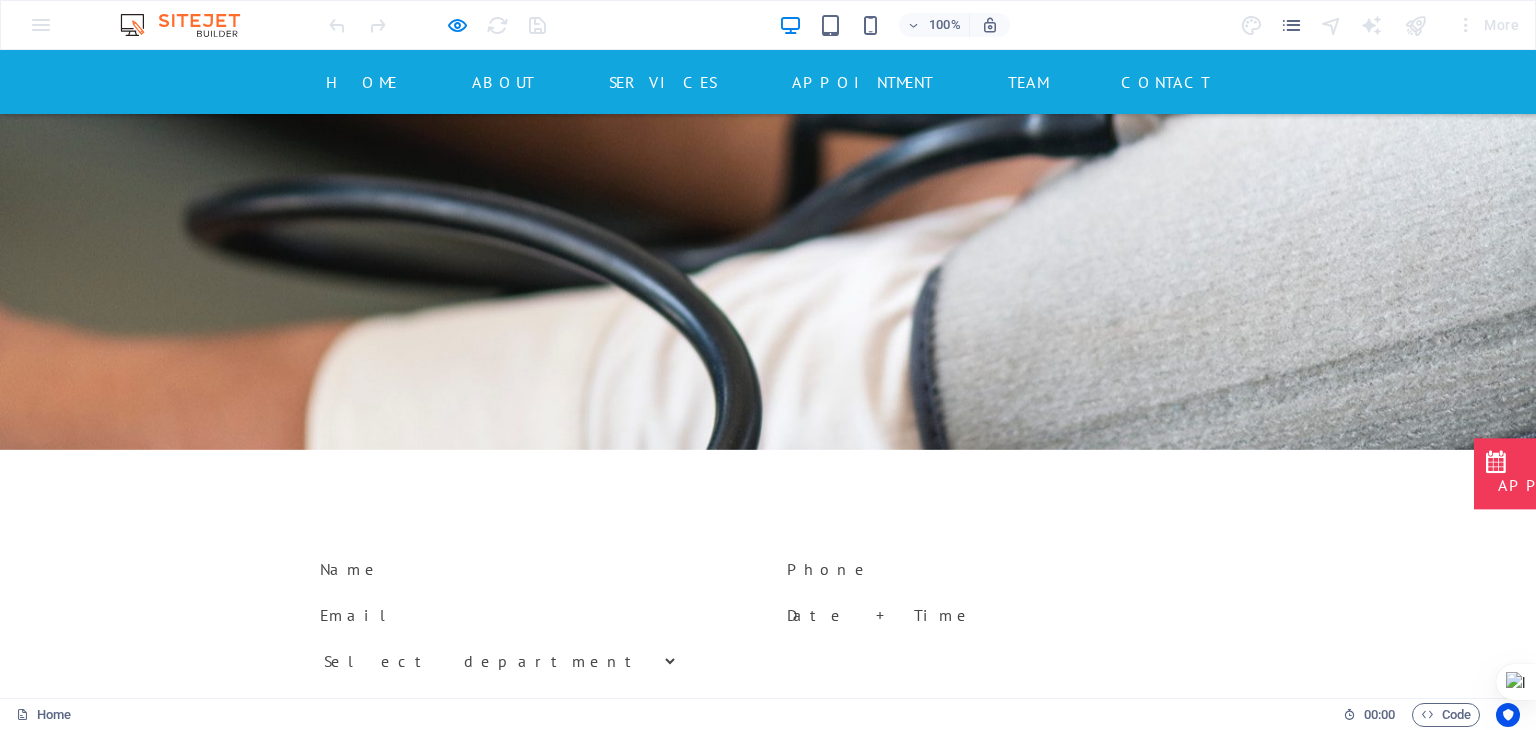 scroll, scrollTop: 4779, scrollLeft: 0, axis: vertical 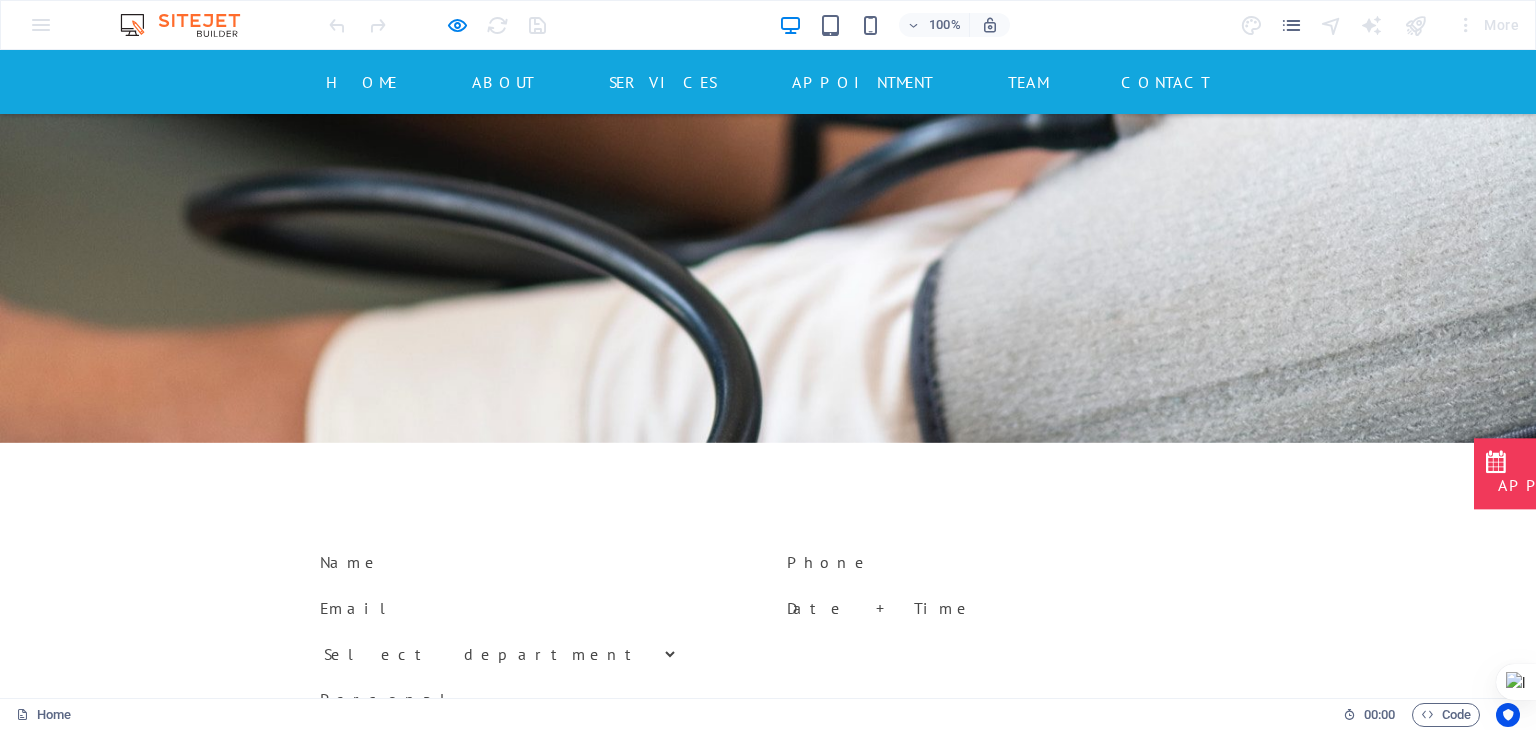 click at bounding box center [768, 13846] 